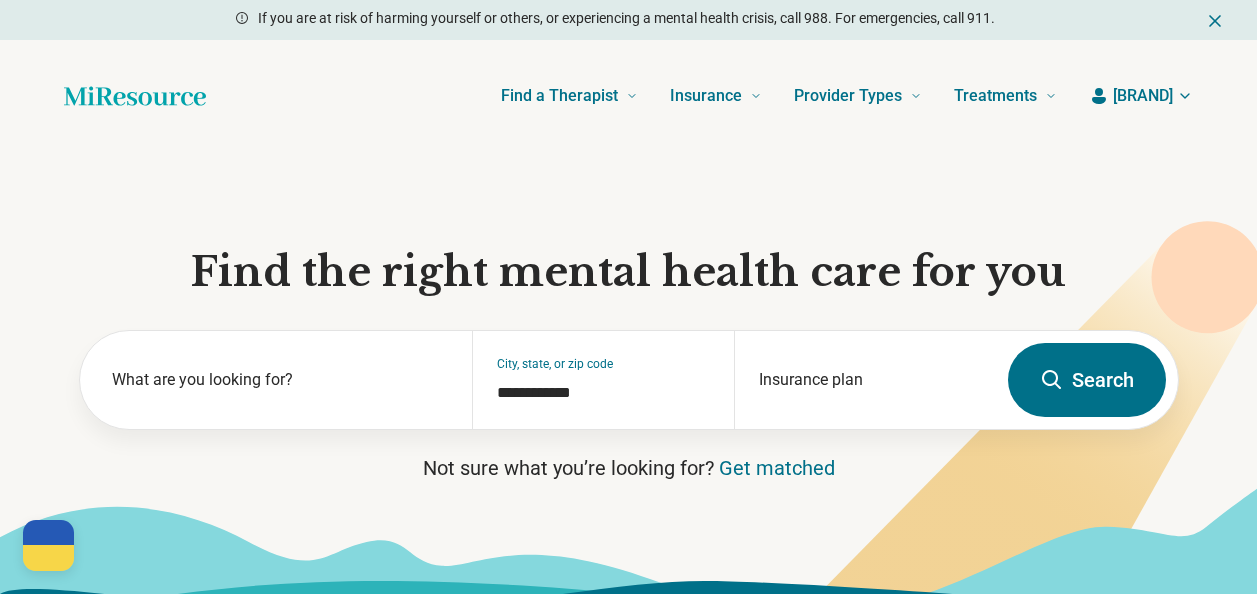 scroll, scrollTop: 0, scrollLeft: 0, axis: both 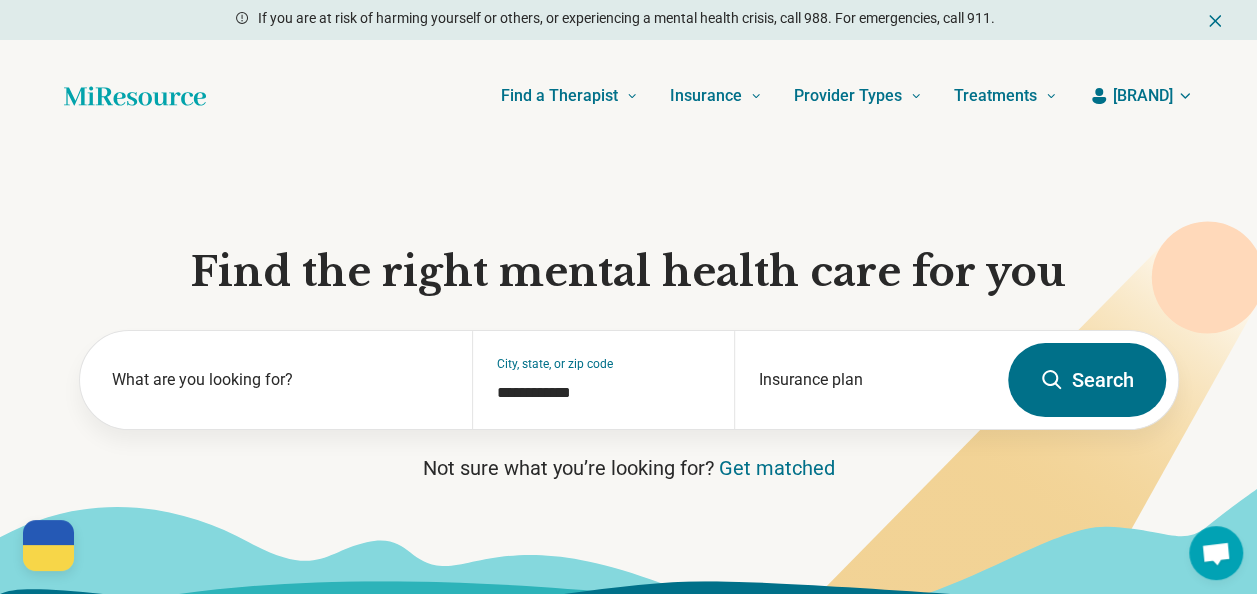 click on "[BRAND]" at bounding box center [1143, 96] 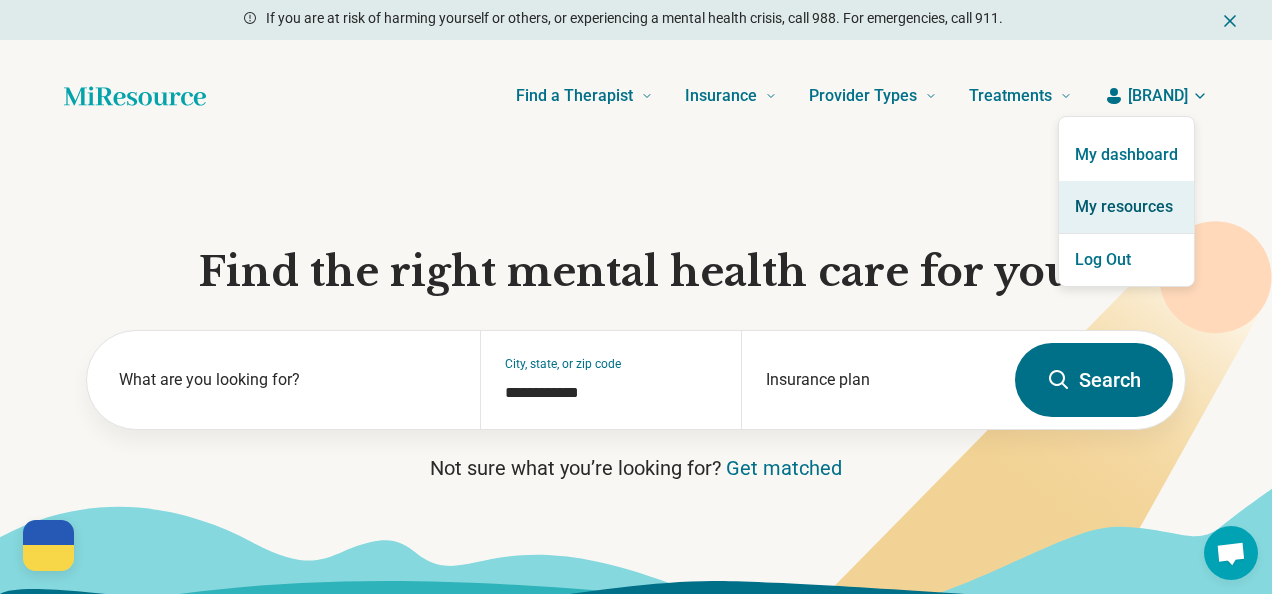 click on "My resources" at bounding box center [1126, 207] 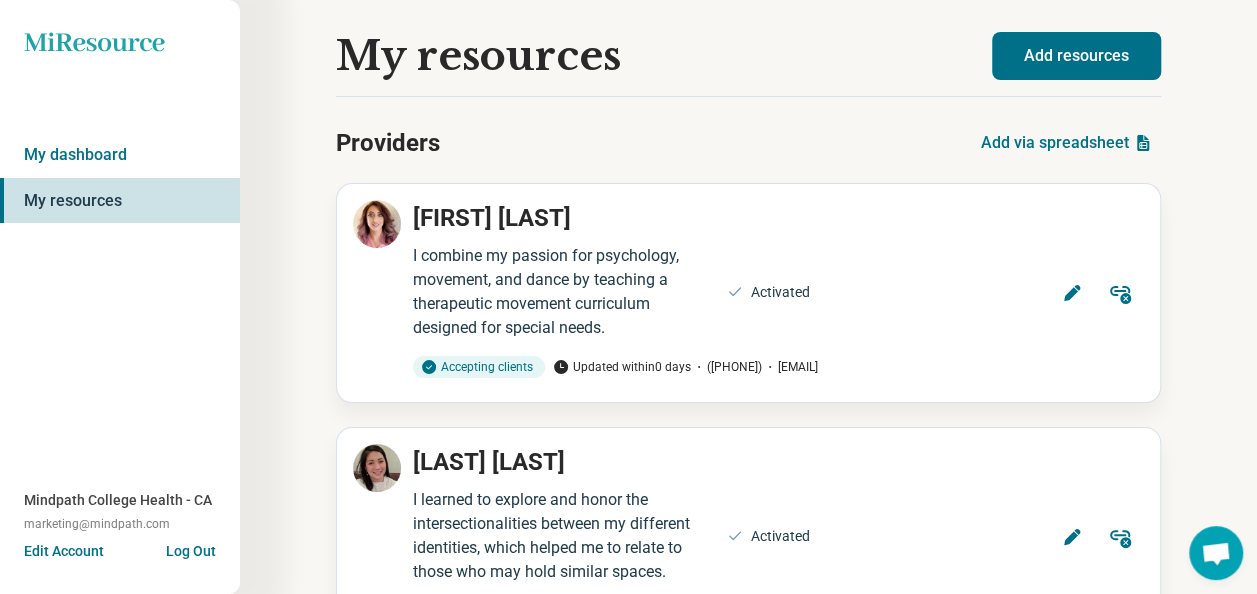 click on "Add resources" at bounding box center [1076, 56] 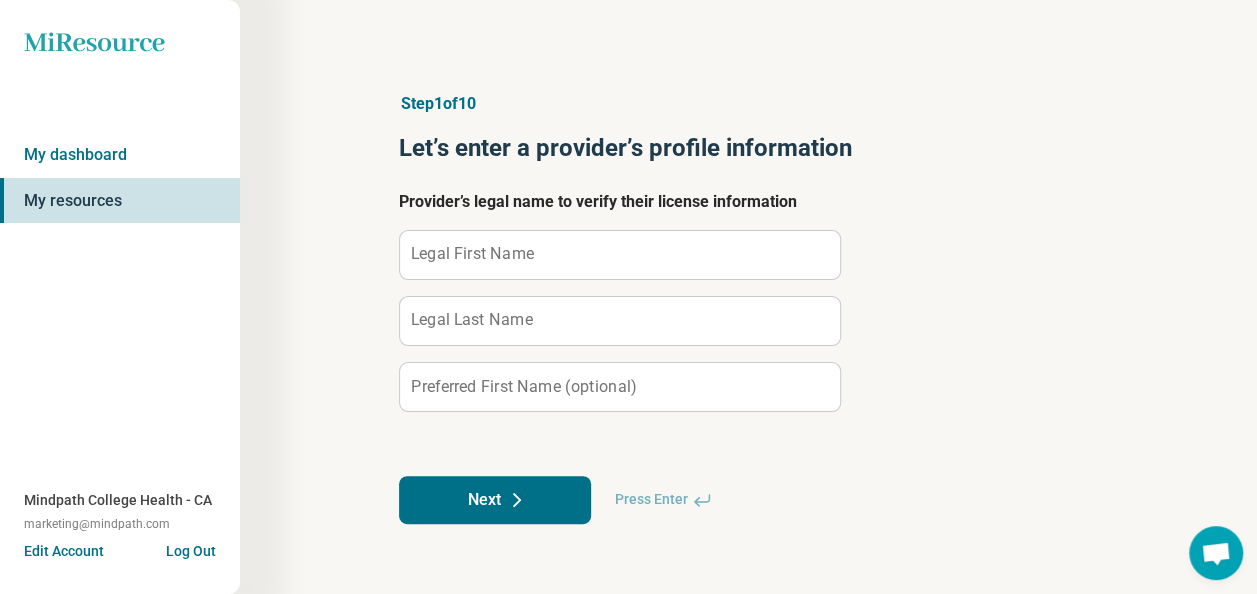 click on "Legal First Name" at bounding box center (472, 254) 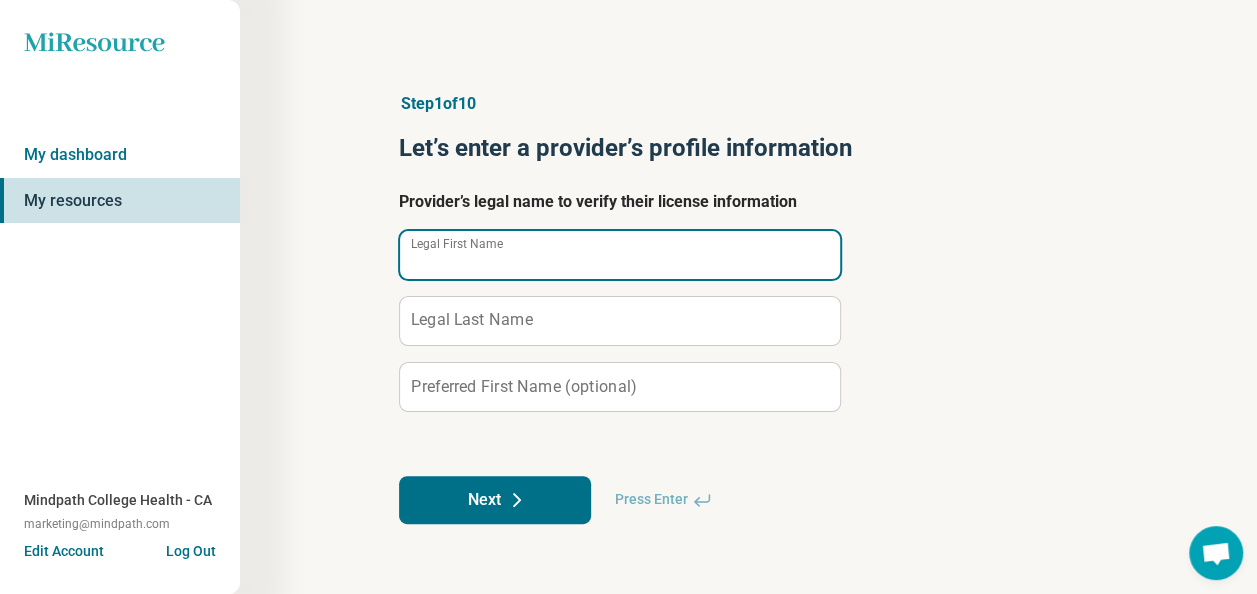 click on "Legal First Name" at bounding box center (620, 255) 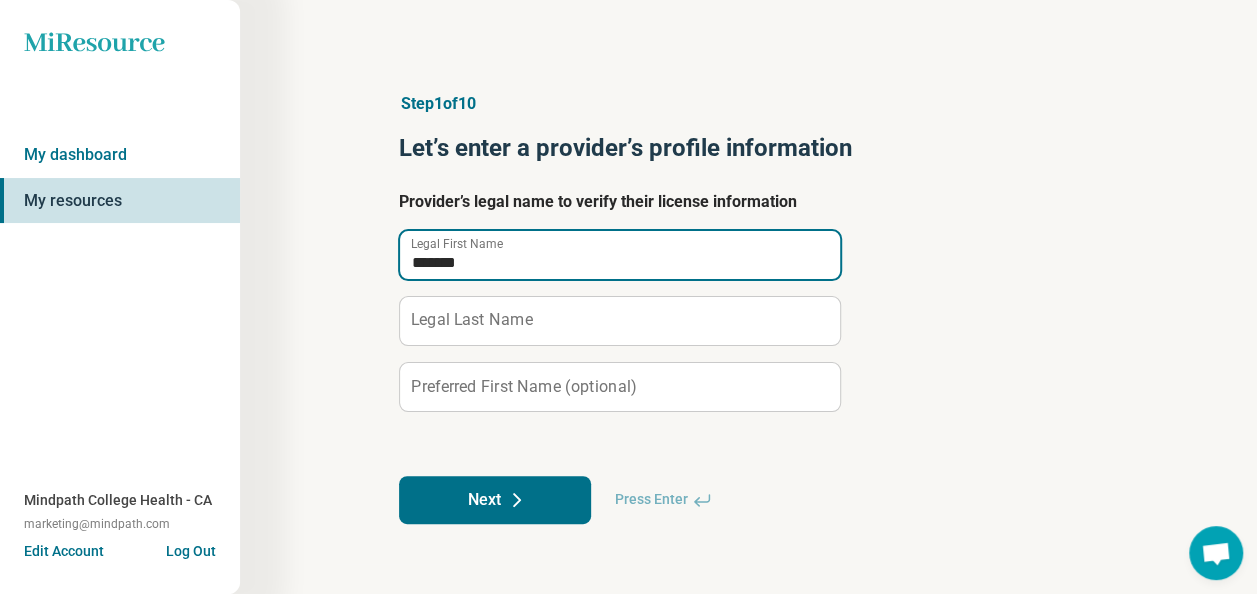 type on "*******" 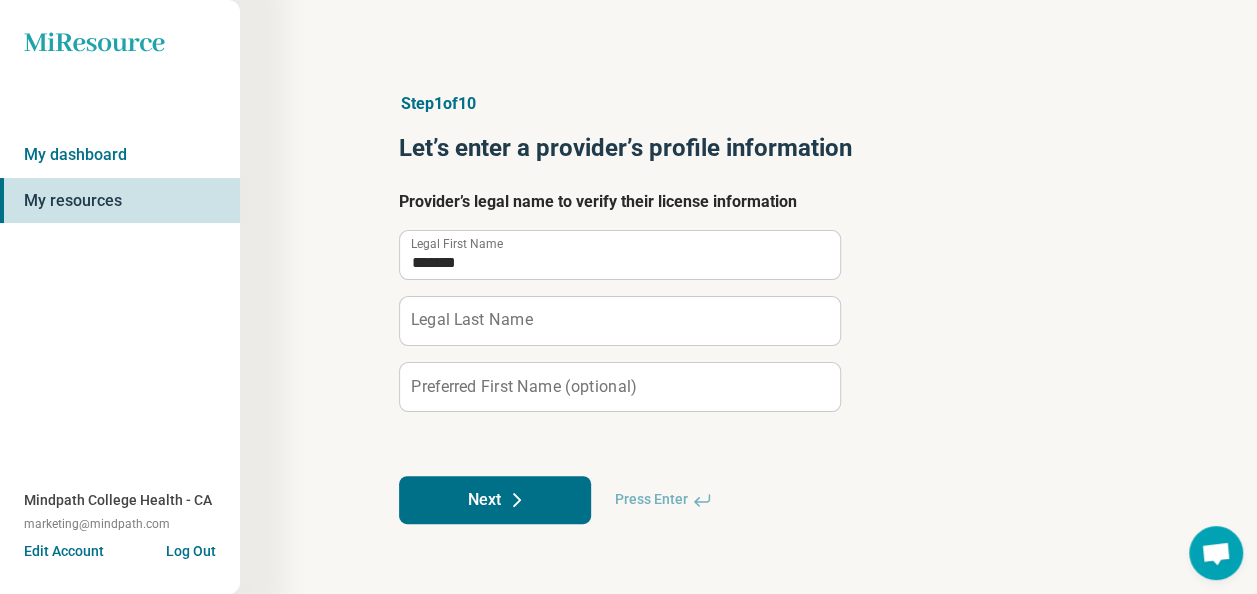 click on "Legal Last Name" at bounding box center (472, 320) 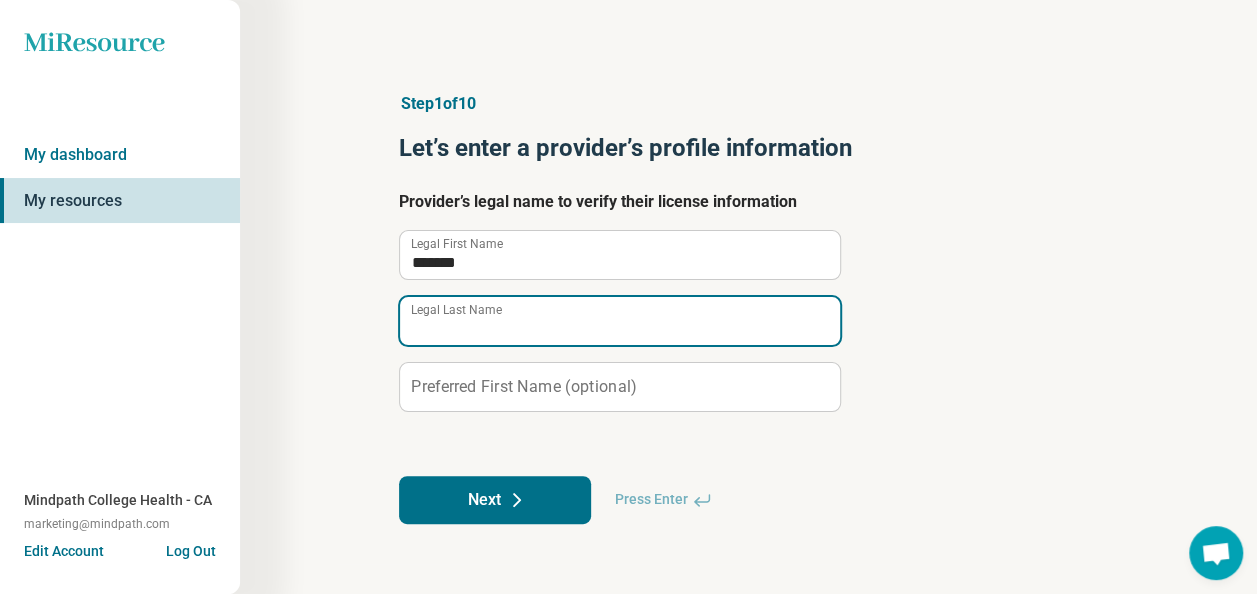 click on "Legal Last Name" at bounding box center (620, 321) 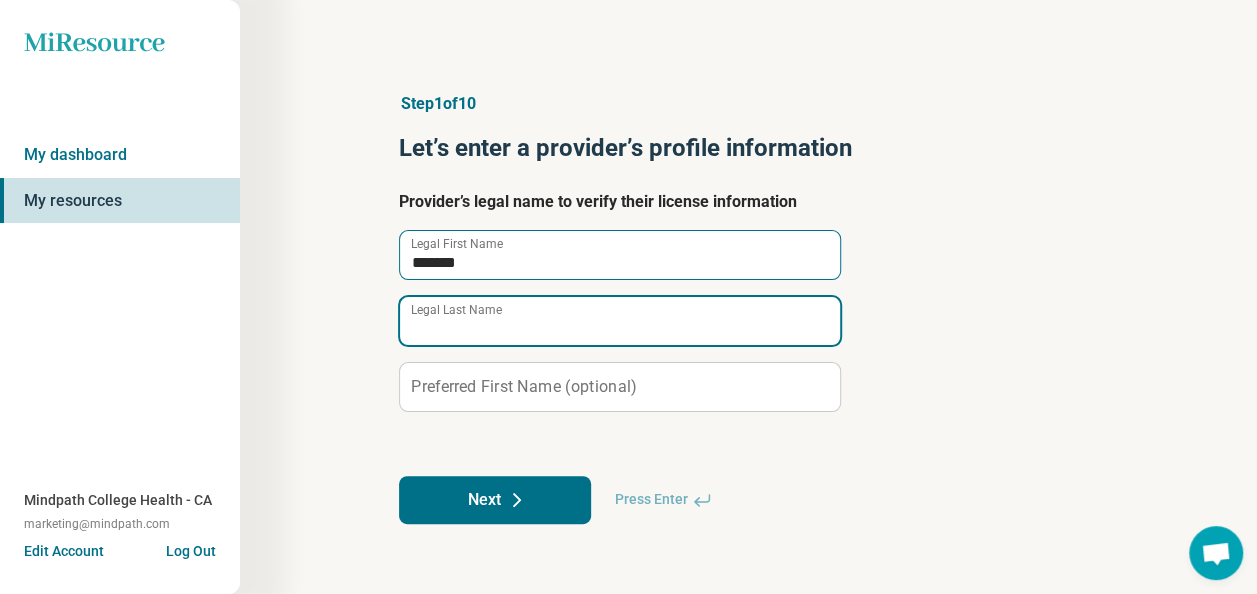 paste on "********" 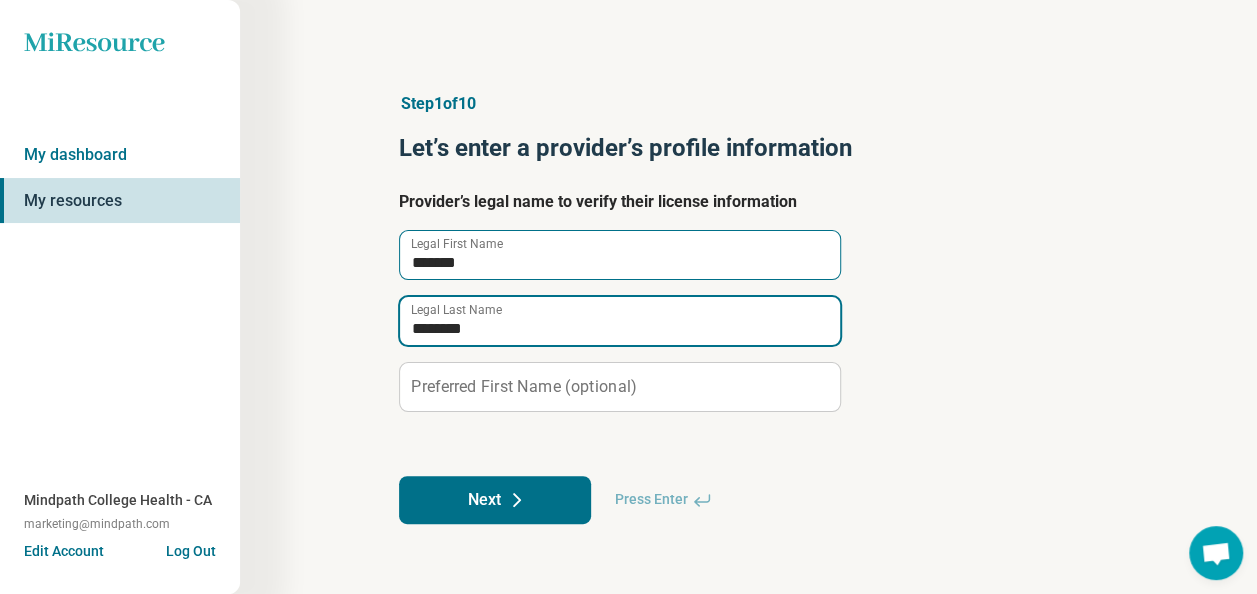 scroll, scrollTop: 1, scrollLeft: 0, axis: vertical 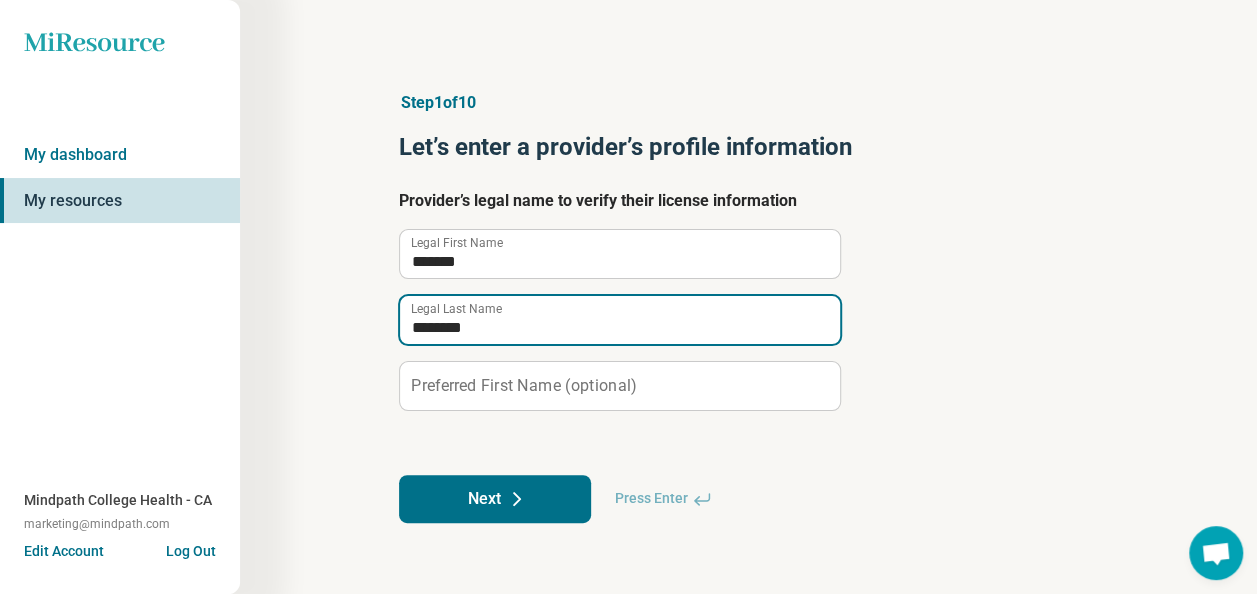type on "********" 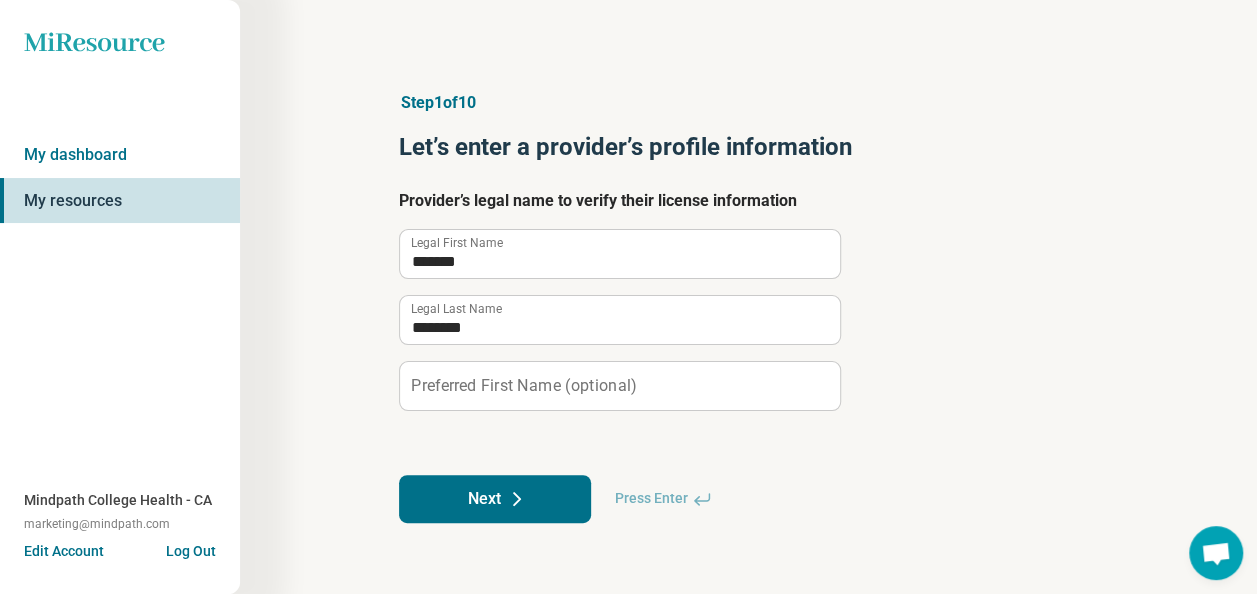 click on "Next" at bounding box center [495, 499] 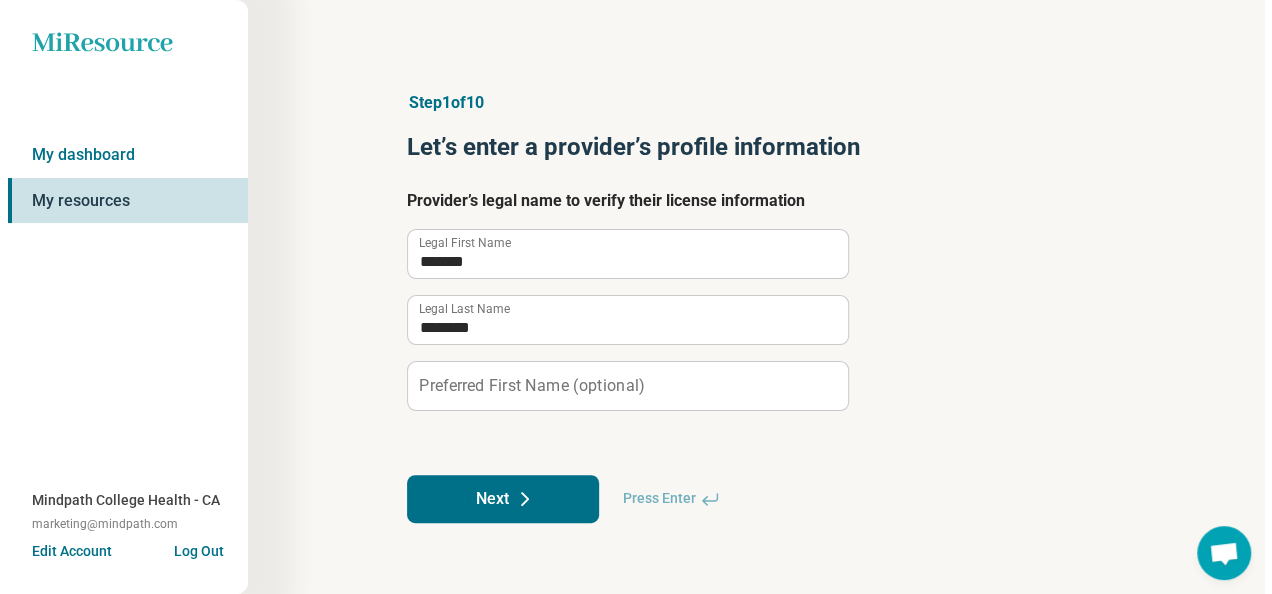 scroll, scrollTop: 0, scrollLeft: 0, axis: both 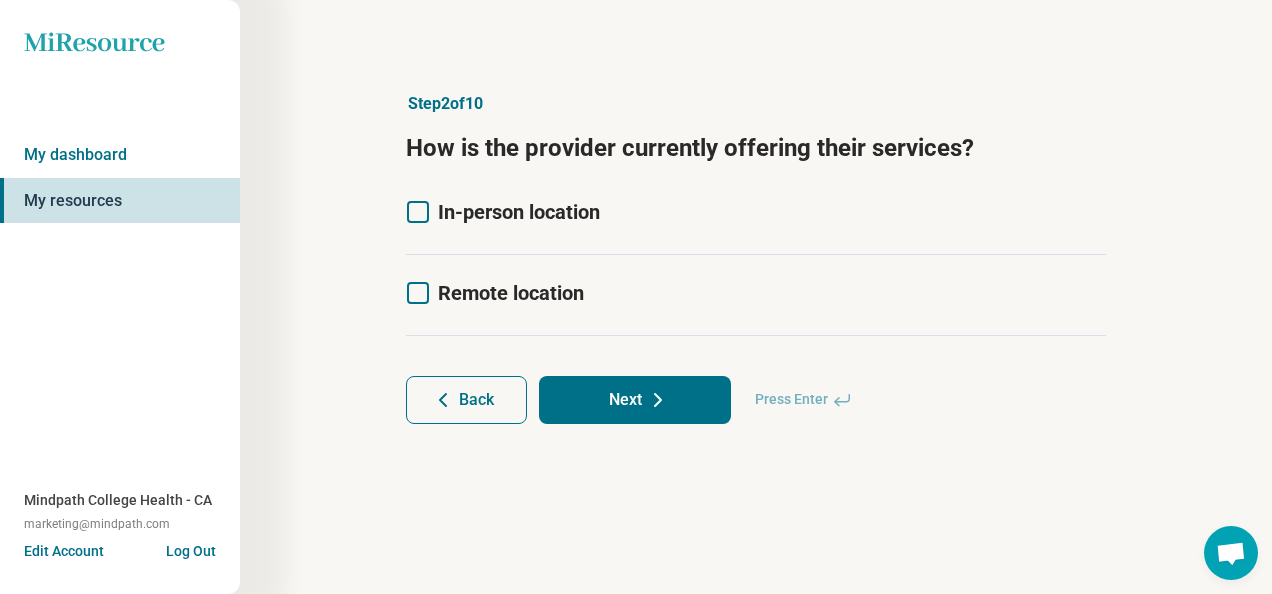 click 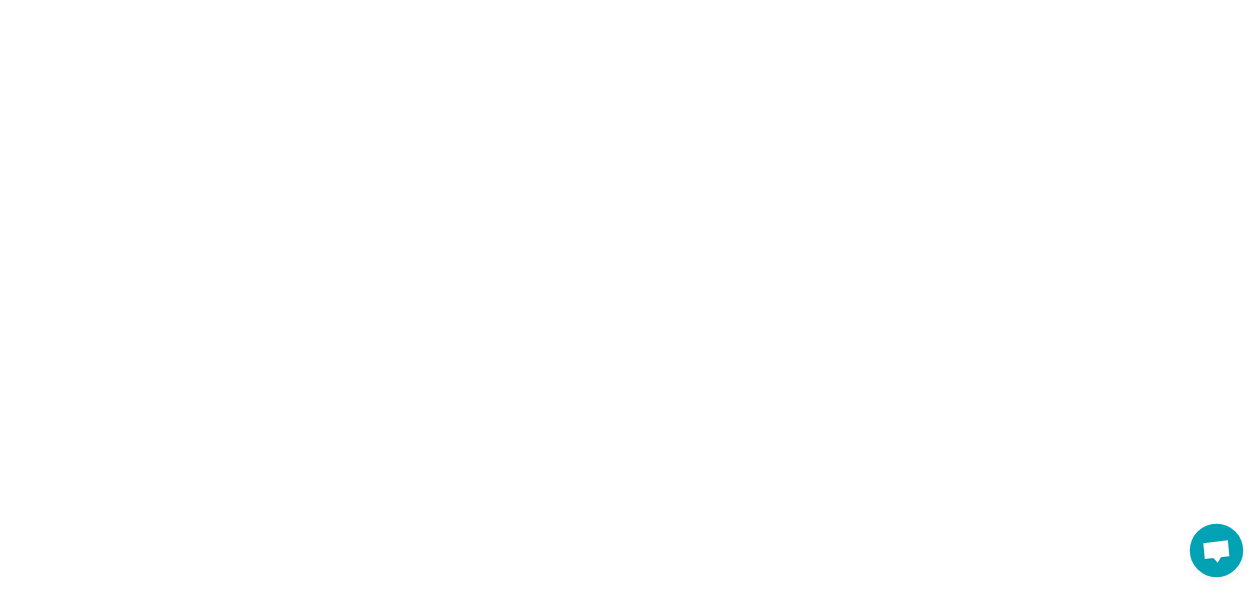scroll, scrollTop: 0, scrollLeft: 0, axis: both 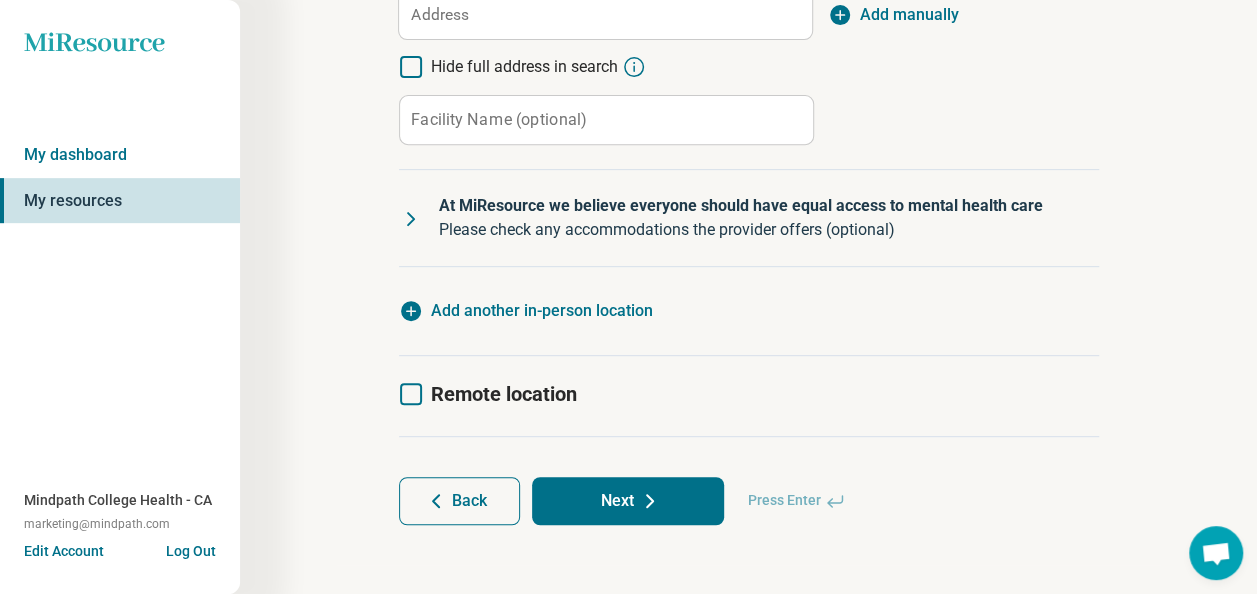 click 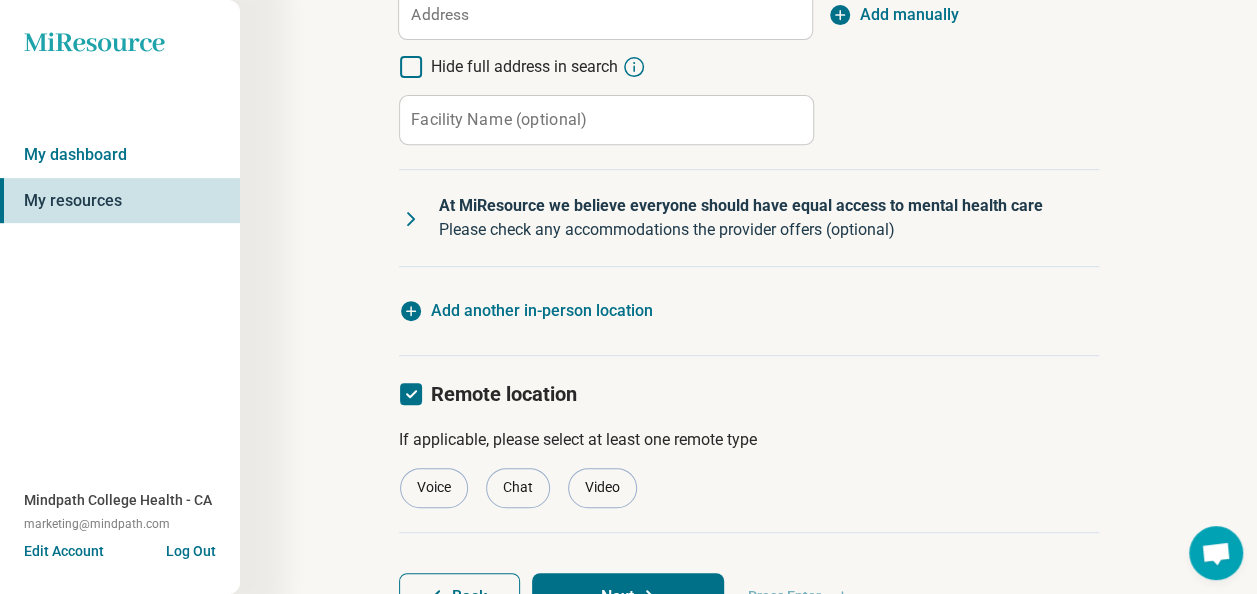 scroll, scrollTop: 10, scrollLeft: 0, axis: vertical 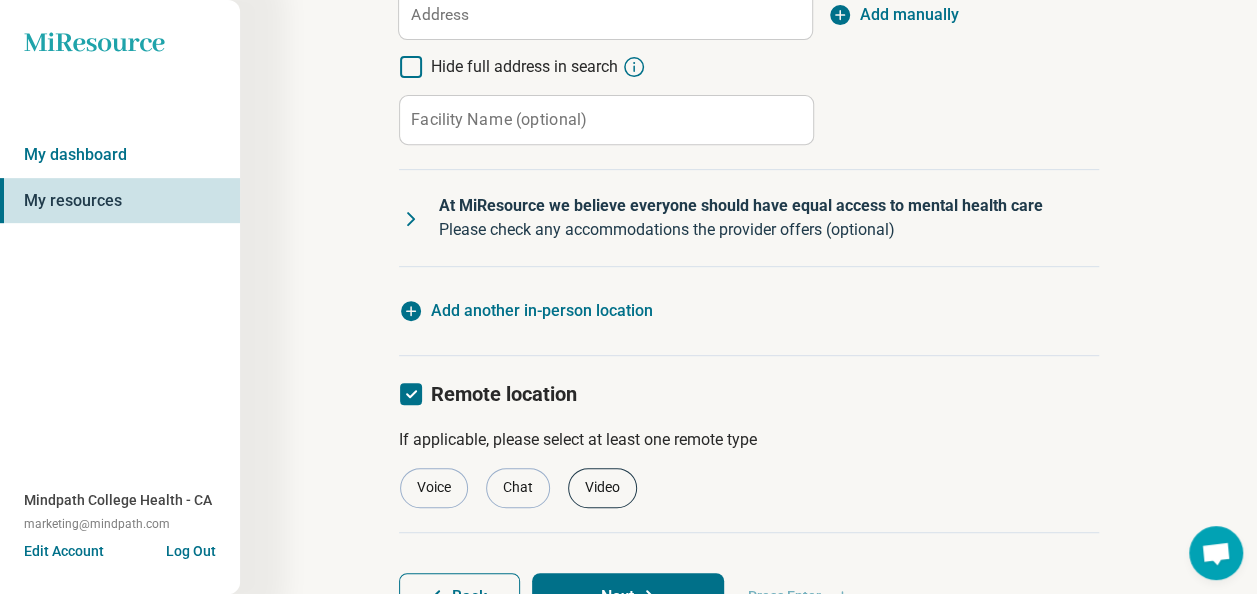 click on "Video" at bounding box center (602, 488) 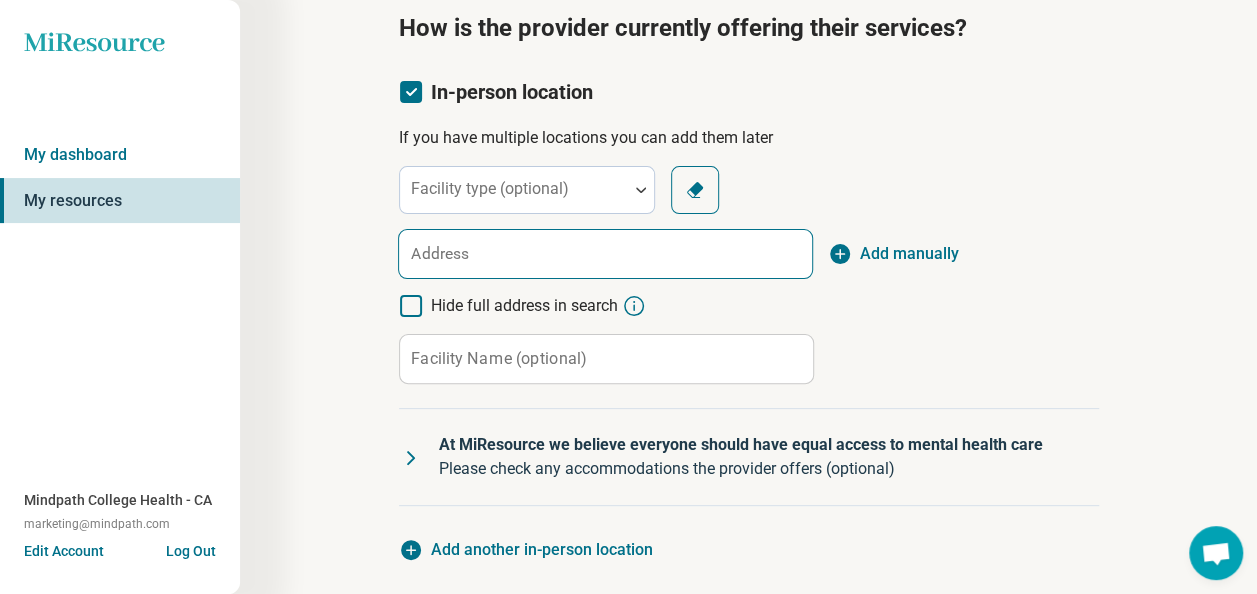 scroll, scrollTop: 59, scrollLeft: 0, axis: vertical 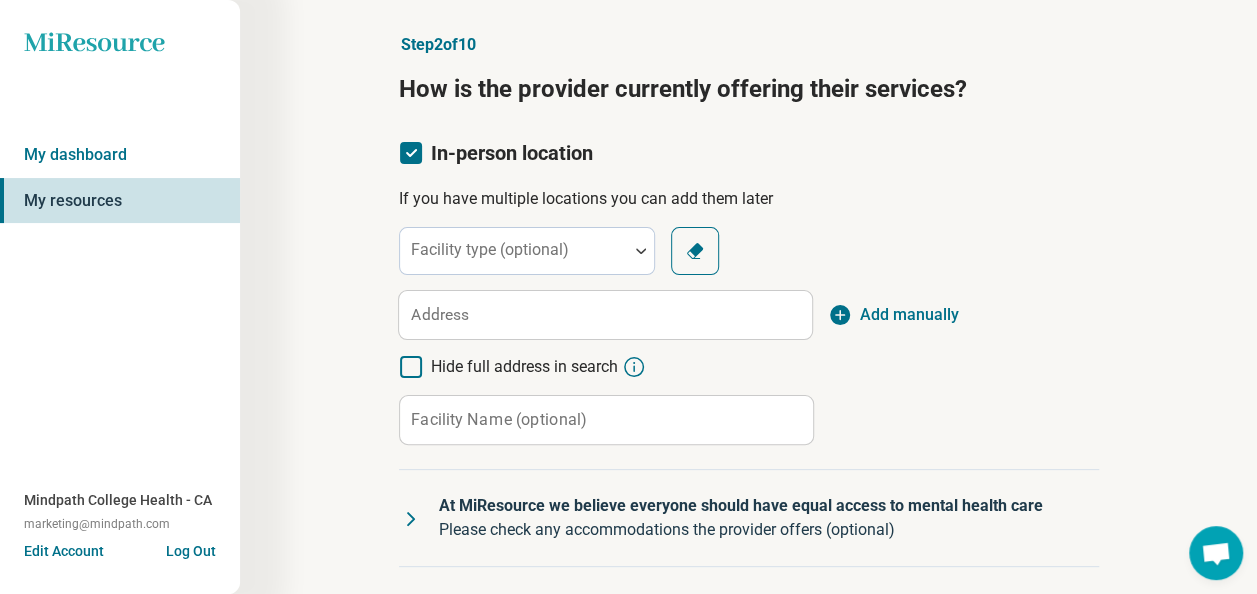 click on "Add manually" at bounding box center [909, 315] 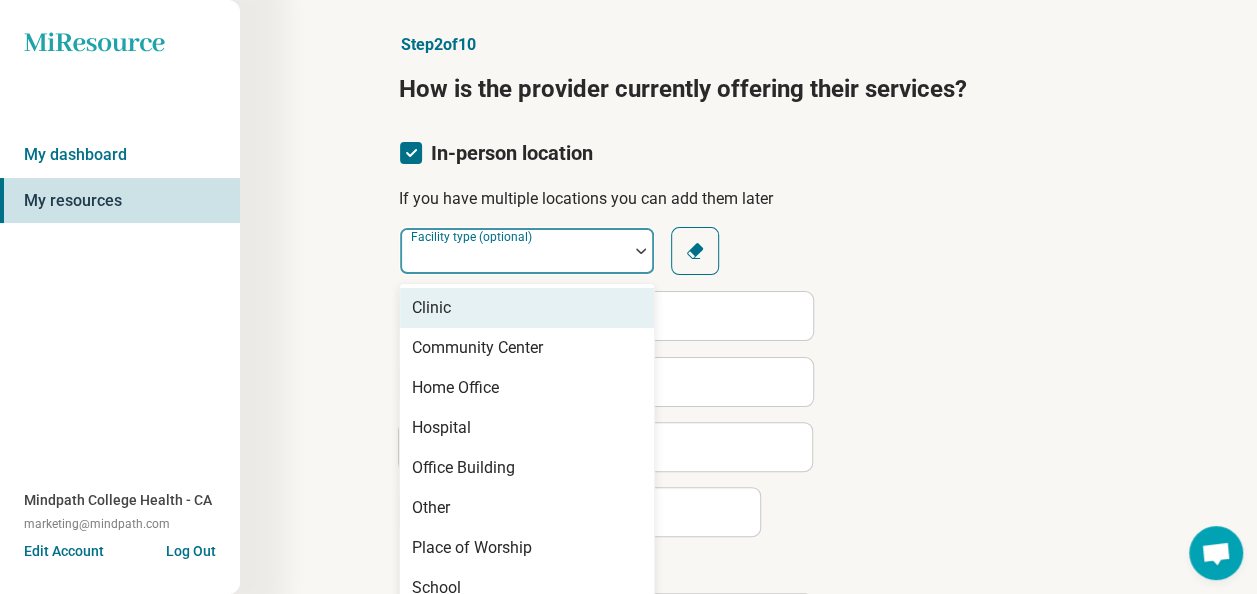 click at bounding box center [514, 251] 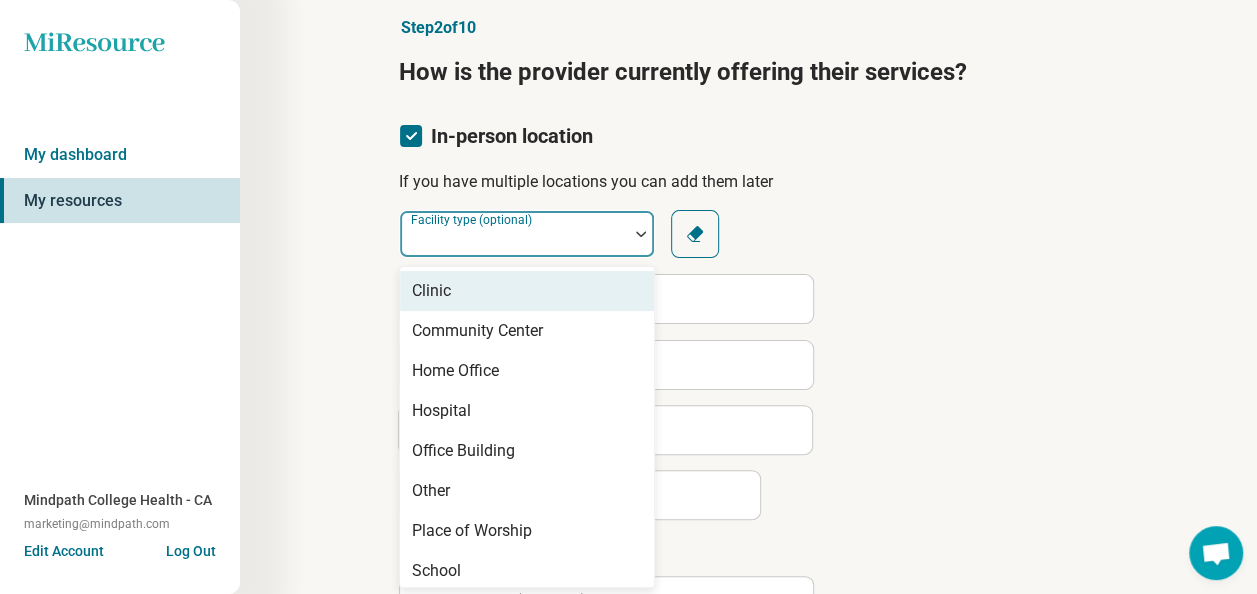 scroll, scrollTop: 76, scrollLeft: 0, axis: vertical 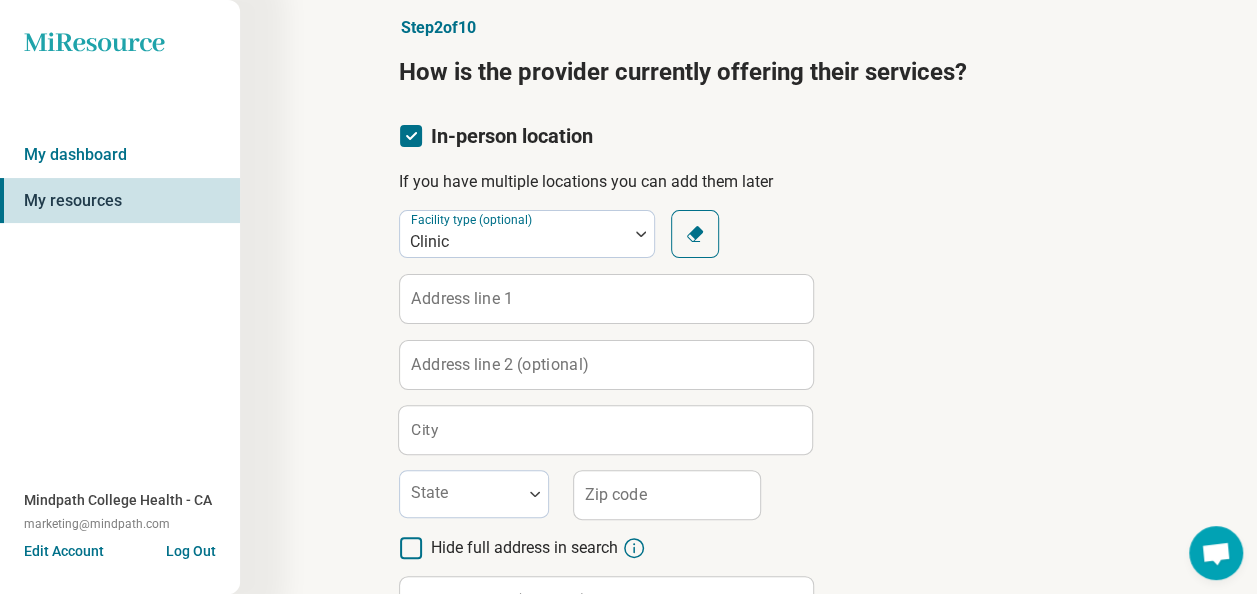 click on "Address line 1" at bounding box center [462, 298] 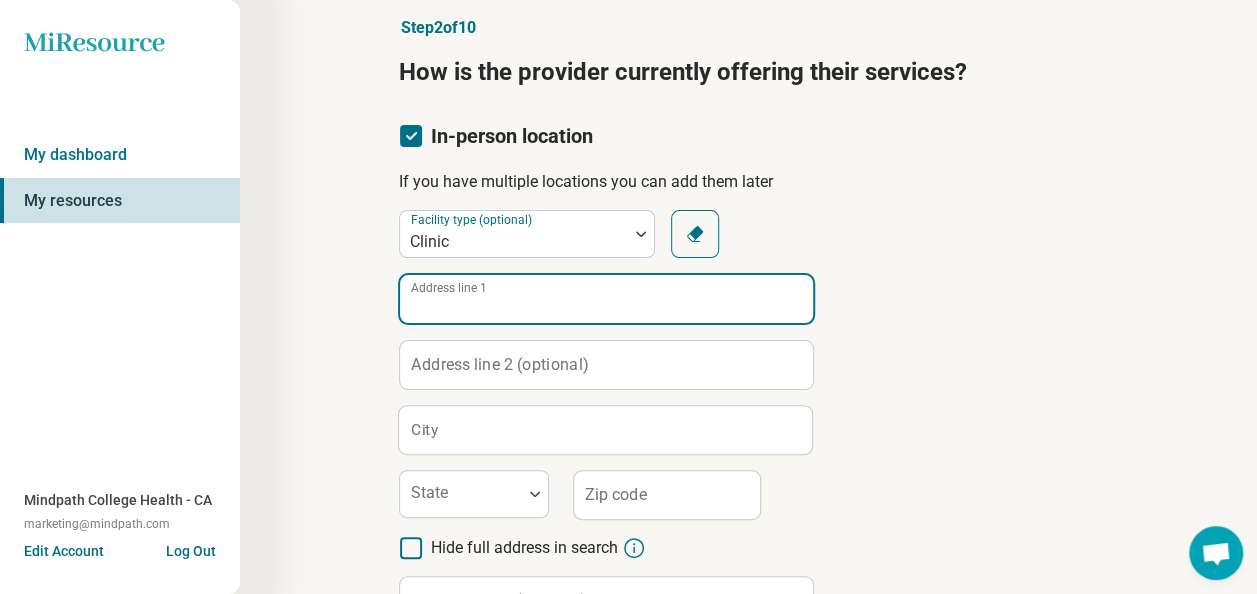 click on "Address line 1" at bounding box center [606, 299] 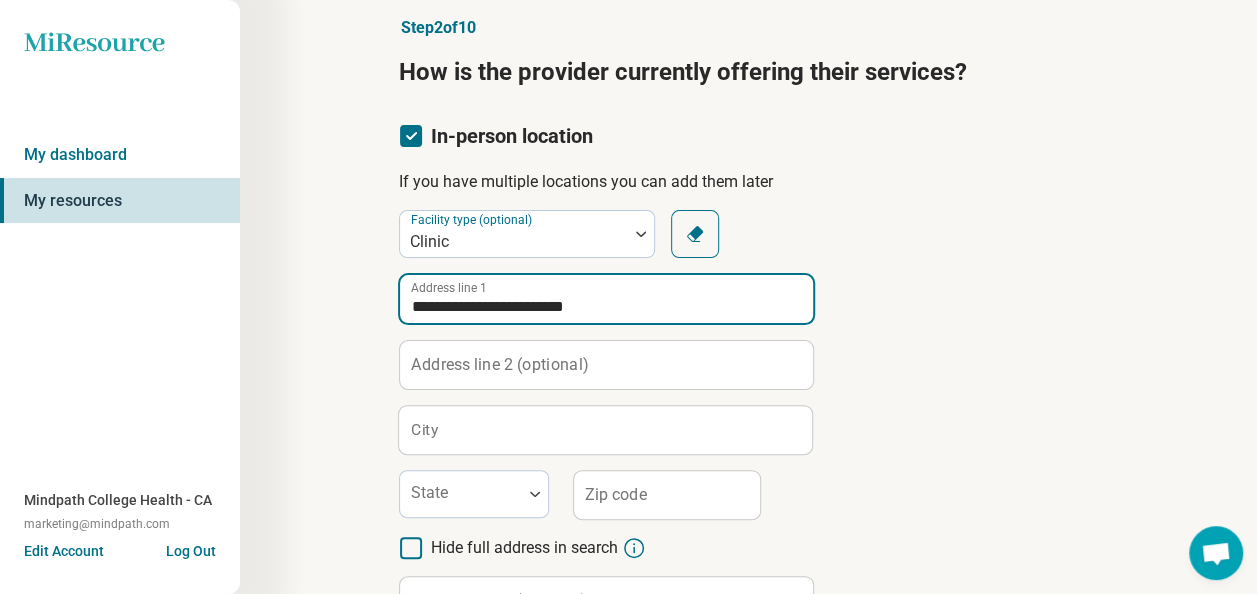 click on "**********" at bounding box center (606, 299) 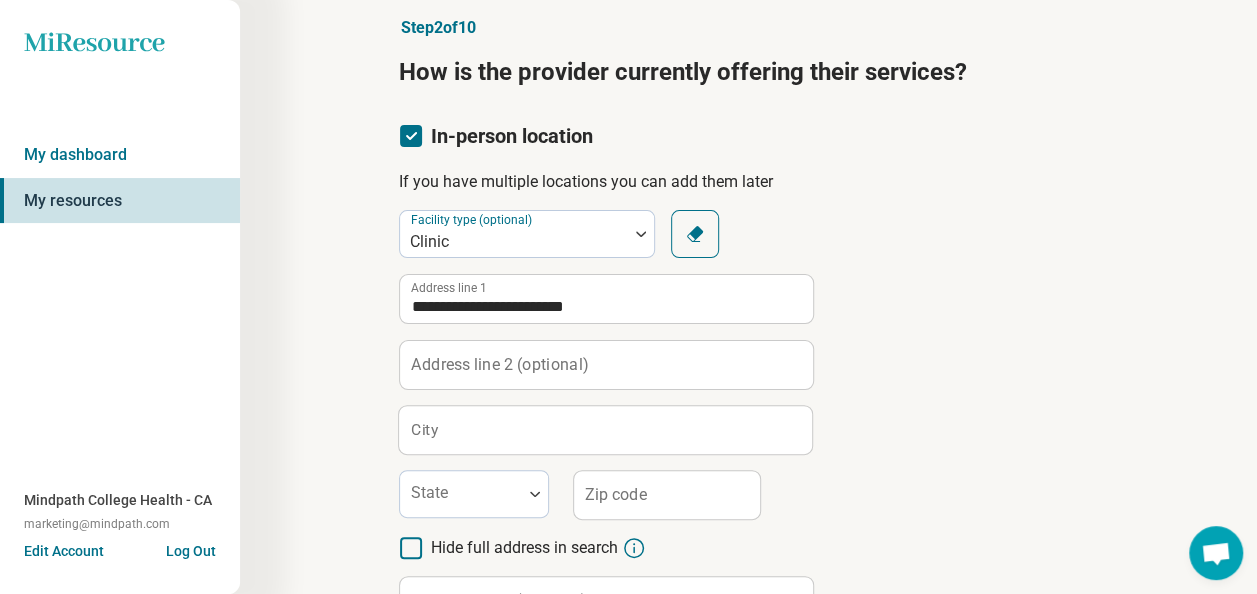 click on "Address line 2 (optional)" at bounding box center (499, 364) 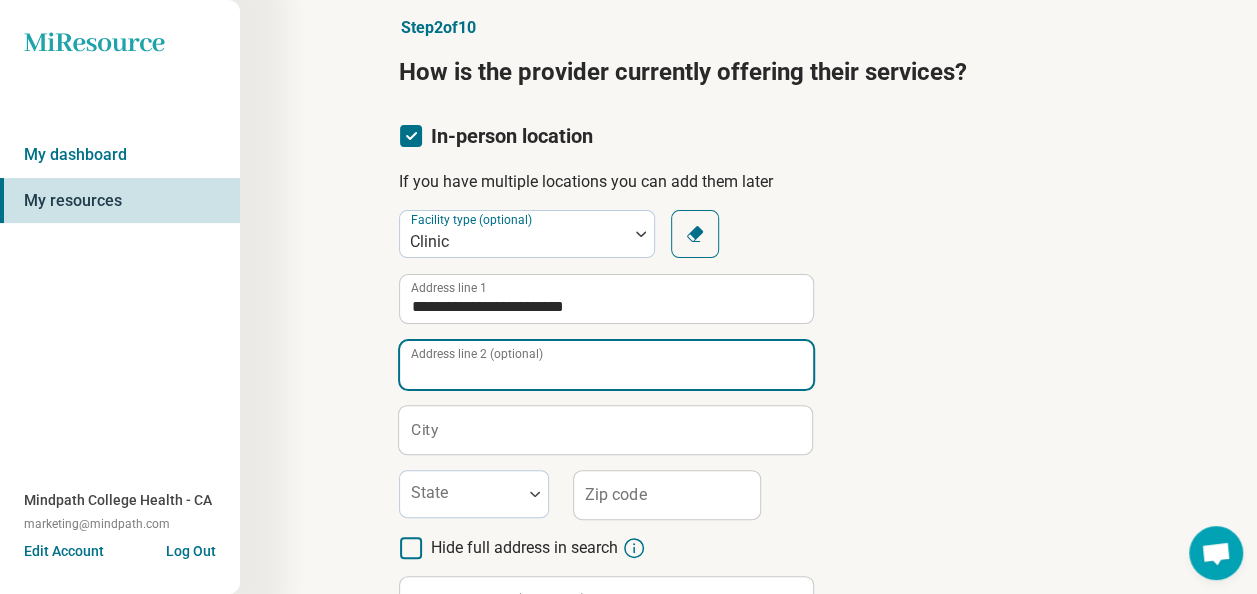 click on "Address line 2 (optional)" at bounding box center [606, 365] 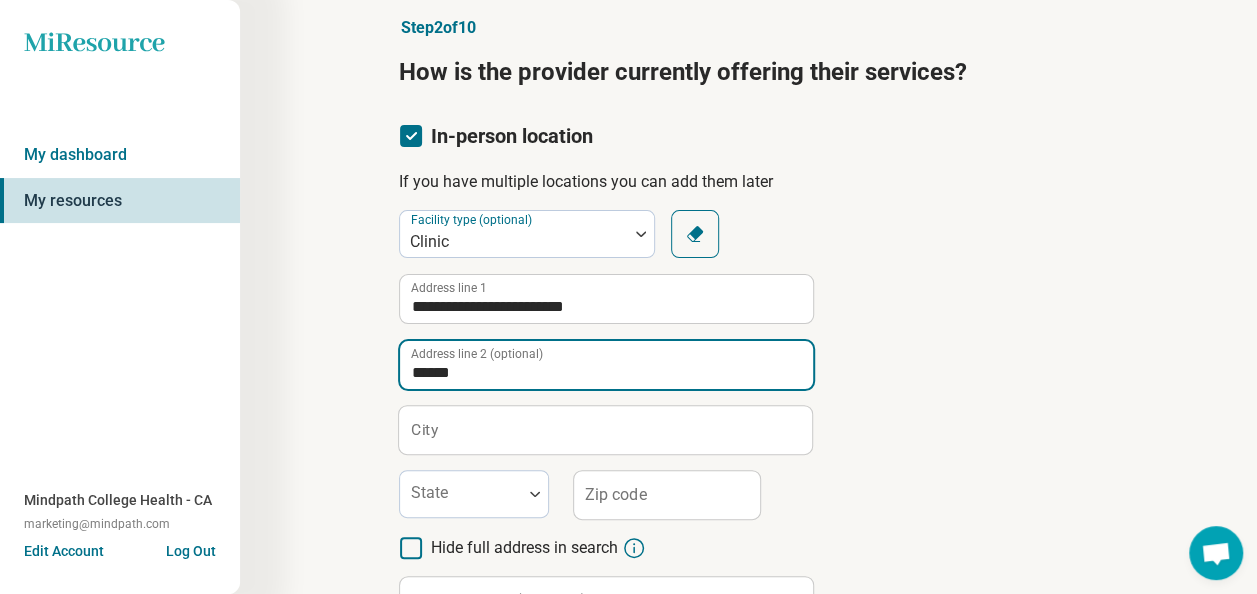 paste on "****" 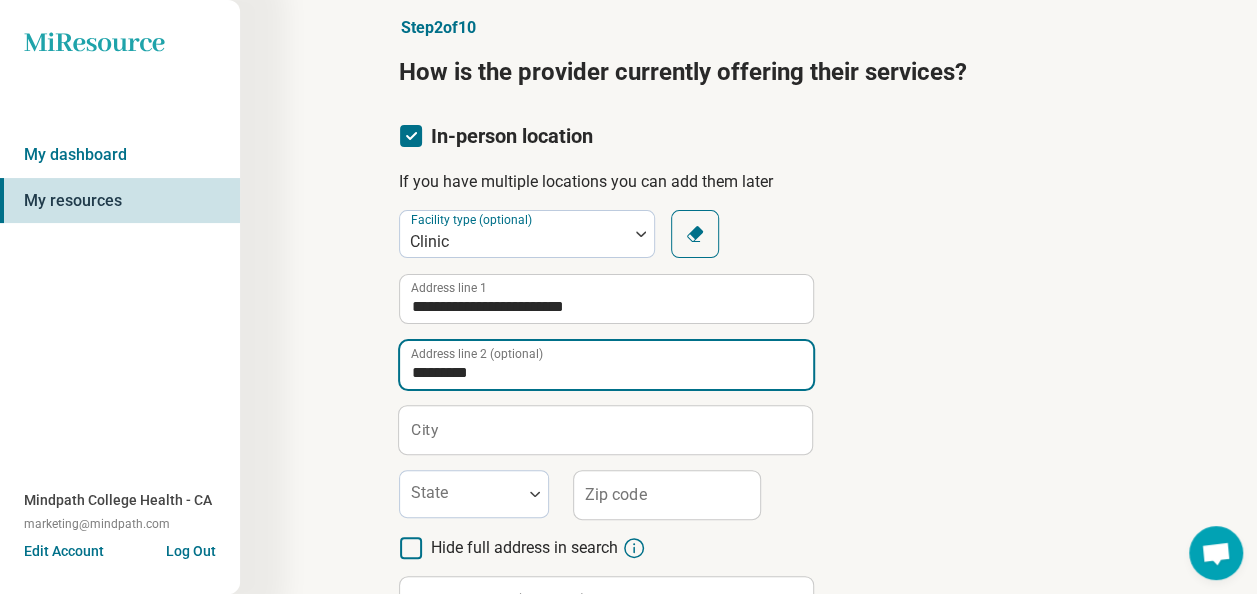 type on "*********" 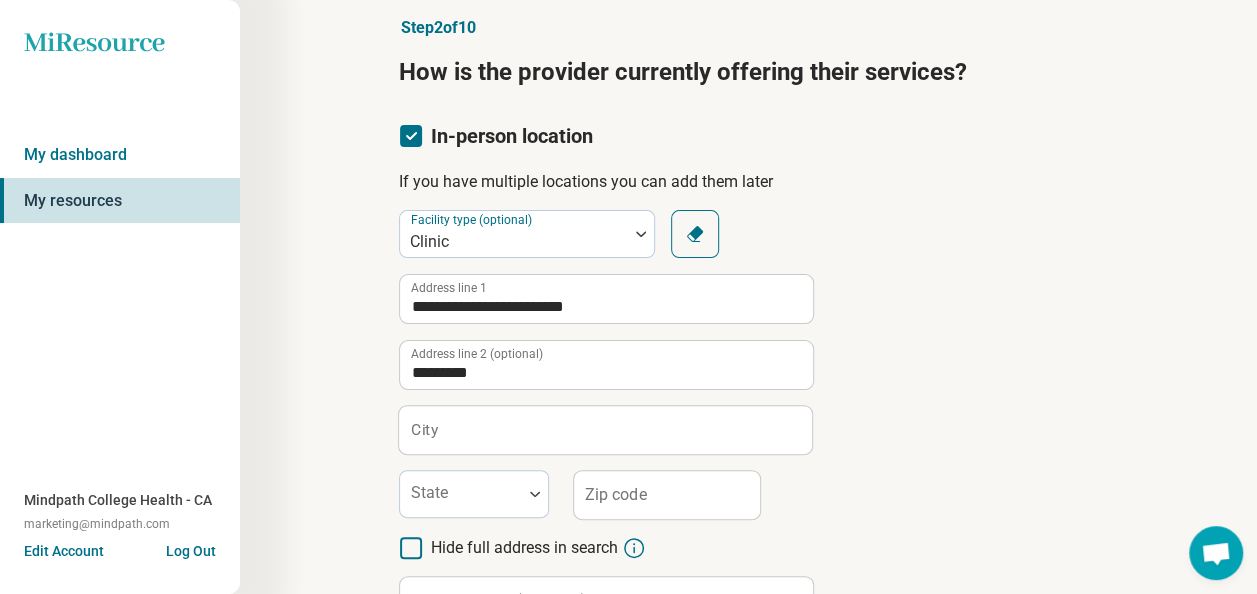 drag, startPoint x: 234, startPoint y: 423, endPoint x: 374, endPoint y: 373, distance: 148.66069 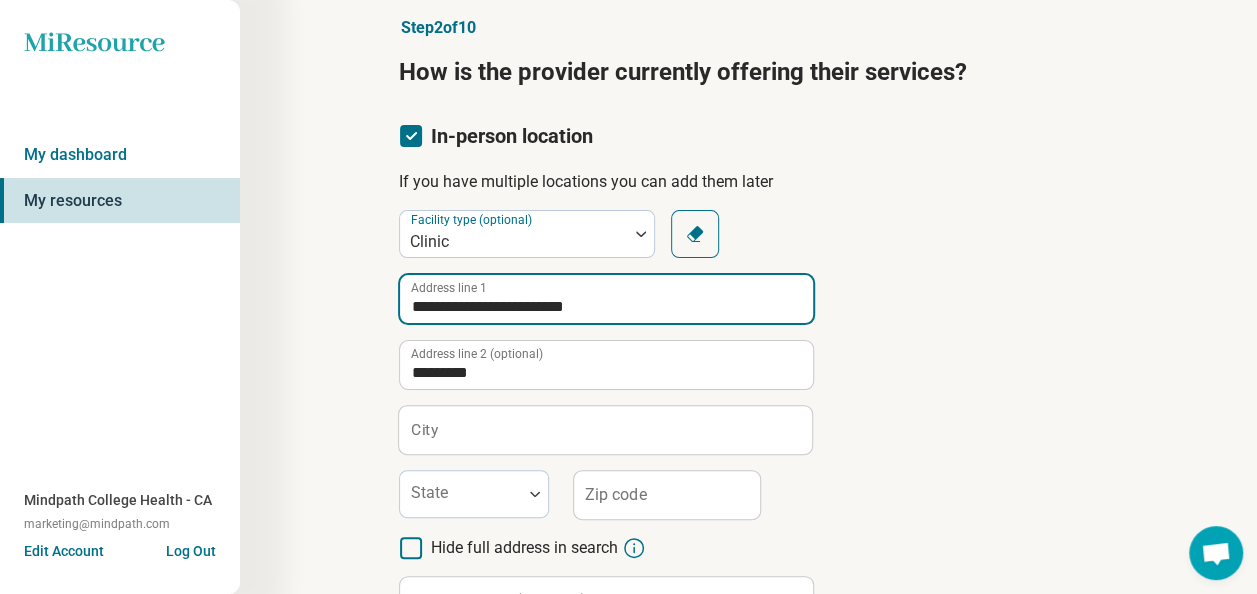 drag, startPoint x: 526, startPoint y: 304, endPoint x: 704, endPoint y: 302, distance: 178.01123 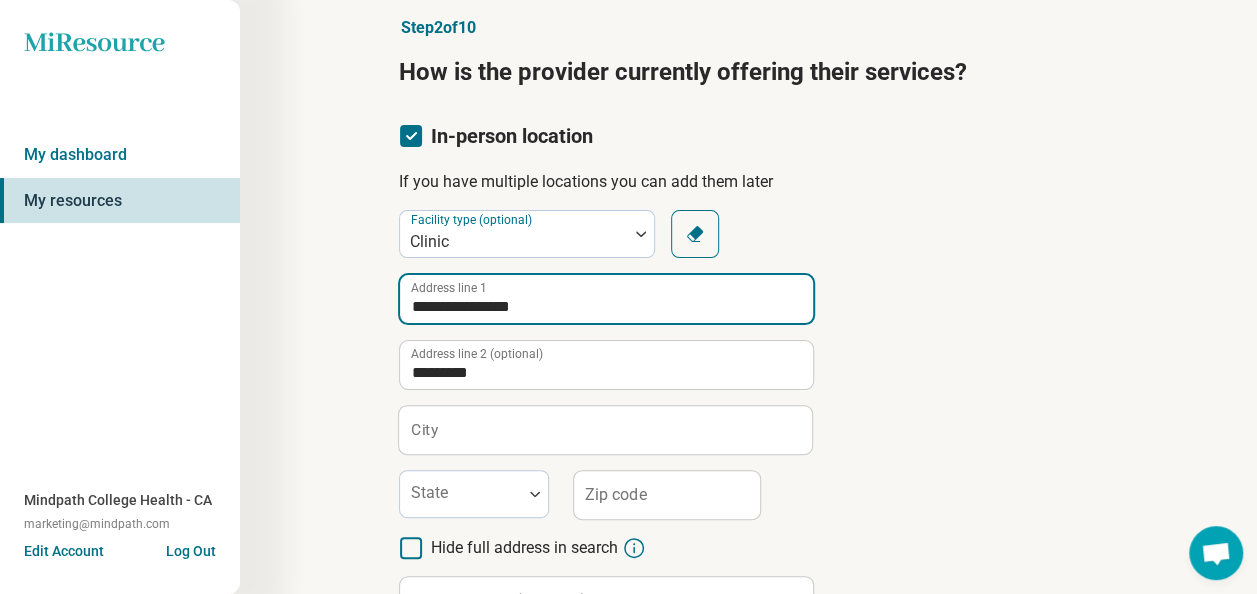 type on "**********" 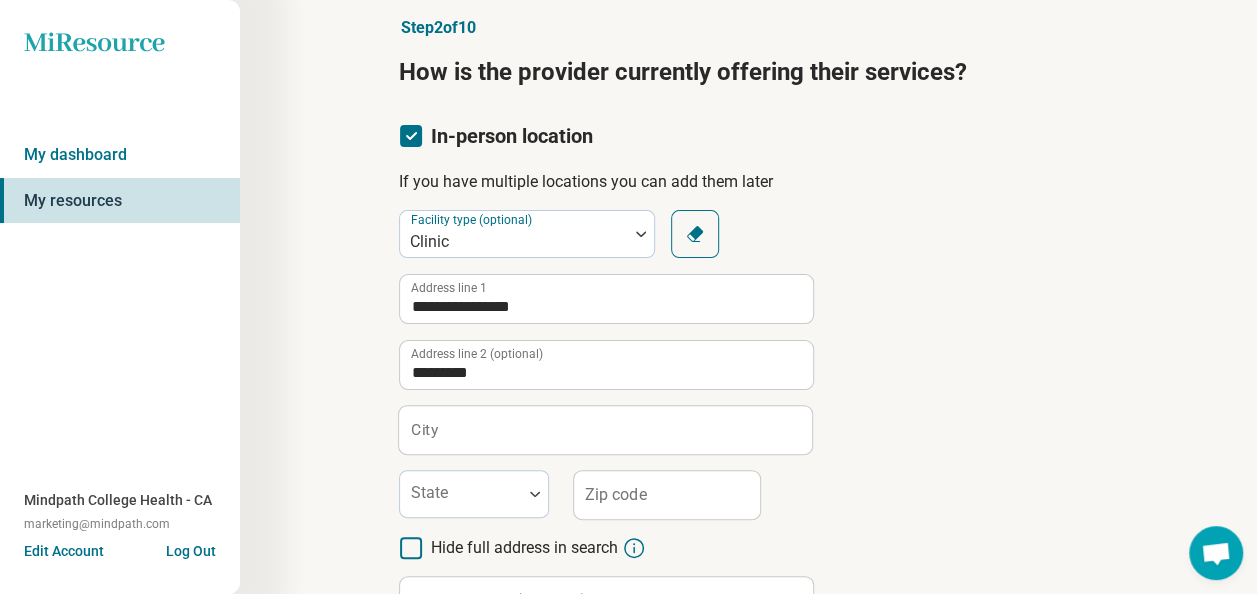 click on "**********" at bounding box center (748, 559) 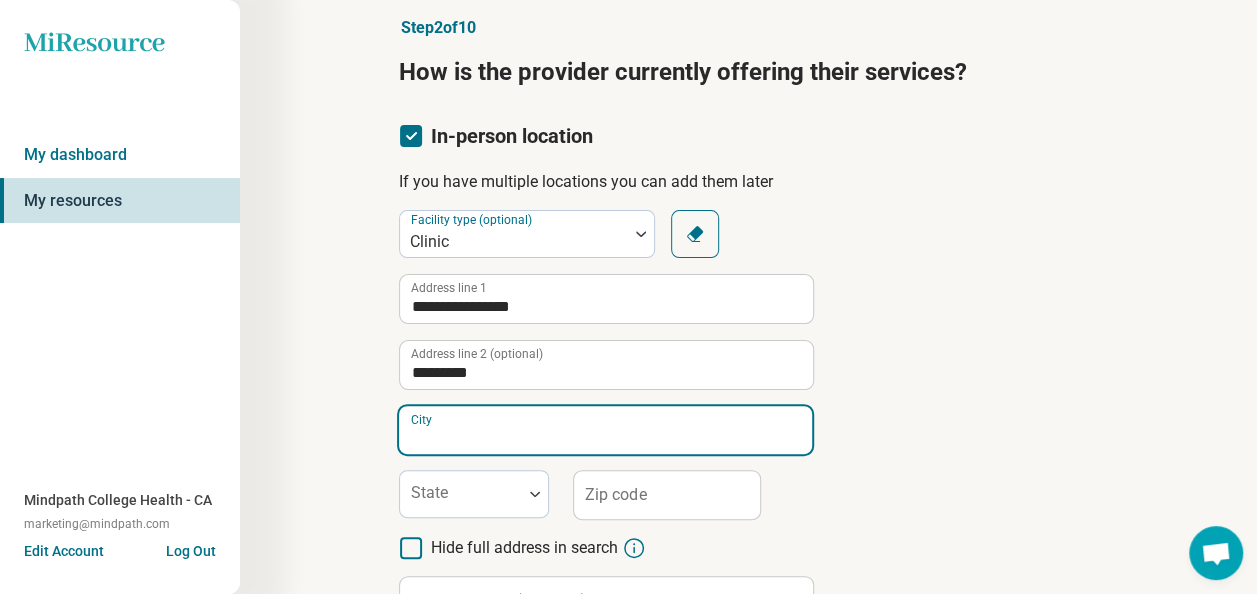 click on "City" at bounding box center [605, 430] 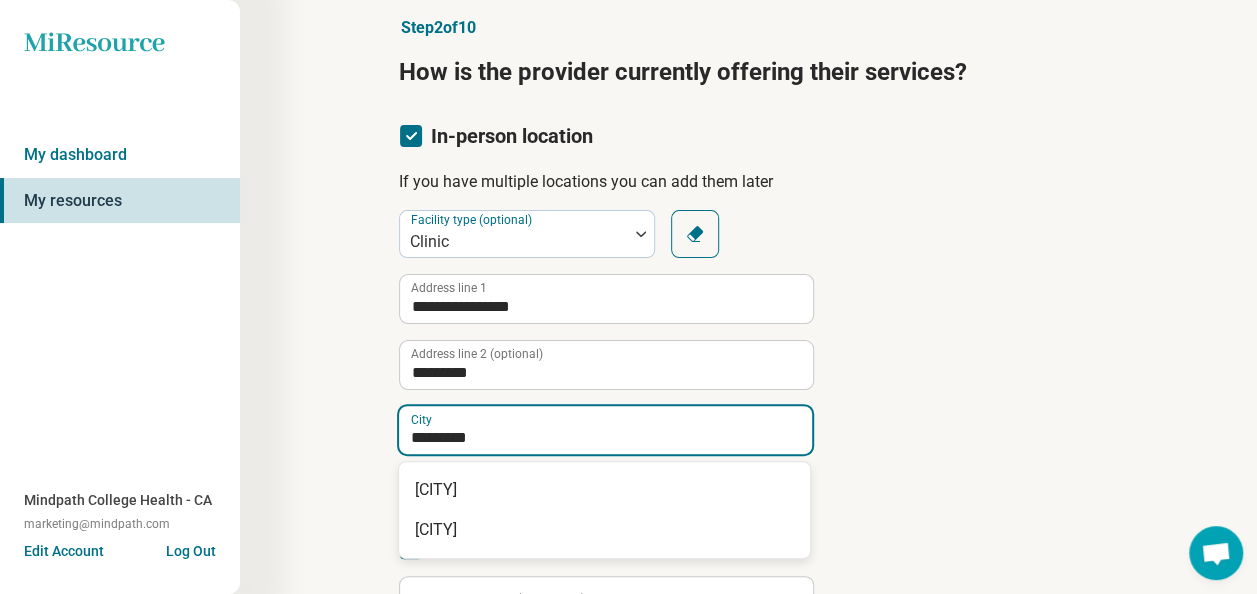 type on "**********" 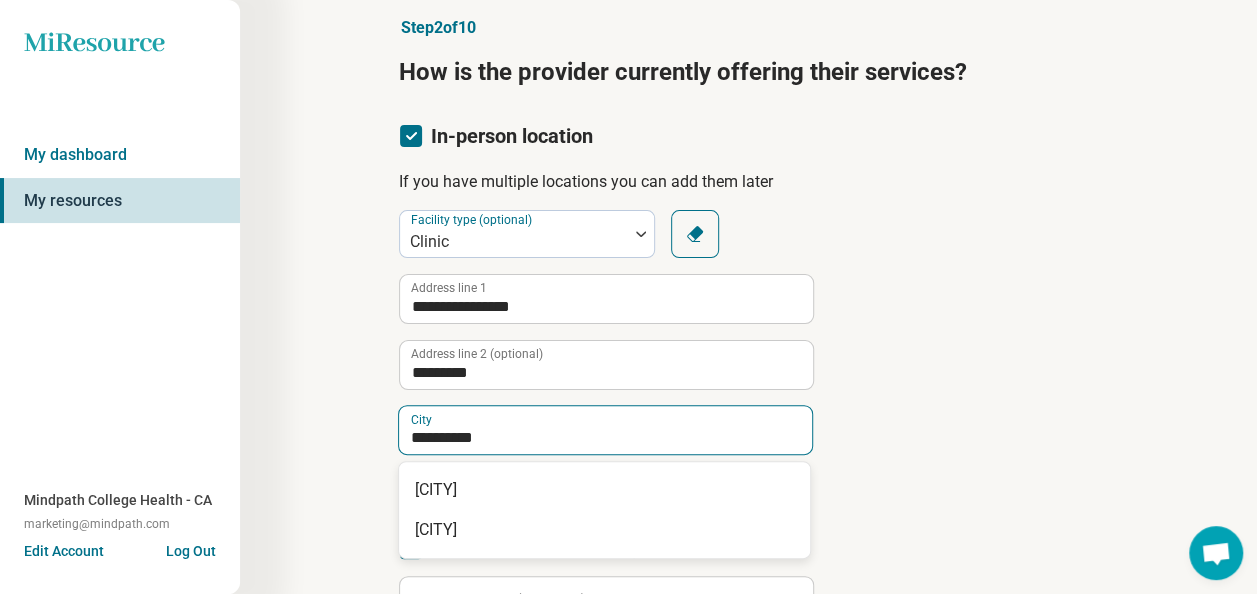type 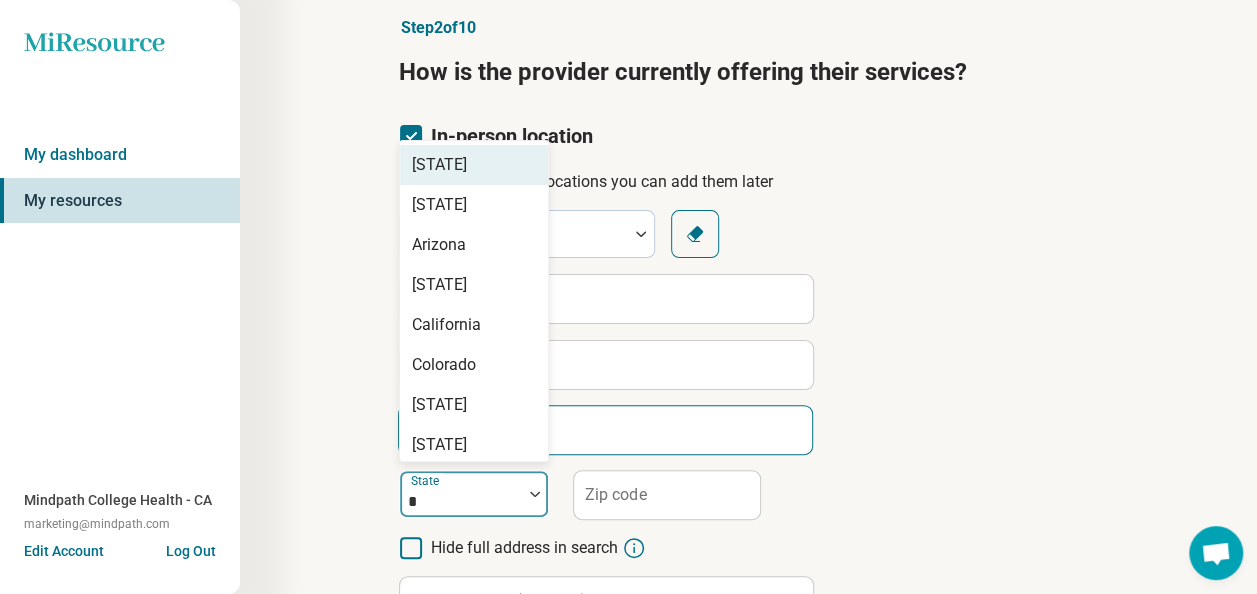 type on "**" 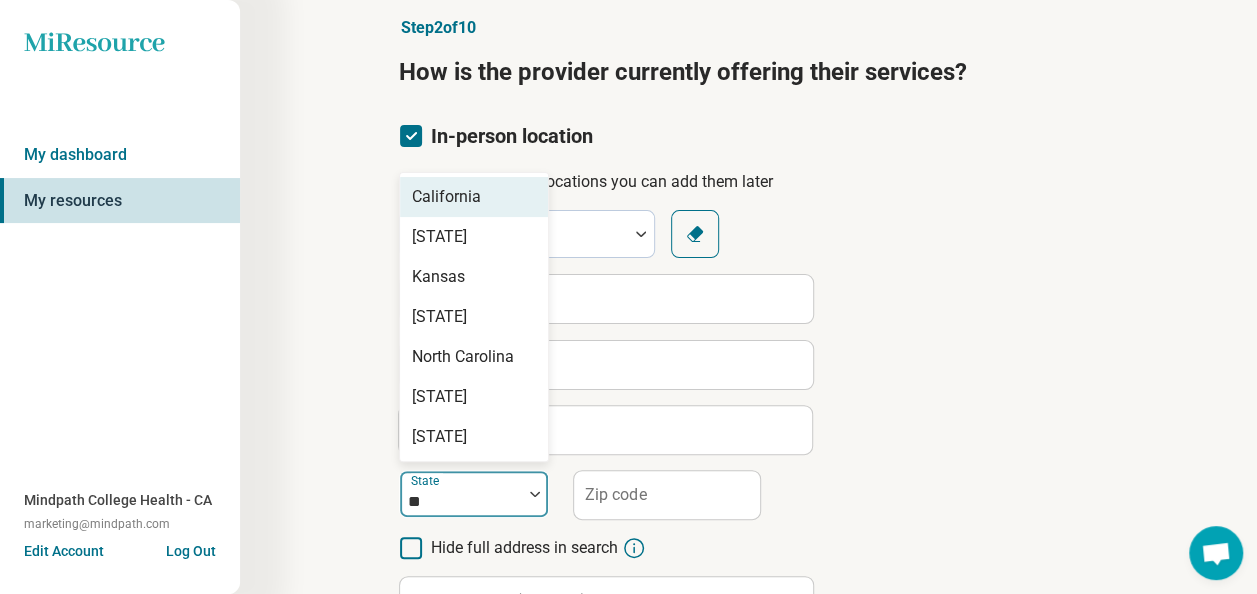 drag, startPoint x: 458, startPoint y: 196, endPoint x: 494, endPoint y: 206, distance: 37.363083 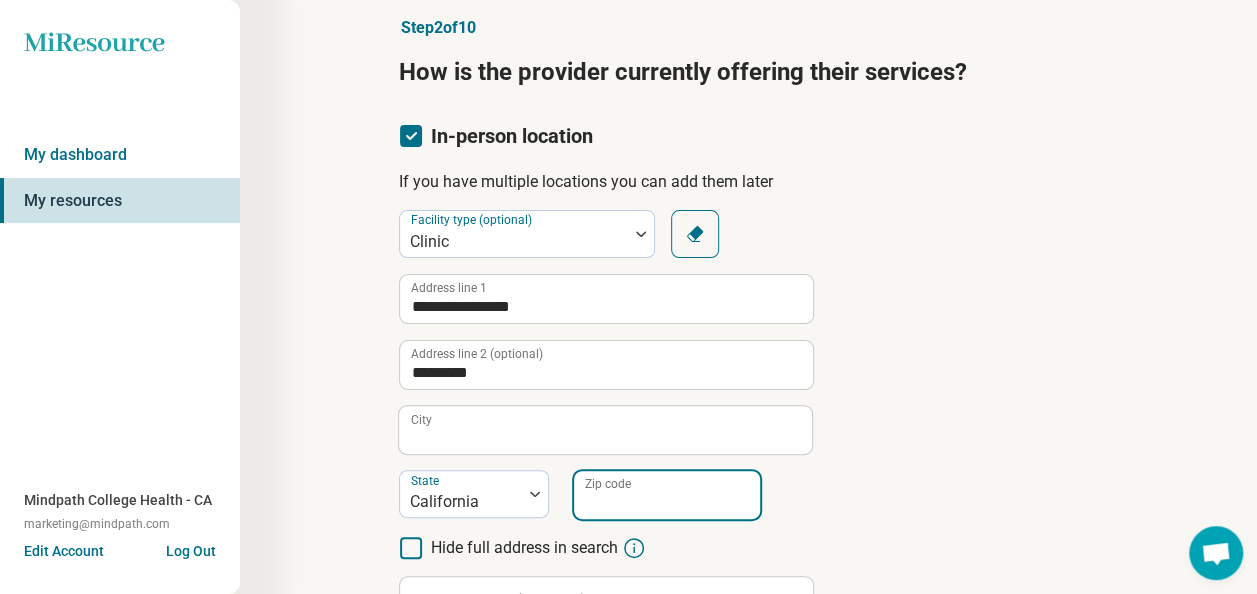 drag, startPoint x: 654, startPoint y: 490, endPoint x: 728, endPoint y: 490, distance: 74 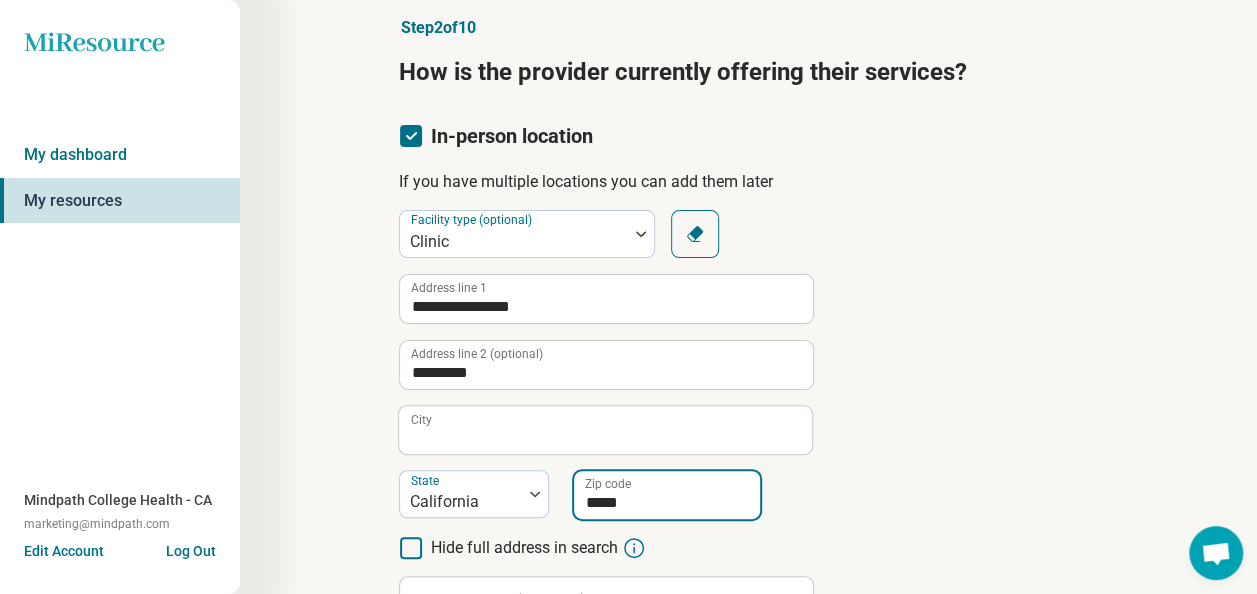 type on "*****" 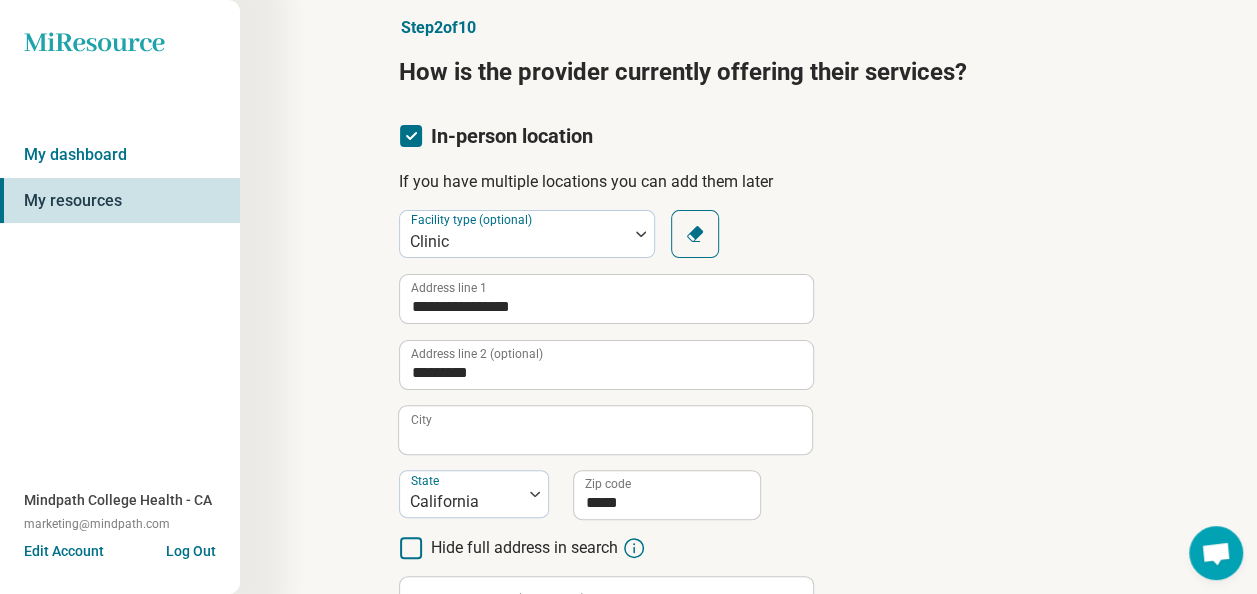 click on "**********" at bounding box center (749, 559) 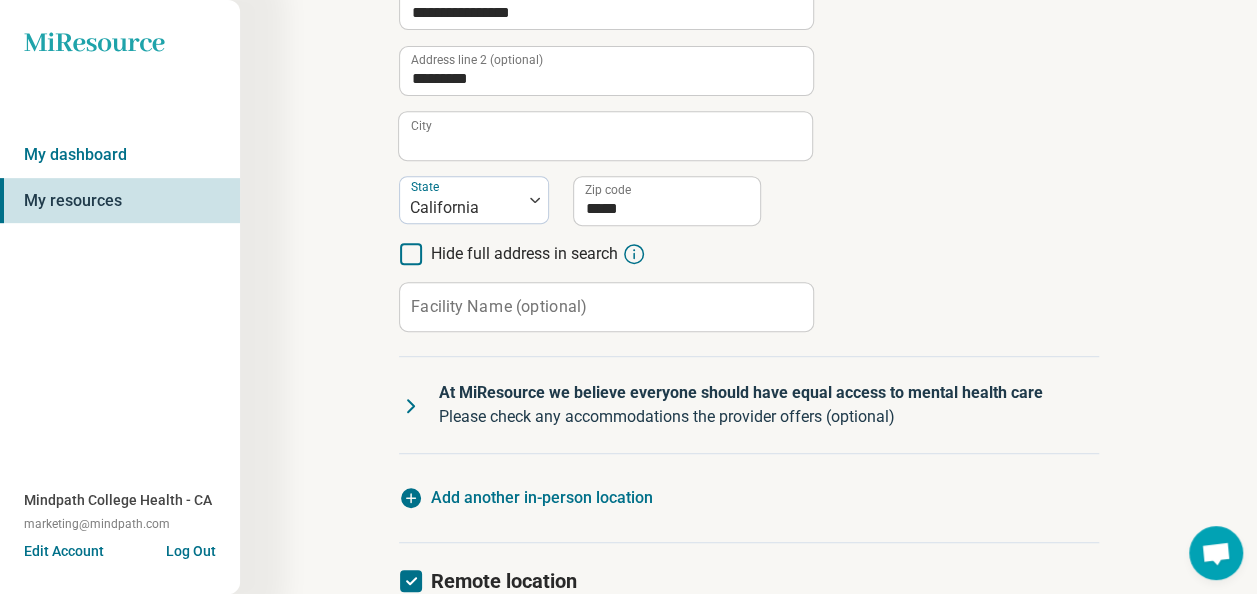 scroll, scrollTop: 376, scrollLeft: 0, axis: vertical 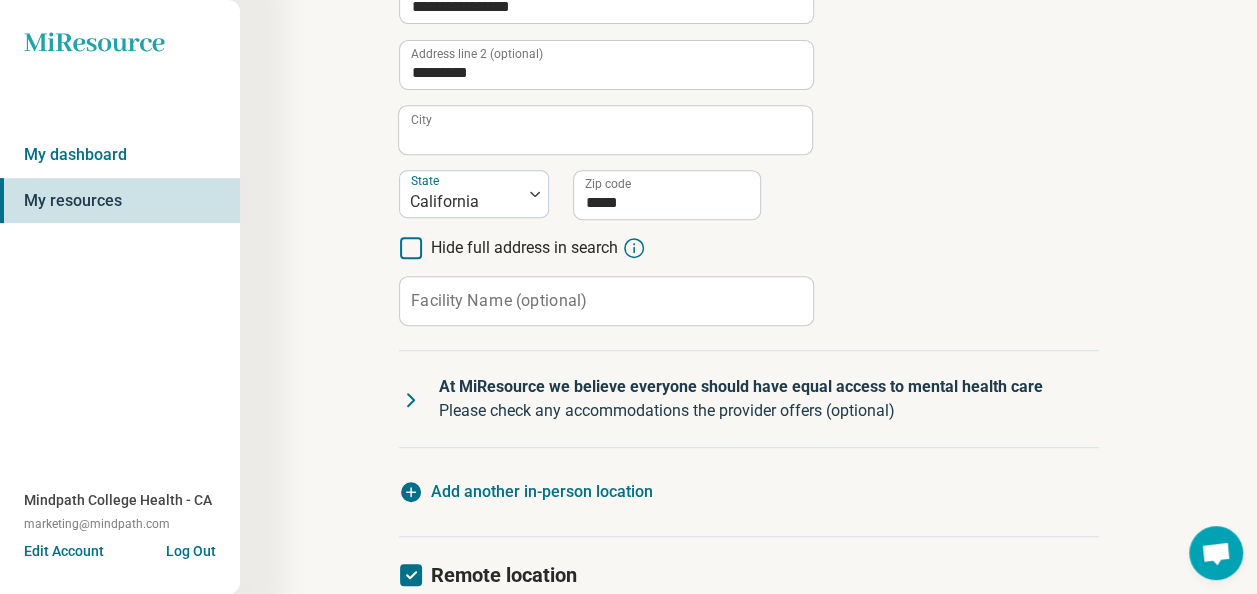 click on "Facility Name (optional)" at bounding box center [499, 300] 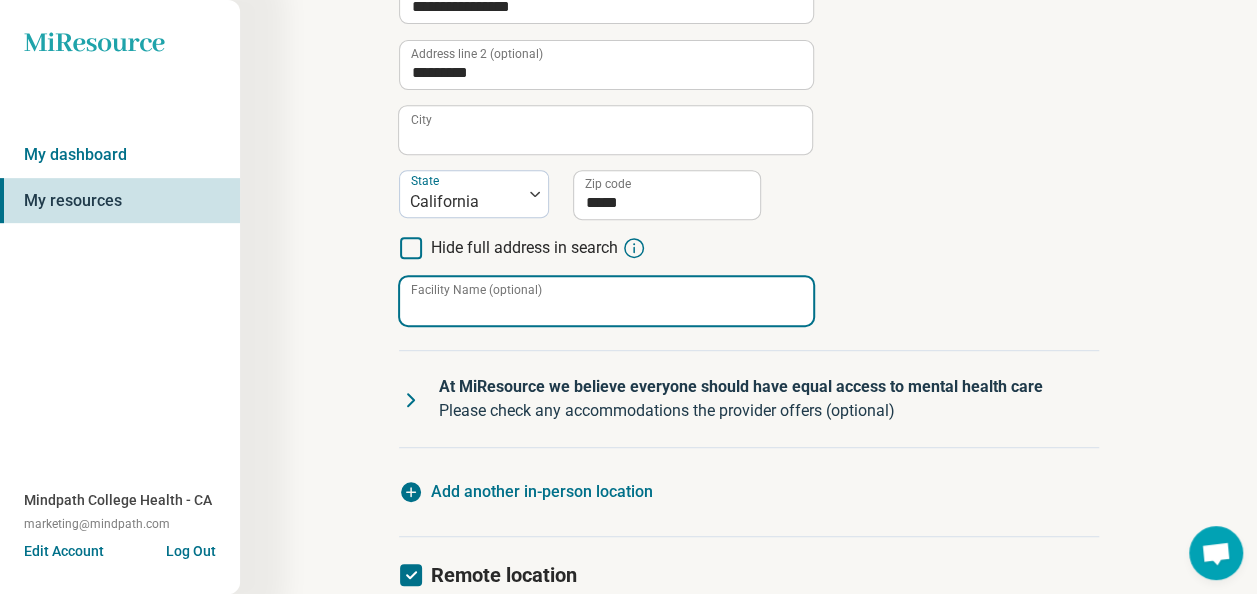 click on "Facility Name (optional)" at bounding box center [606, 301] 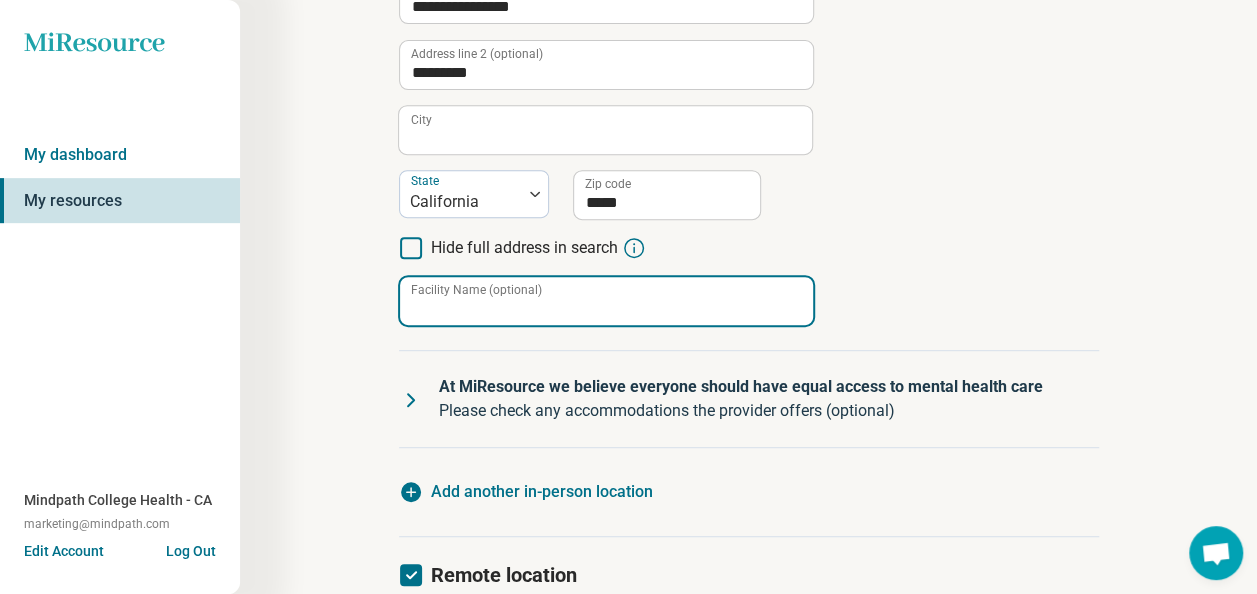 click on "Facility Name (optional)" at bounding box center [606, 301] 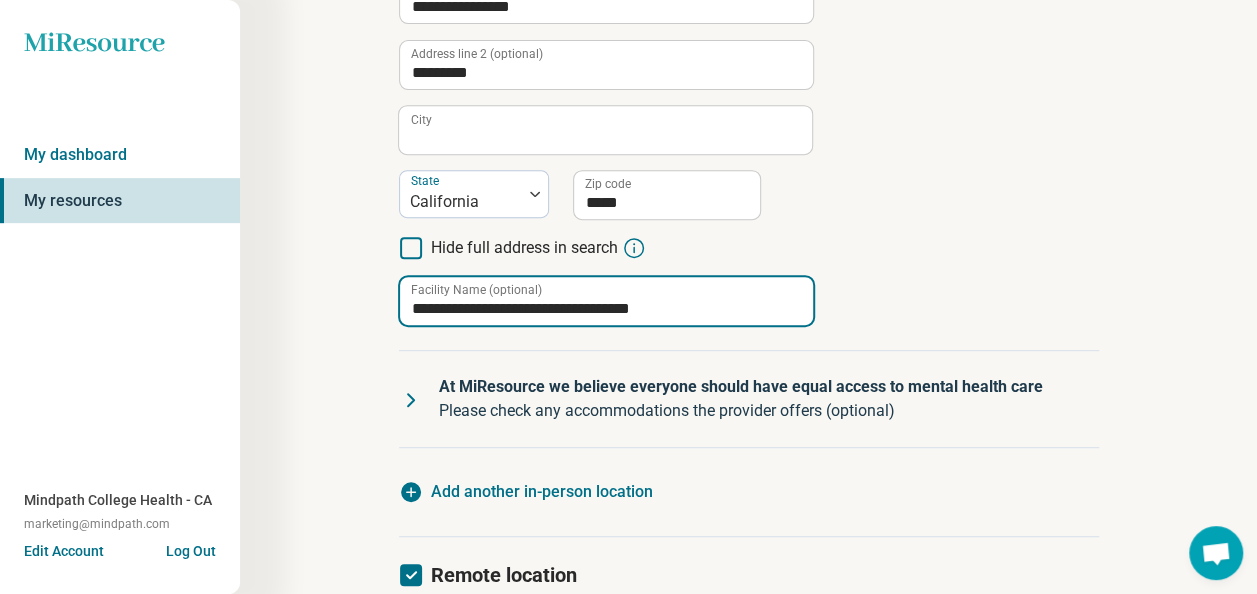 click on "**********" at bounding box center [606, 301] 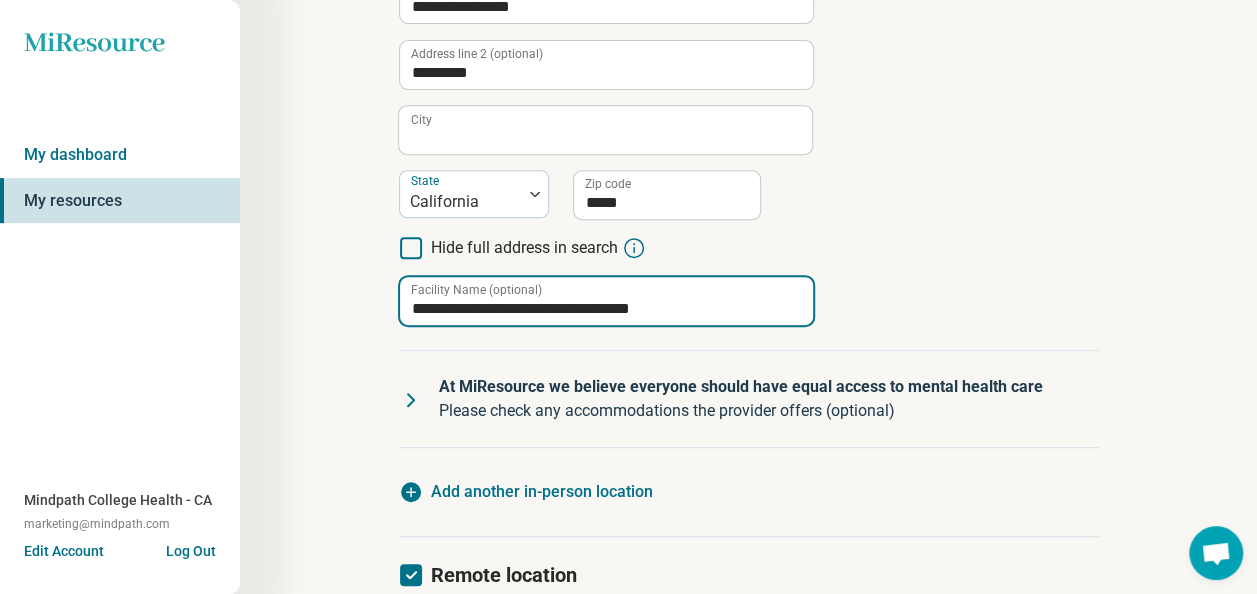 drag, startPoint x: 604, startPoint y: 304, endPoint x: 753, endPoint y: 314, distance: 149.33519 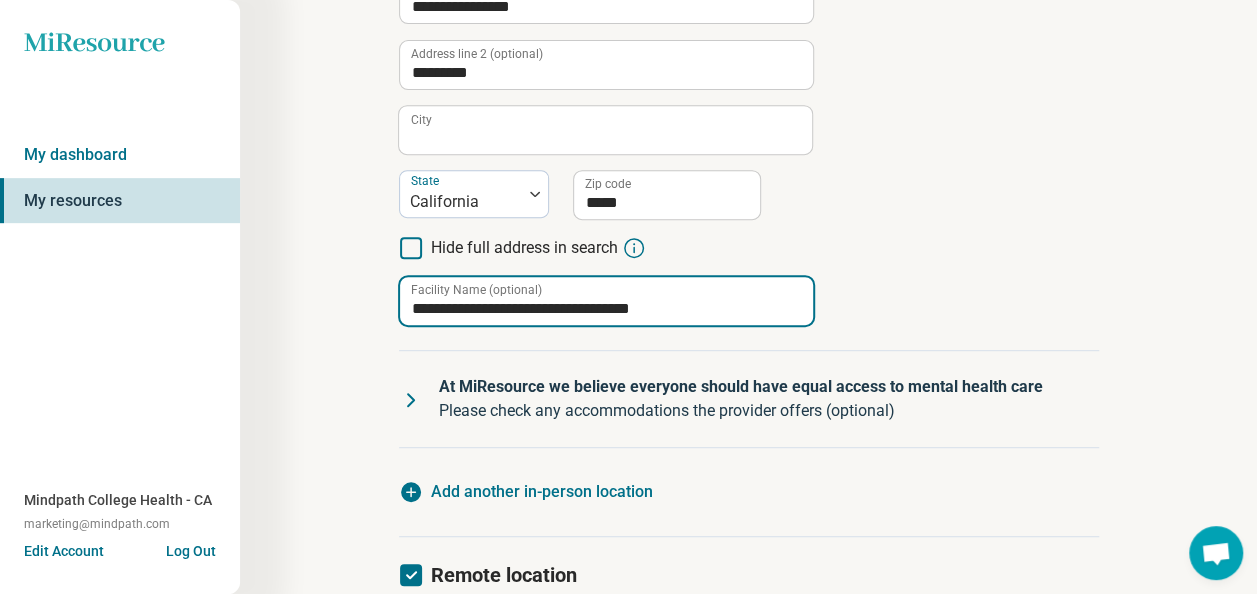 type on "**********" 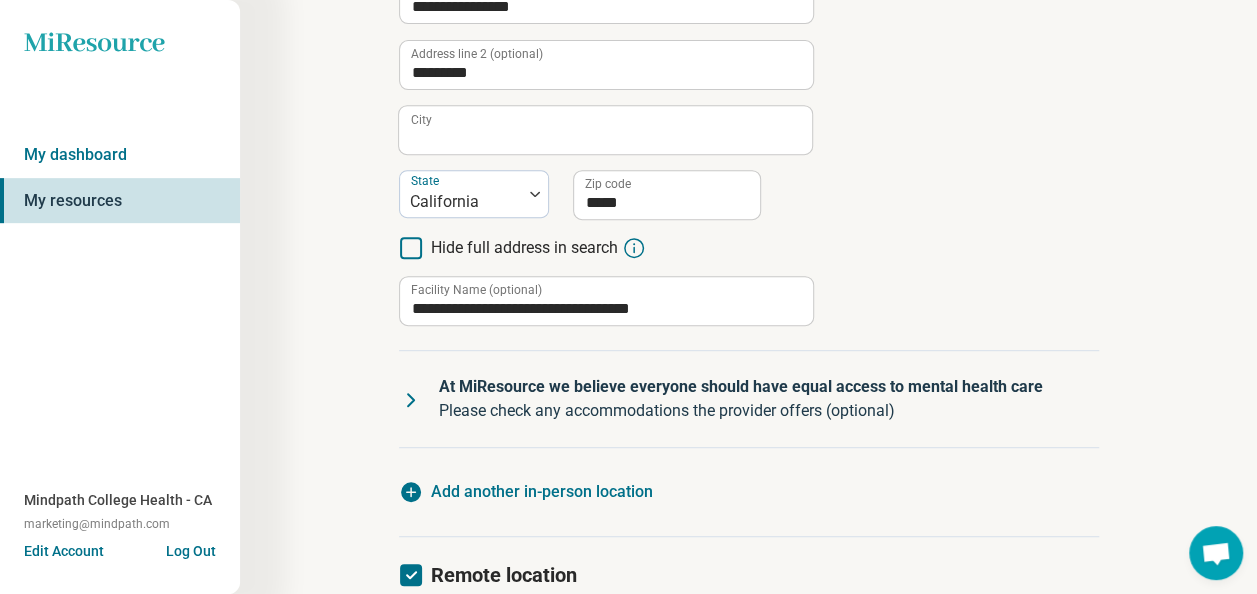 click on "**********" at bounding box center [749, 118] 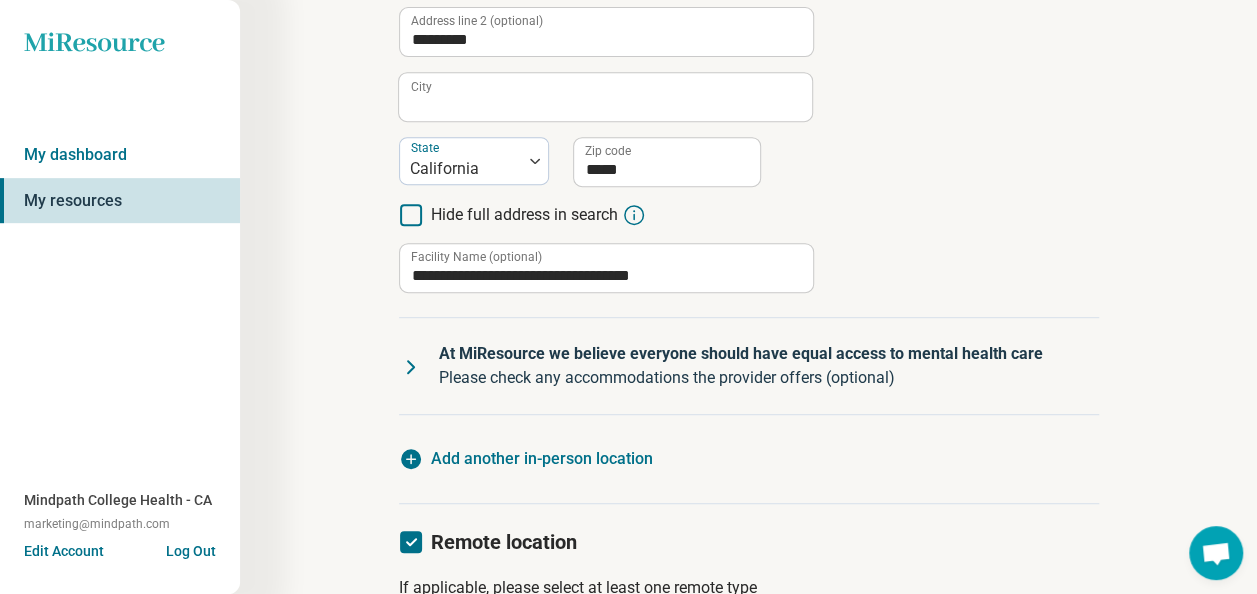 scroll, scrollTop: 276, scrollLeft: 0, axis: vertical 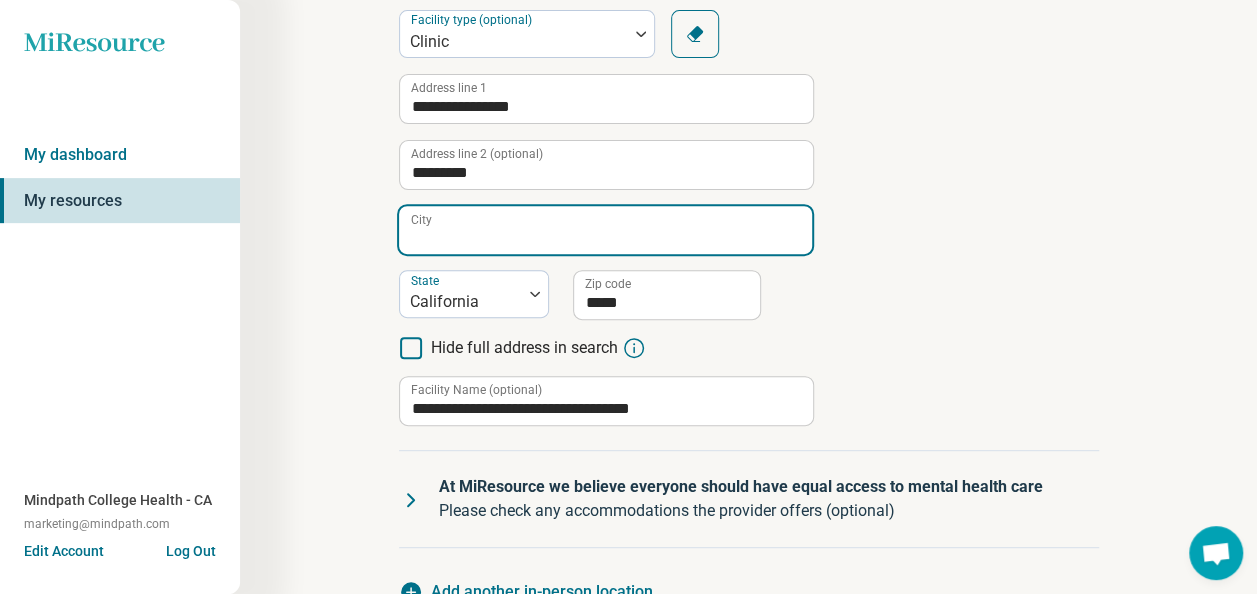 click on "City" at bounding box center [605, 230] 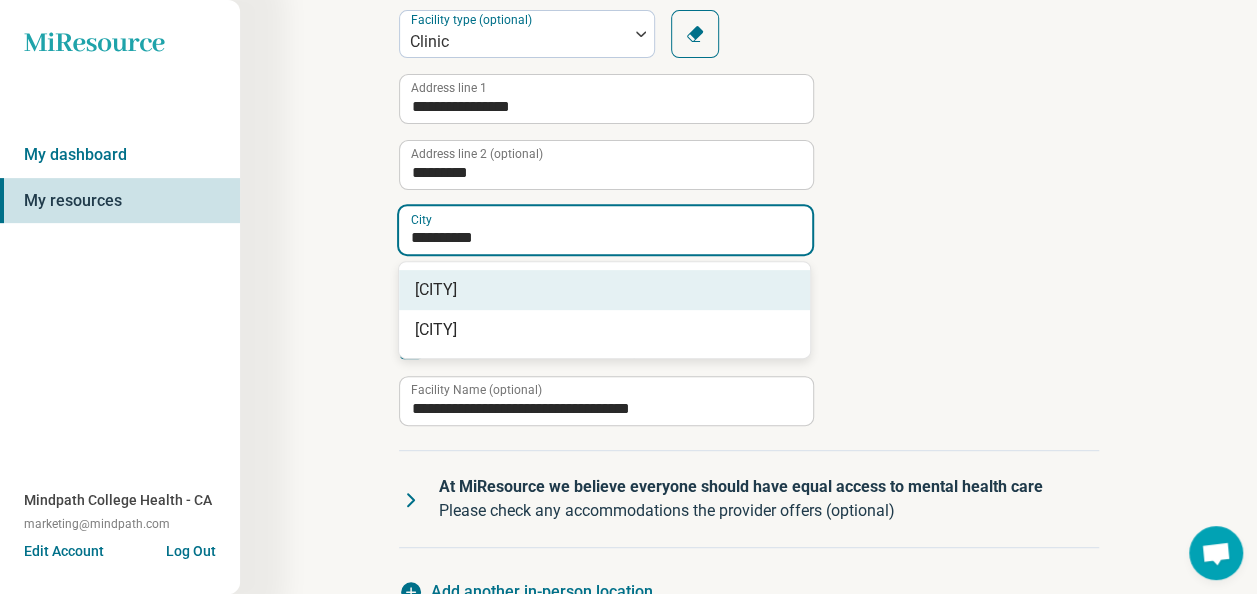click on "[CITY]" at bounding box center [608, 290] 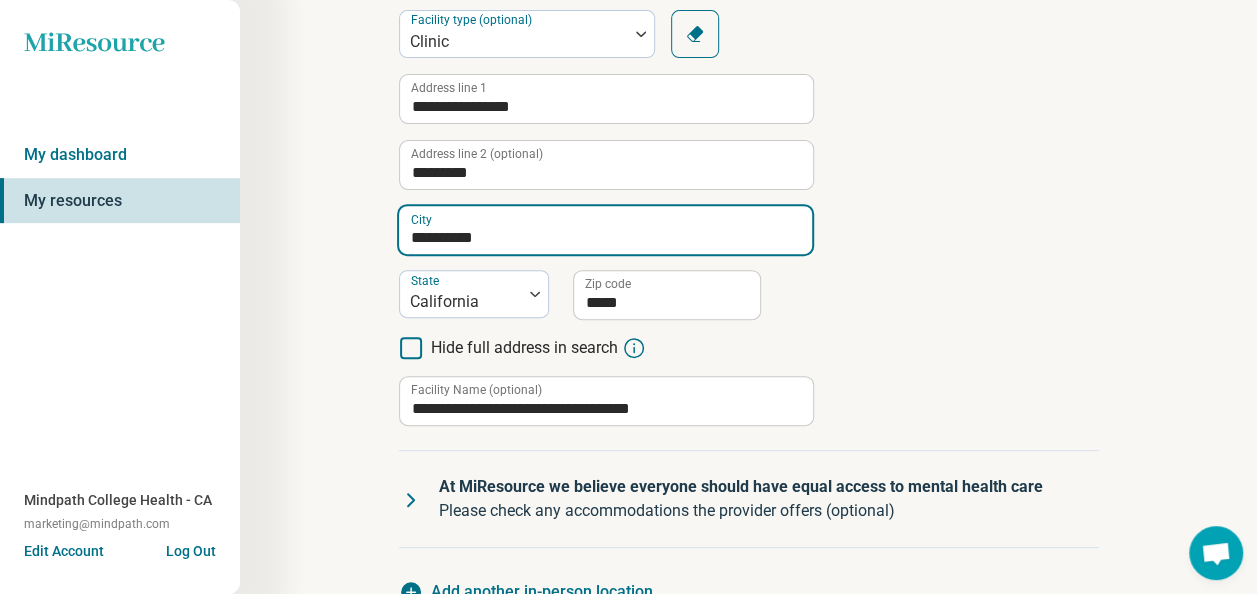 type on "**********" 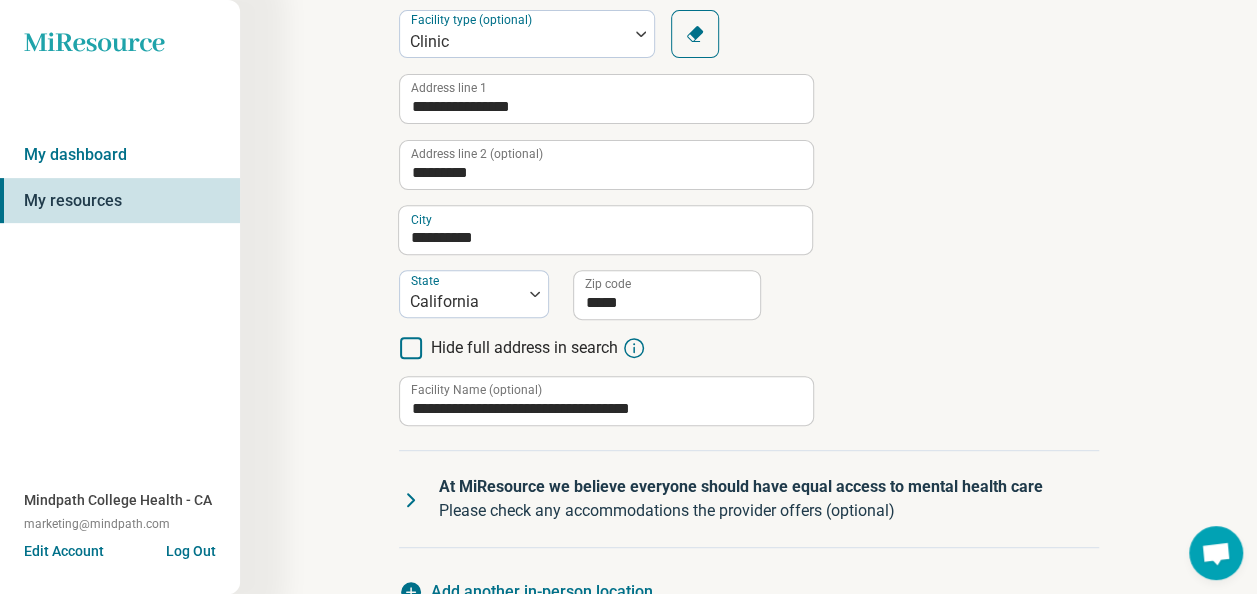 click on "**********" at bounding box center [749, 218] 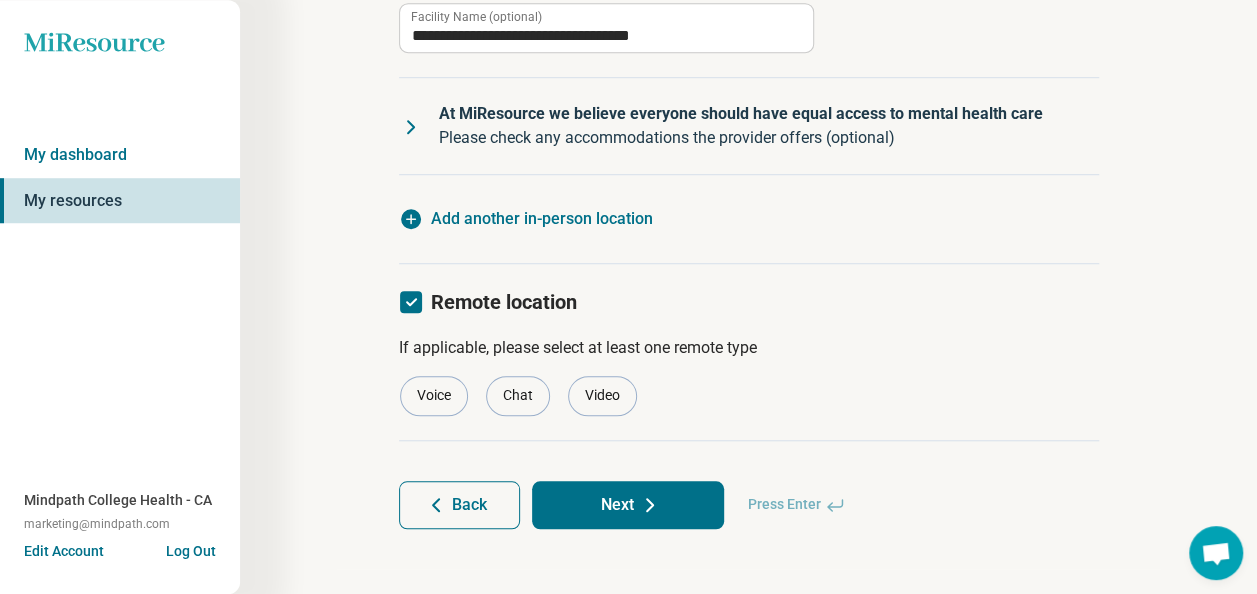 scroll, scrollTop: 653, scrollLeft: 0, axis: vertical 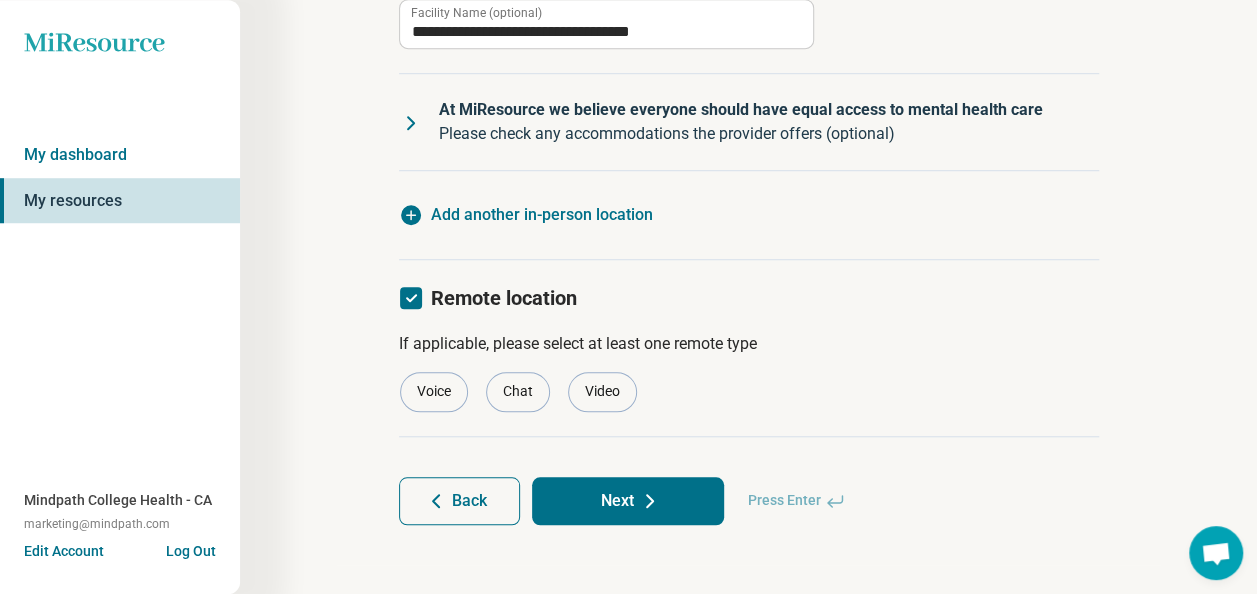 click on "Next" at bounding box center [628, 501] 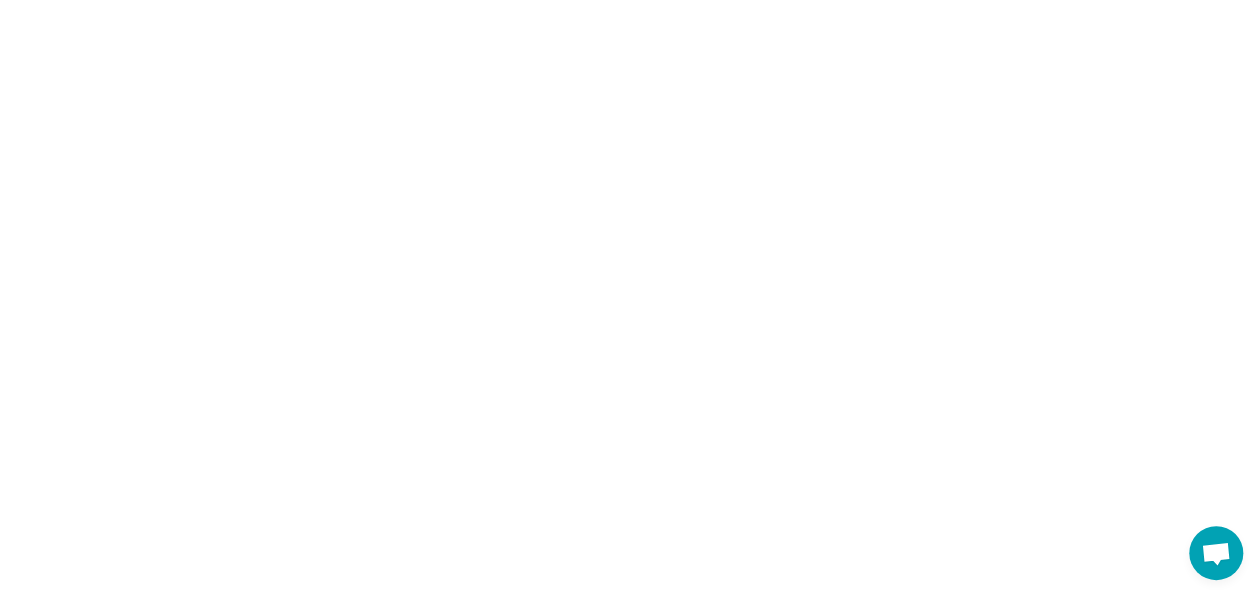 scroll, scrollTop: 0, scrollLeft: 0, axis: both 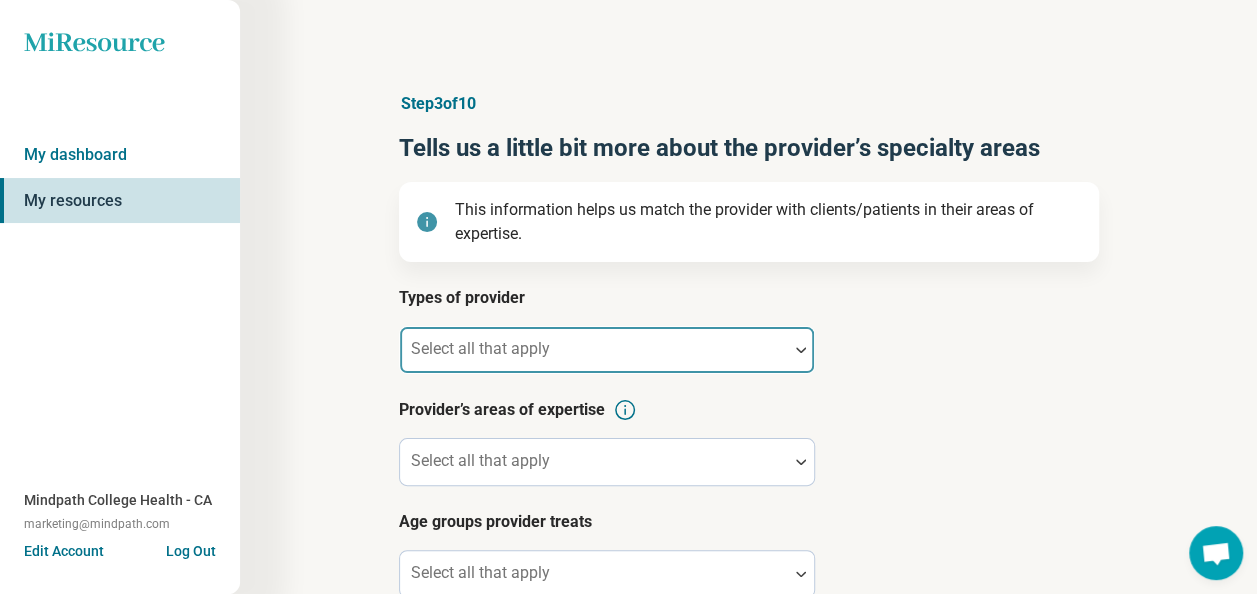 click at bounding box center (594, 358) 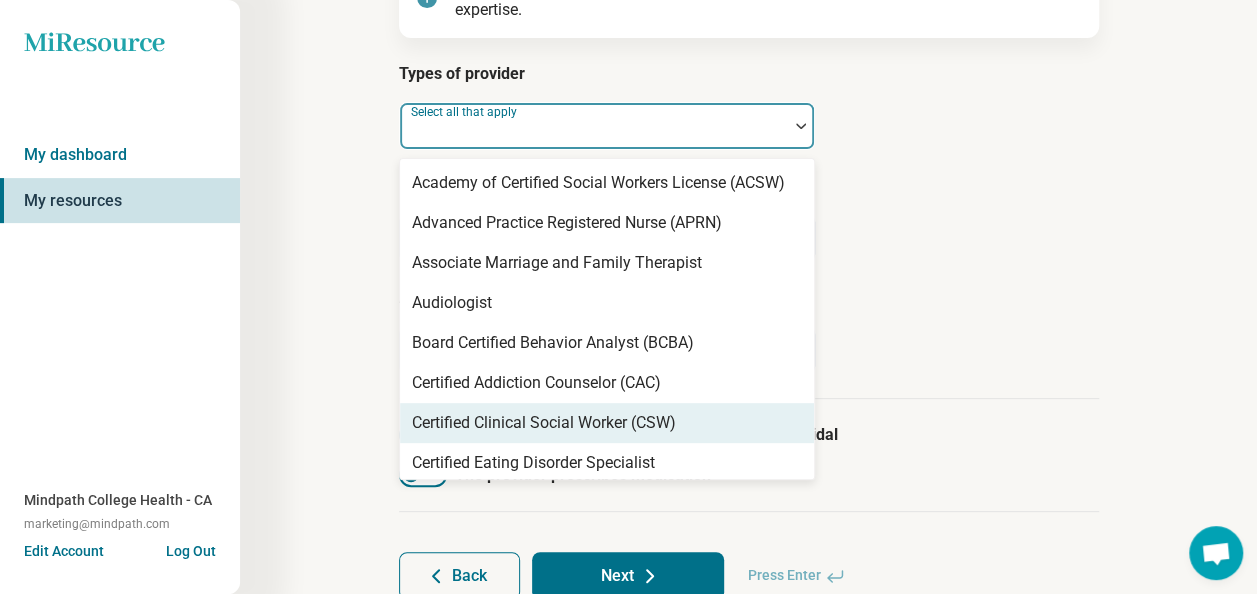 scroll, scrollTop: 300, scrollLeft: 0, axis: vertical 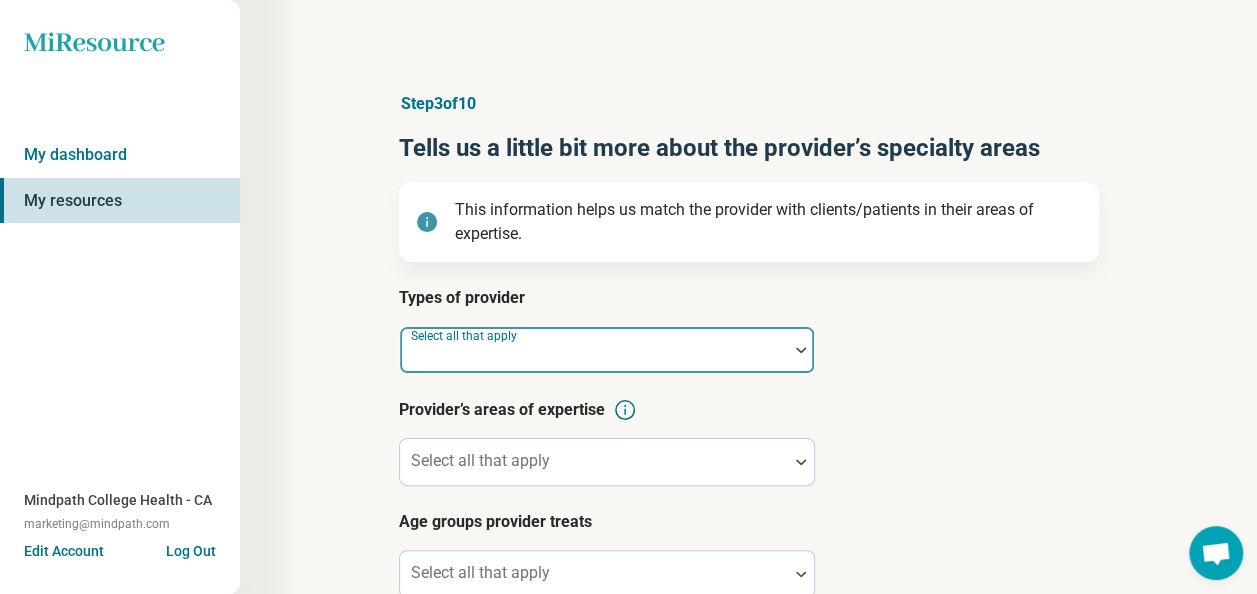 click at bounding box center [594, 358] 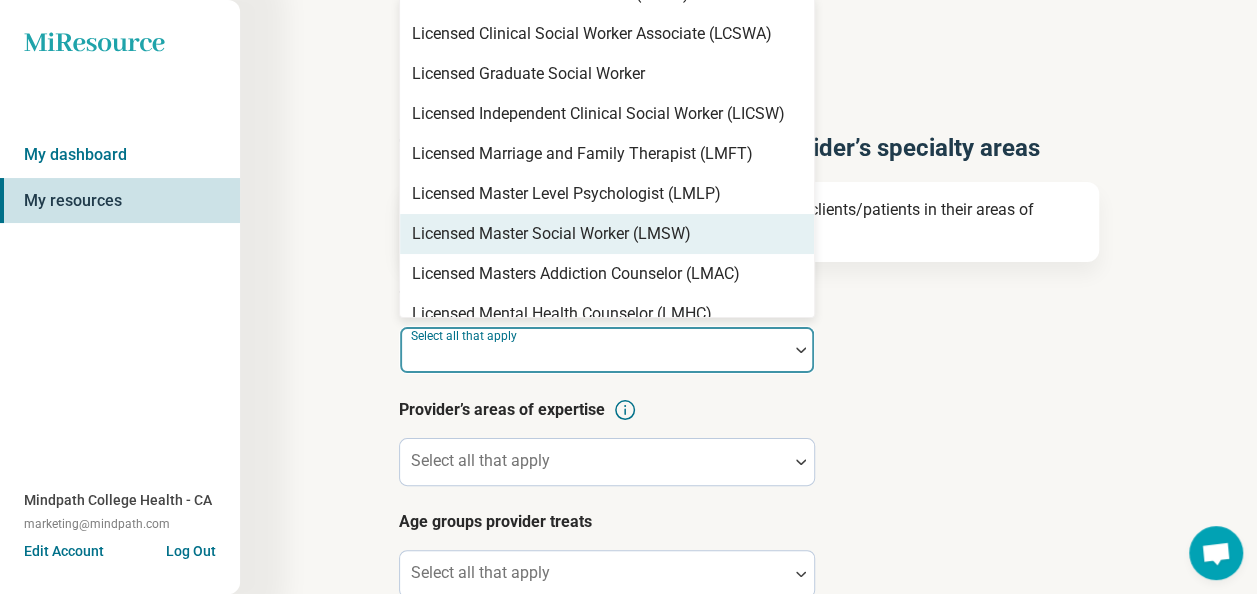 scroll, scrollTop: 1100, scrollLeft: 0, axis: vertical 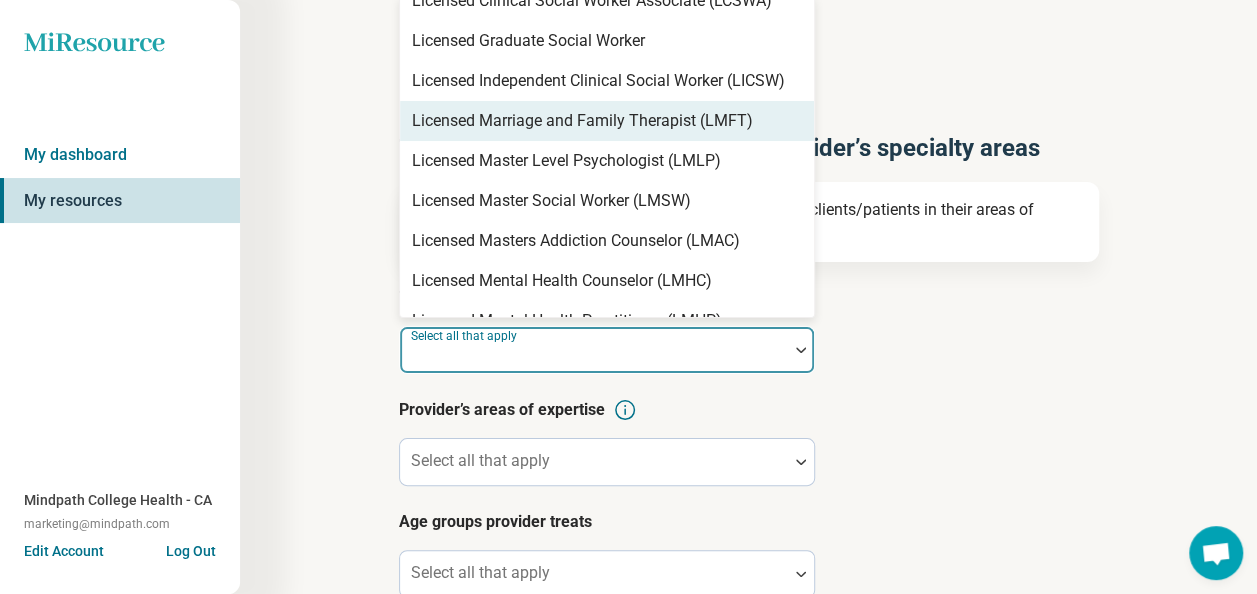 click on "Licensed Marriage and Family Therapist (LMFT)" at bounding box center (582, 121) 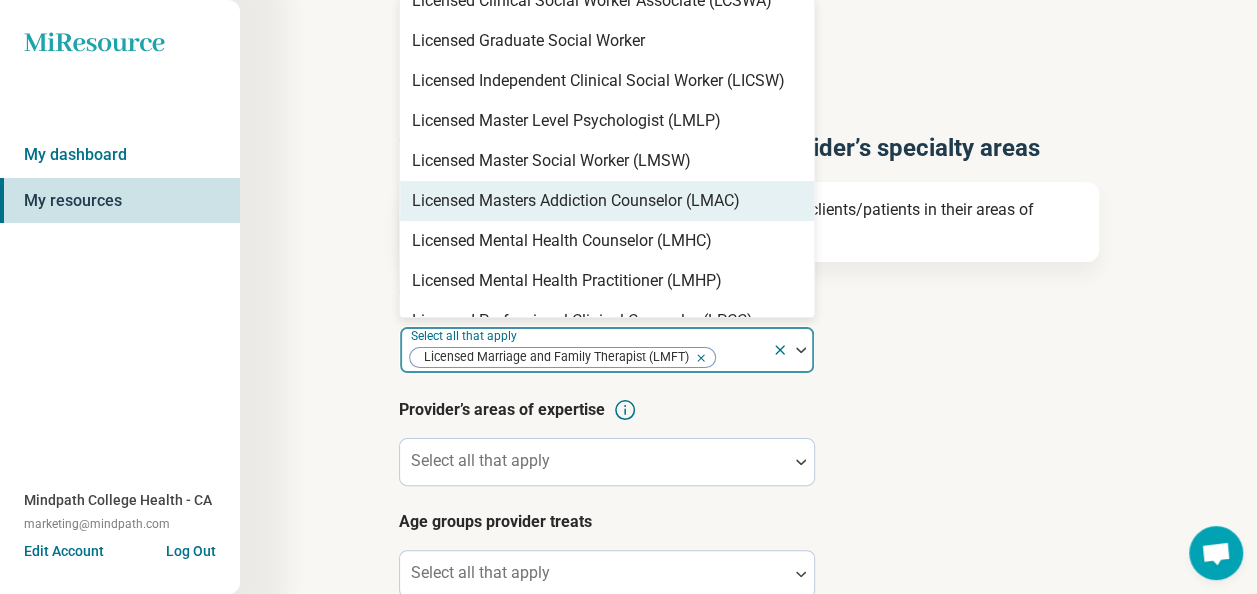 click on "Types of provider option Licensed Marriage and Family Therapist (LMFT), selected. 67 results available. Use Up and Down to choose options, press Enter to select the currently focused option, press Escape to exit the menu, press Tab to select the option and exit the menu. Select all that apply Licensed Marriage and Family Therapist (LMFT) Academy of Certified Social Workers License (ACSW) Advanced Practice Registered Nurse (APRN) Associate Marriage and Family Therapist Audiologist Board Certified Behavior Analyst (BCBA) Certified Addiction Counselor (CAC) Certified Clinical Social Worker (CSW) Certified Eating Disorder Specialist Certified Group Psychotherapist (CGP) Certified Mental Performance Consultant Certified Social Worker (CSW) Certified Trauma Professional Community Resource Counselor Credentialed Sexual Abuse Youth Clinician (CSAYC) Diplomate in Clinical Social Work (DCSW) Education Specialist (EdS) Executive Function Coach Hypnotherapist Independent Substance Abuse Counselor Massage Therapist Other" at bounding box center (749, 330) 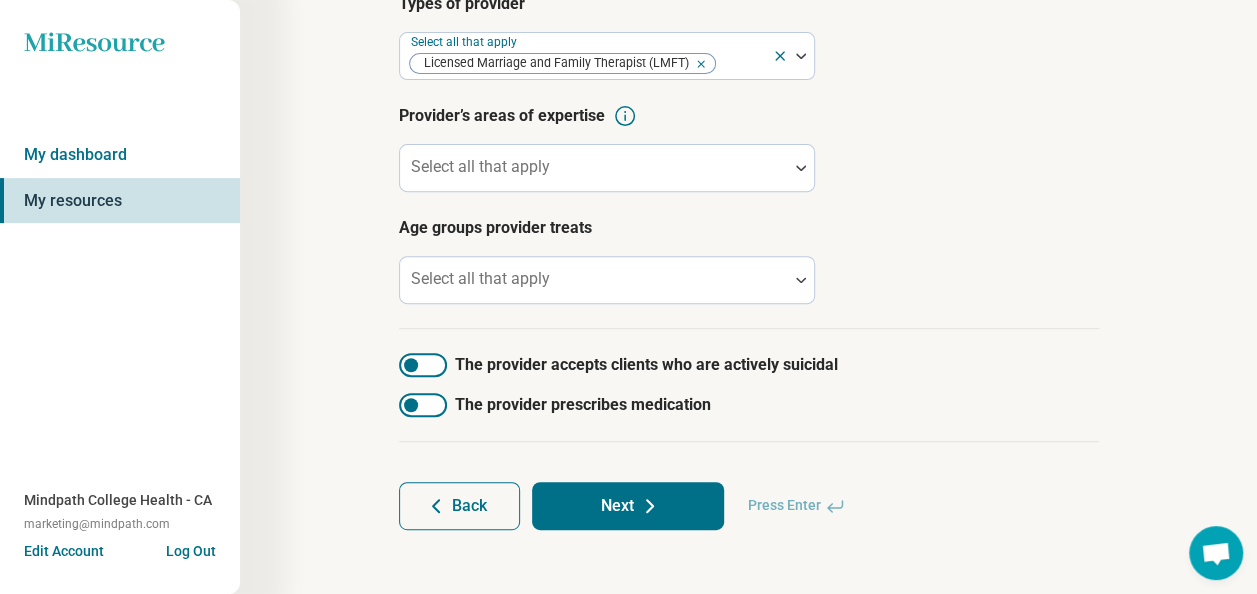 scroll, scrollTop: 300, scrollLeft: 0, axis: vertical 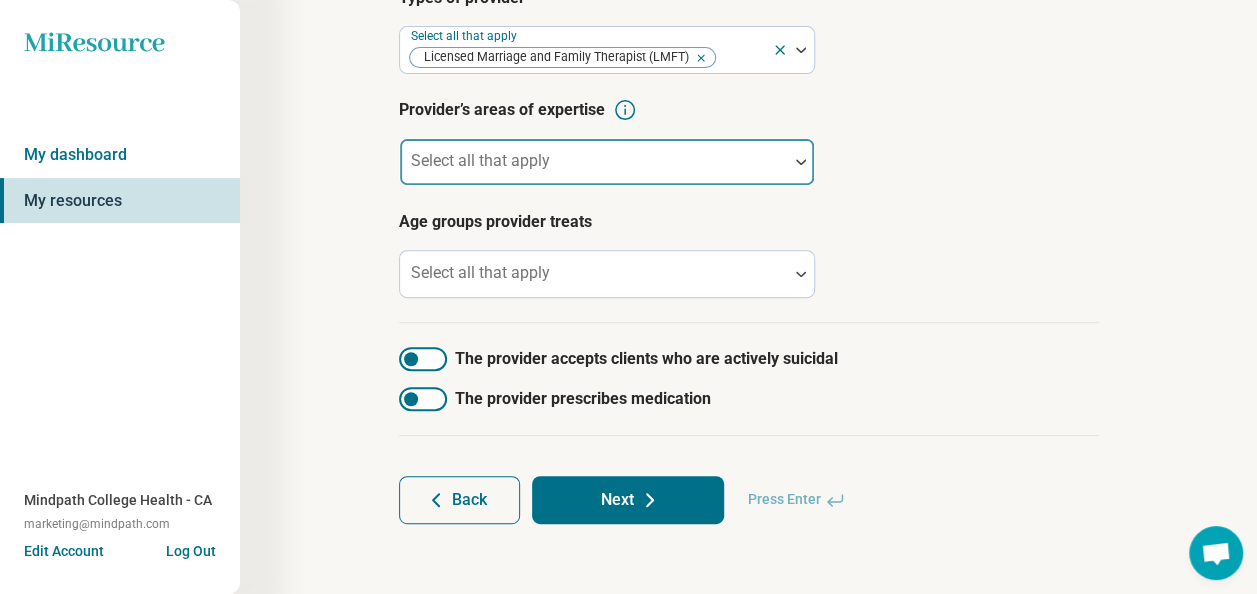 click at bounding box center [594, 170] 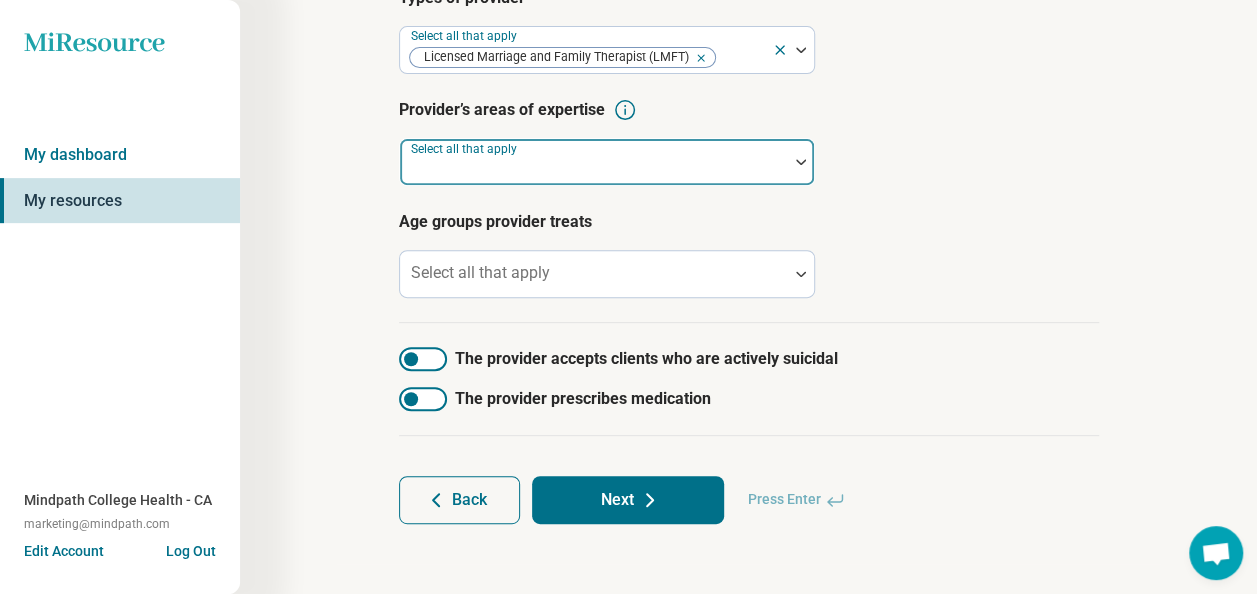 click at bounding box center [594, 170] 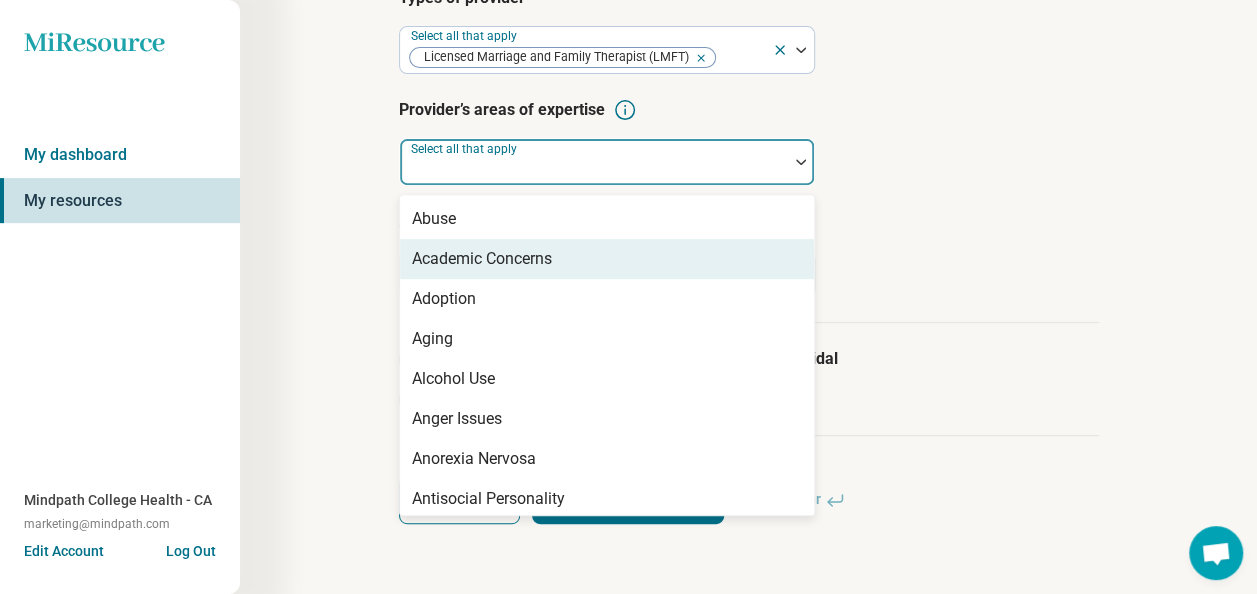 click on "Academic Concerns" at bounding box center [482, 259] 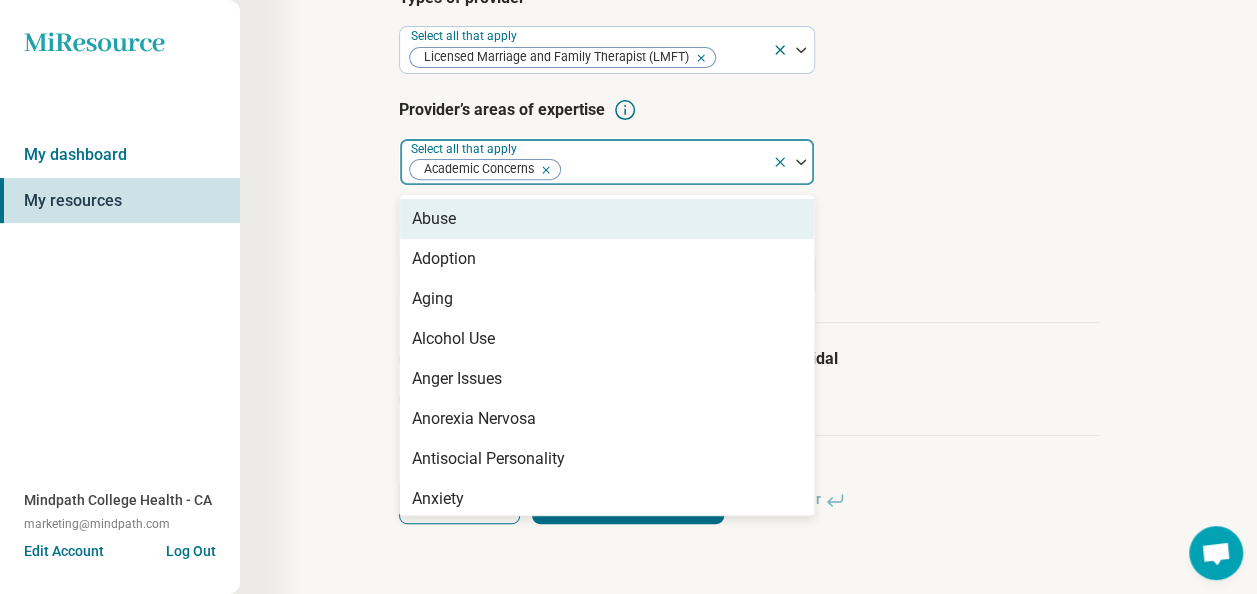 click at bounding box center [663, 170] 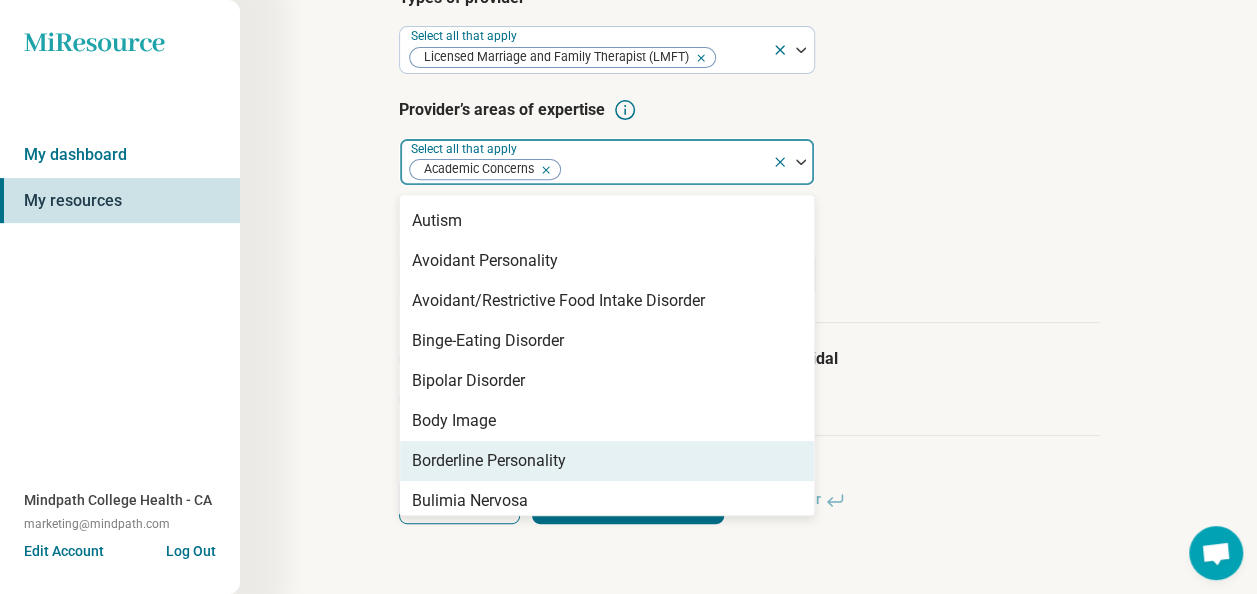 scroll, scrollTop: 500, scrollLeft: 0, axis: vertical 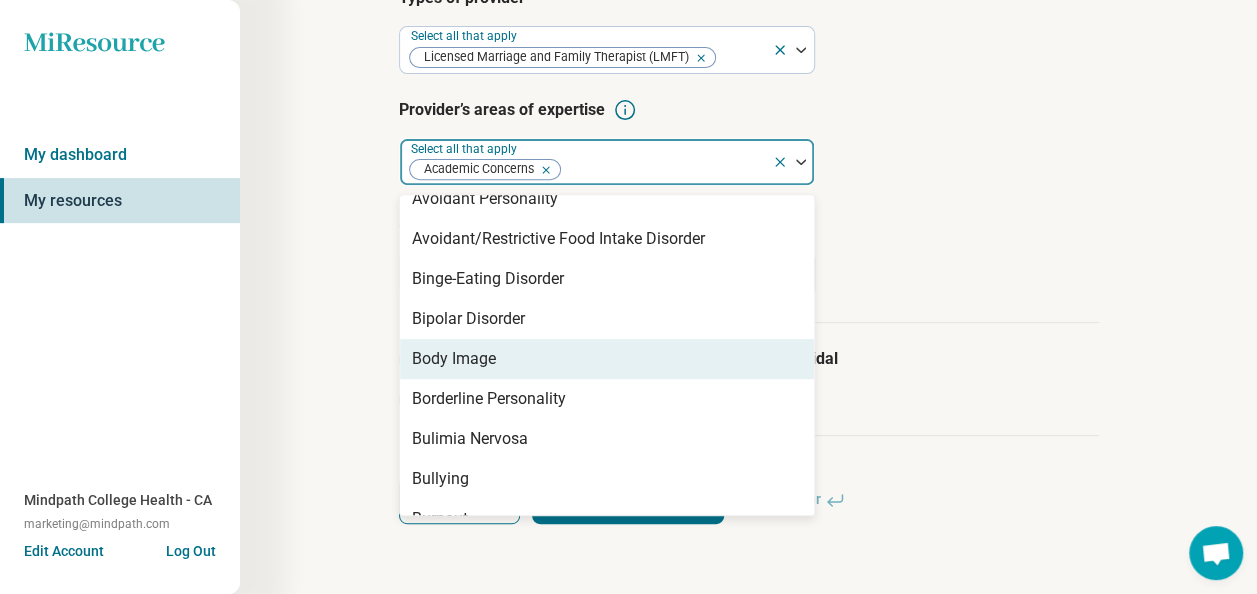 click on "Body Image" at bounding box center (454, 359) 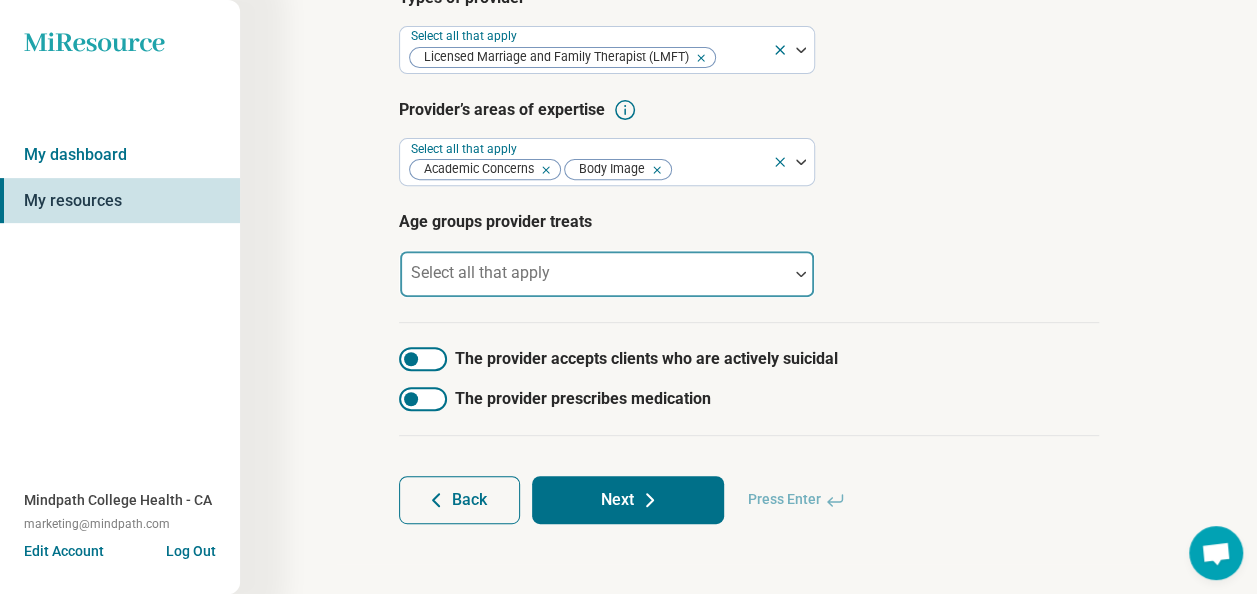 scroll, scrollTop: 300, scrollLeft: 0, axis: vertical 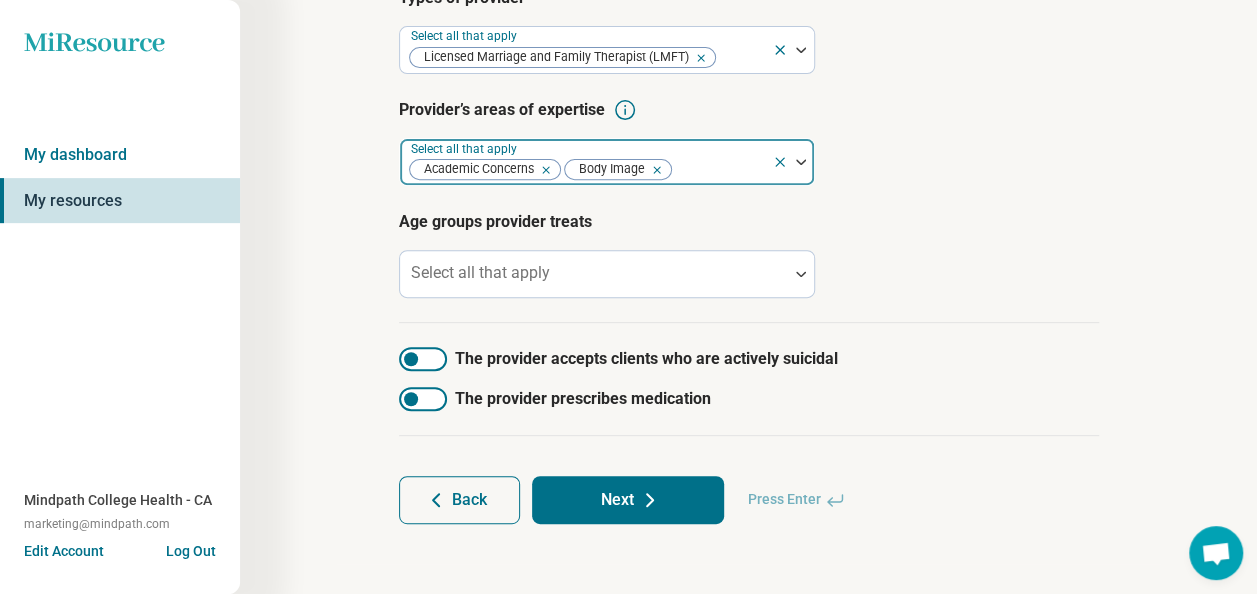 click at bounding box center (719, 170) 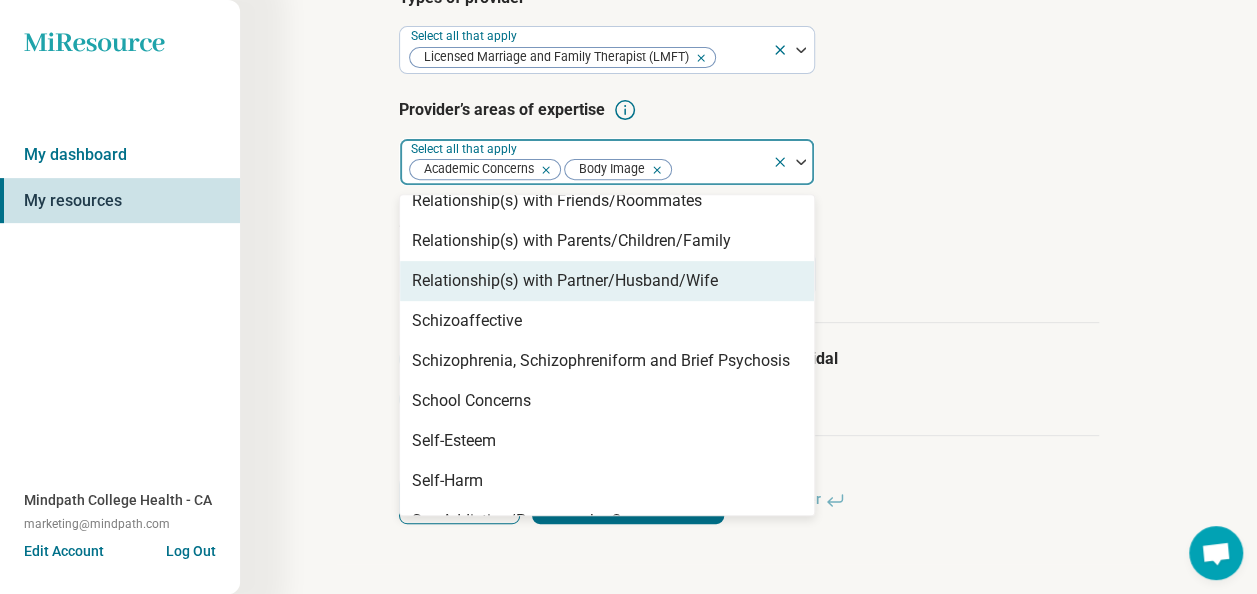 scroll, scrollTop: 3100, scrollLeft: 0, axis: vertical 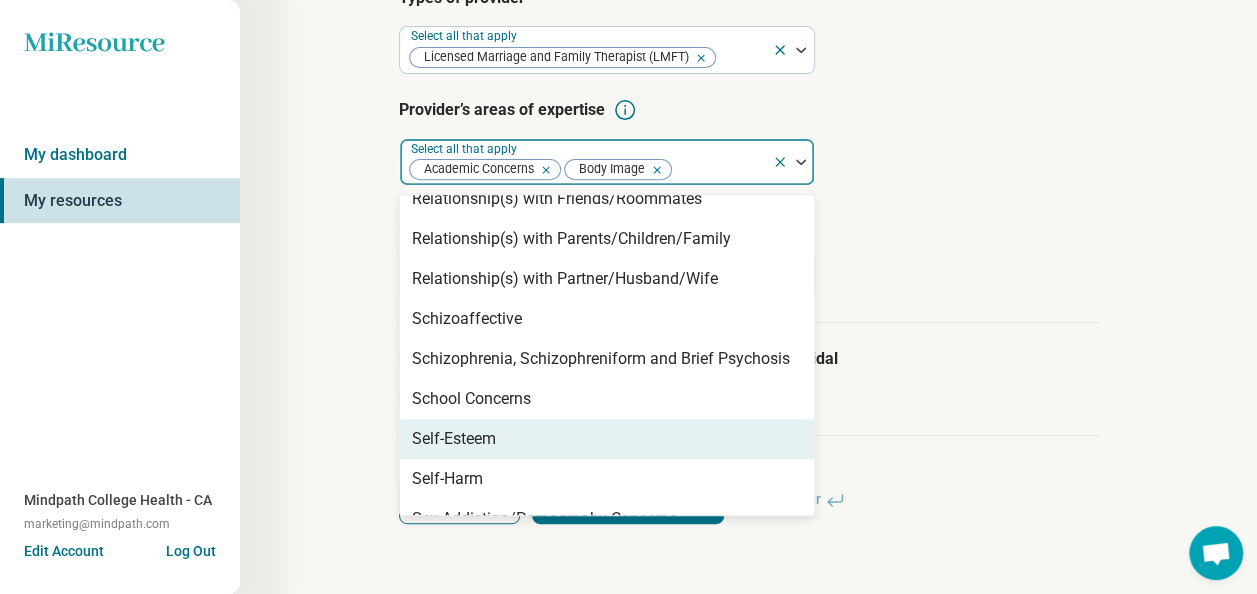 click on "Self-Esteem" at bounding box center (454, 439) 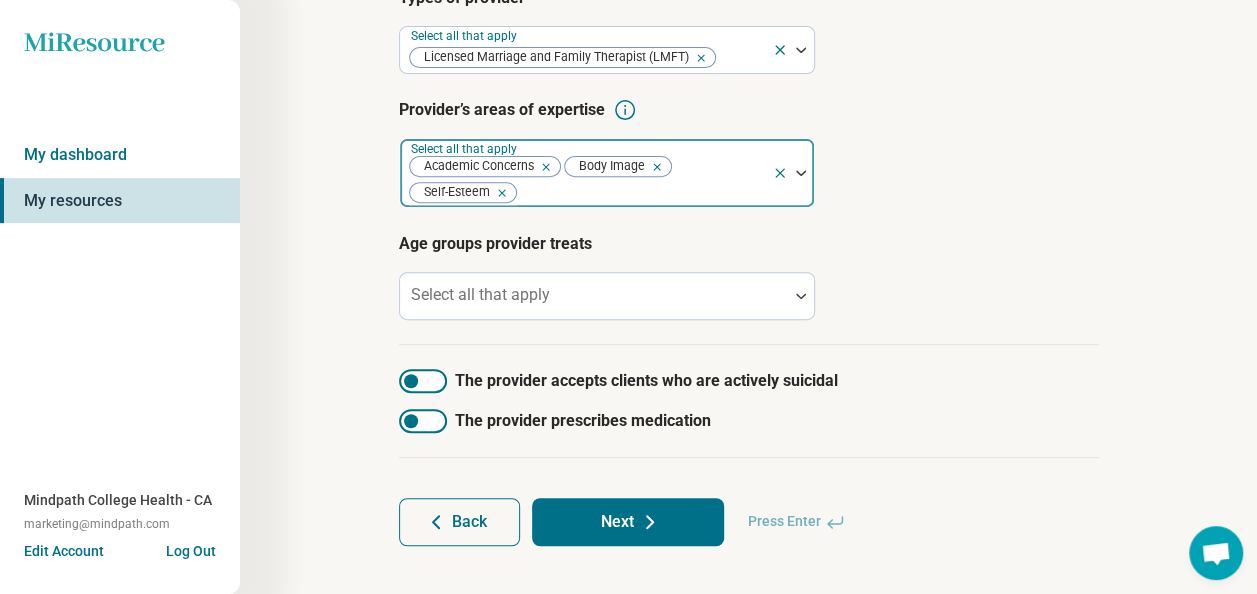 click at bounding box center (641, 193) 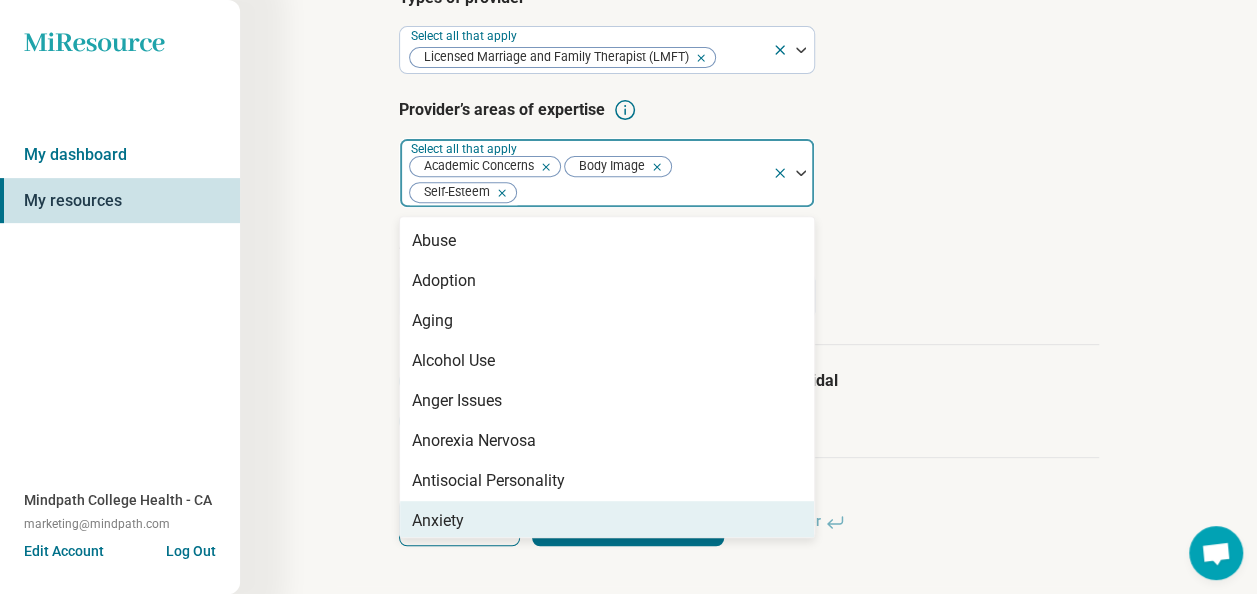 click on "Anxiety" at bounding box center [607, 521] 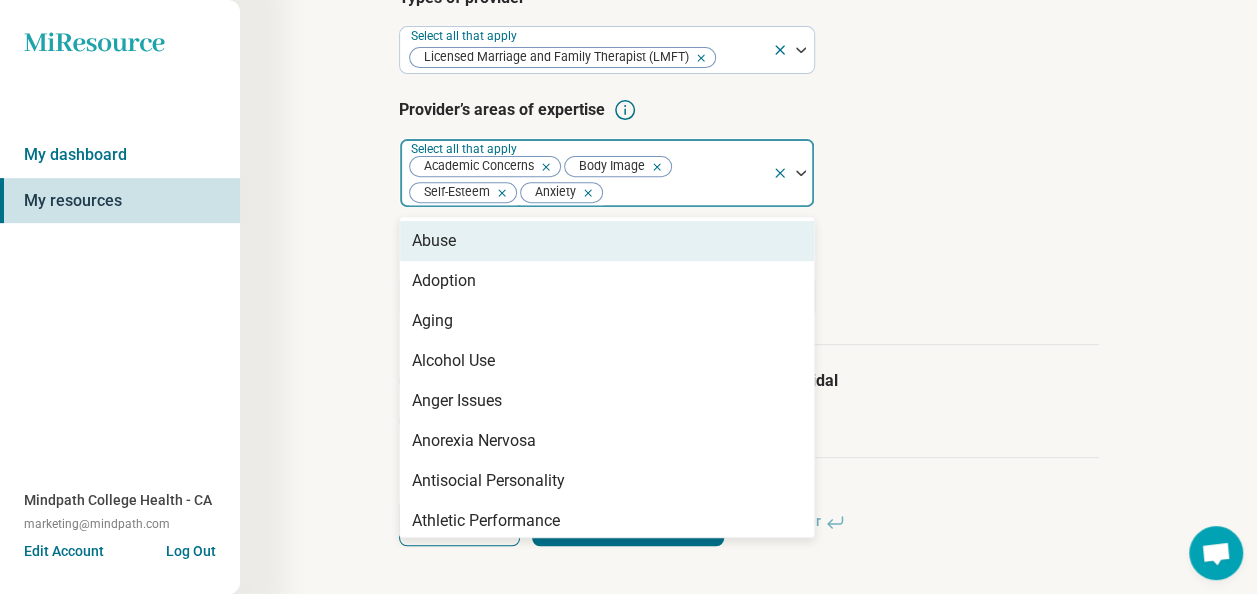 click at bounding box center (684, 193) 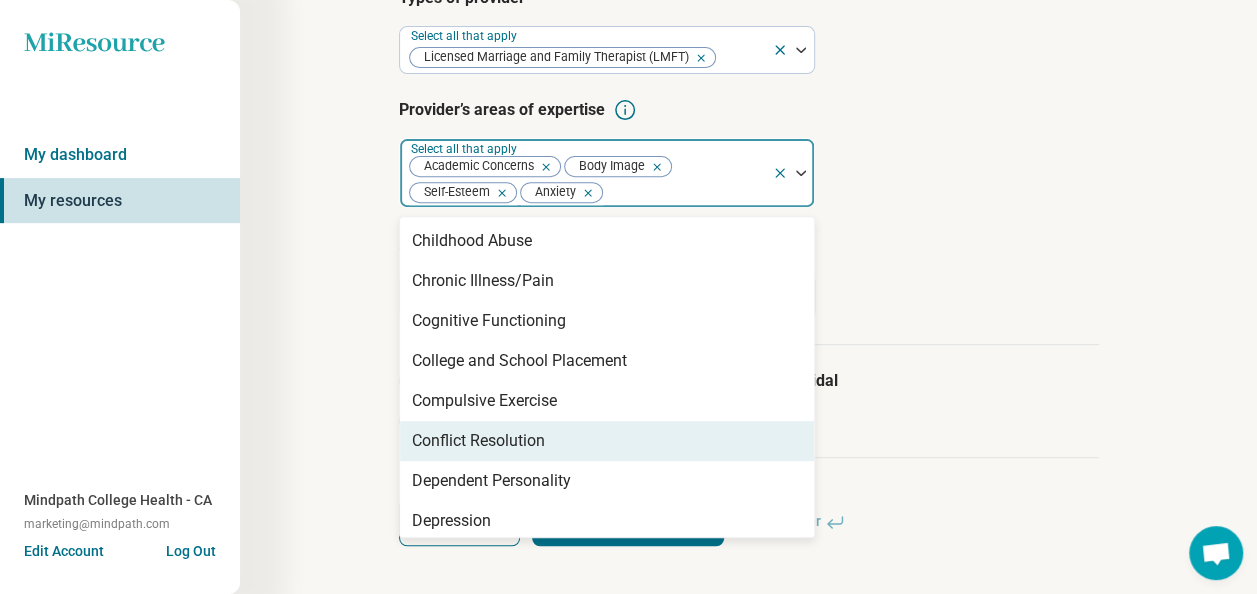 scroll, scrollTop: 900, scrollLeft: 0, axis: vertical 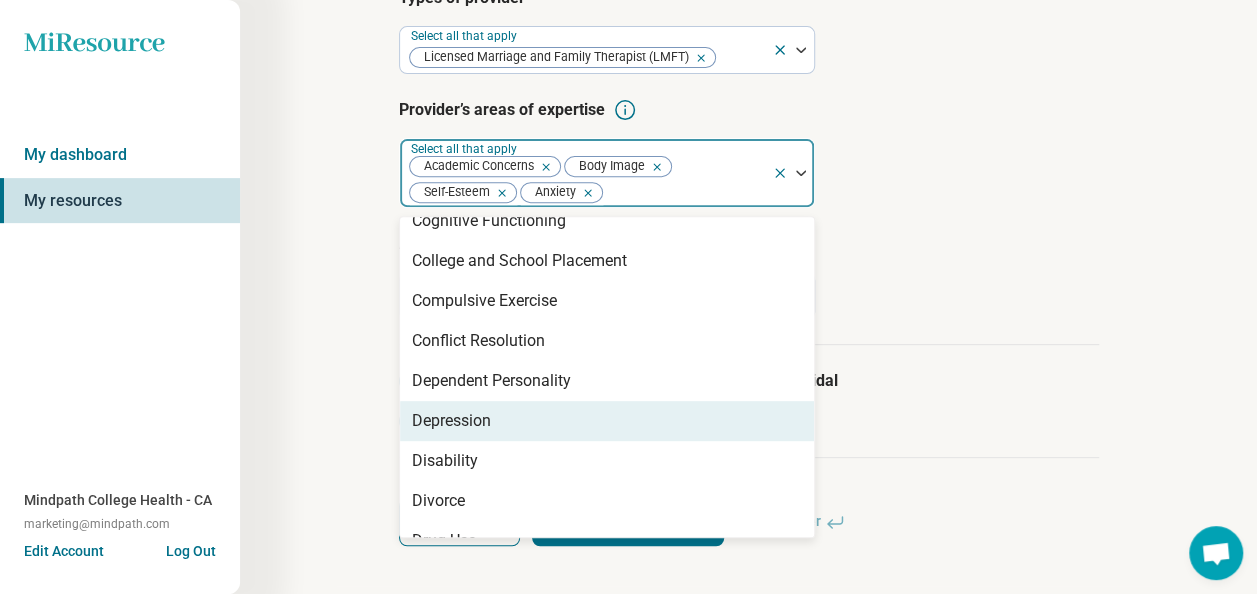 click on "Depression" at bounding box center (451, 421) 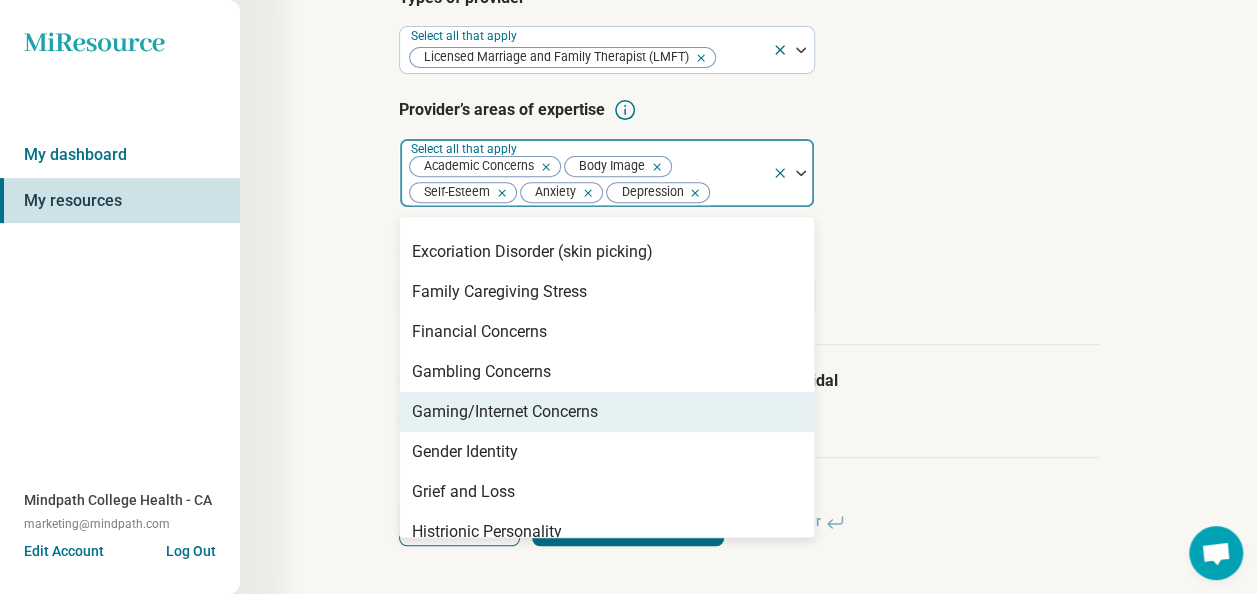 scroll, scrollTop: 1300, scrollLeft: 0, axis: vertical 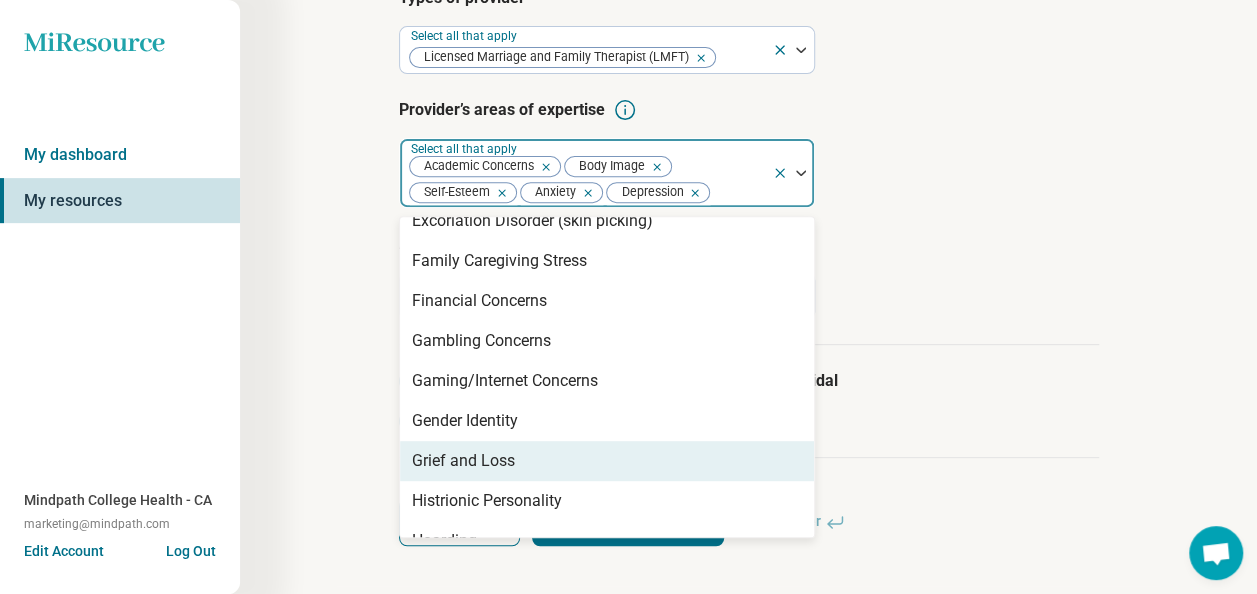 click on "Grief and Loss" at bounding box center [463, 461] 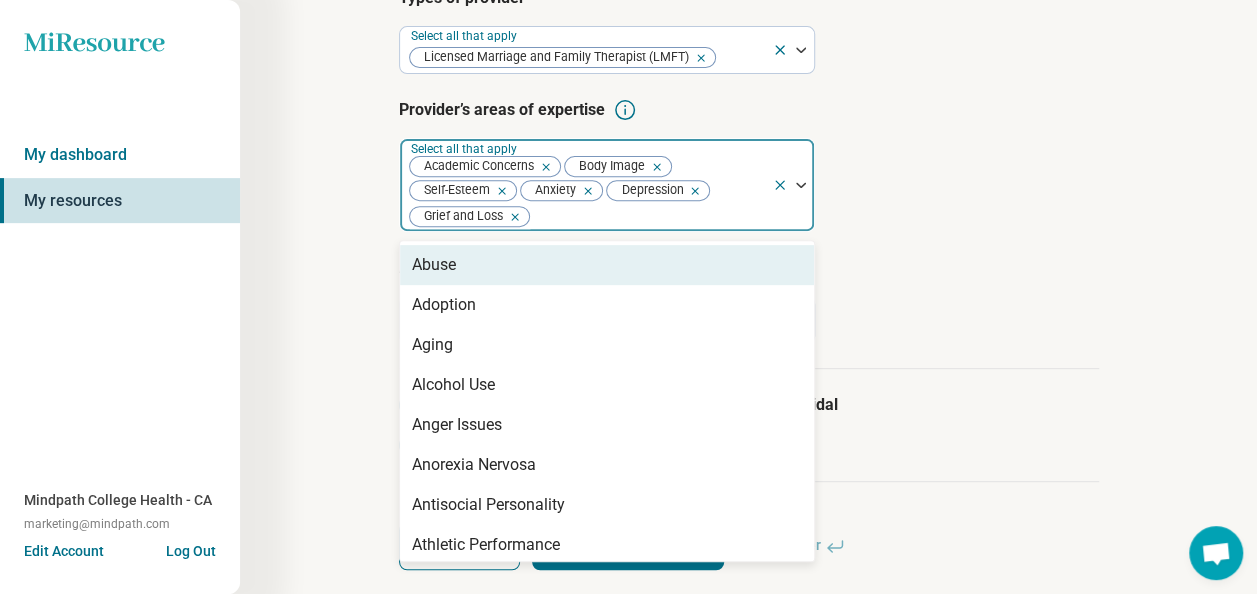 click at bounding box center (648, 217) 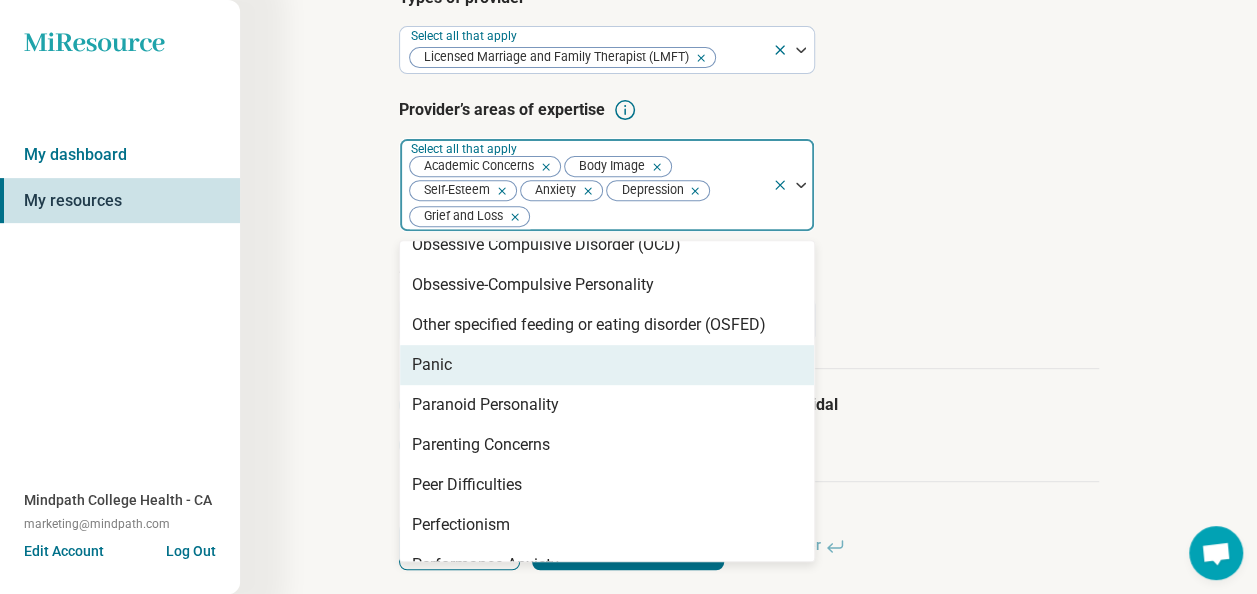 click on "Panic" at bounding box center [607, 365] 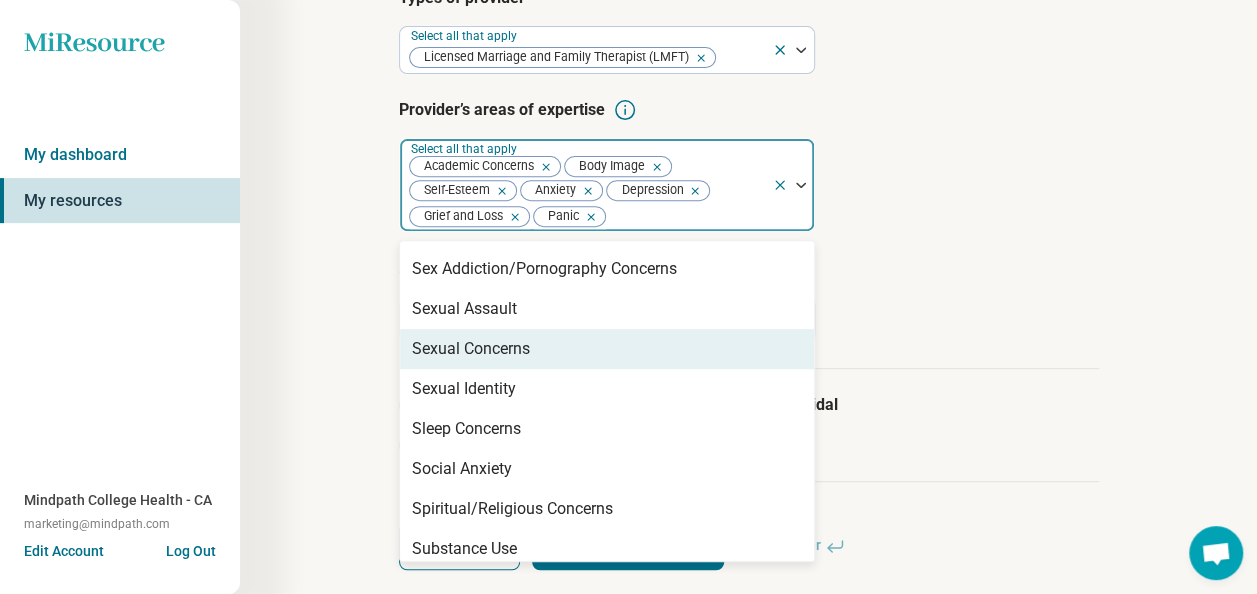 scroll, scrollTop: 3400, scrollLeft: 0, axis: vertical 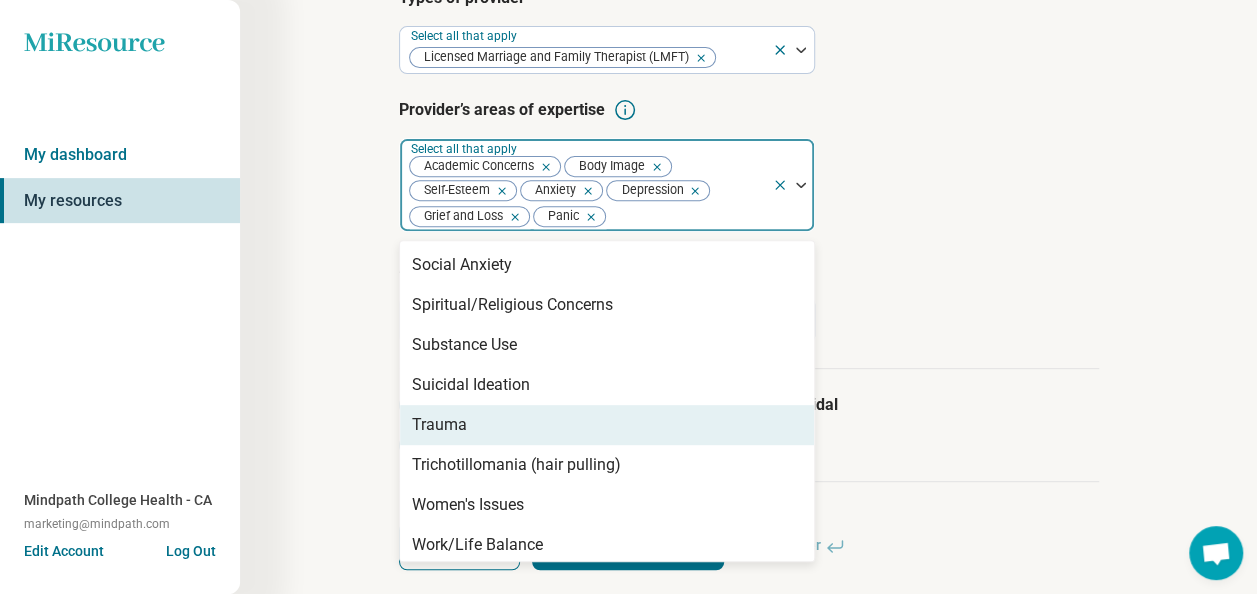 click on "Trauma" at bounding box center (607, 425) 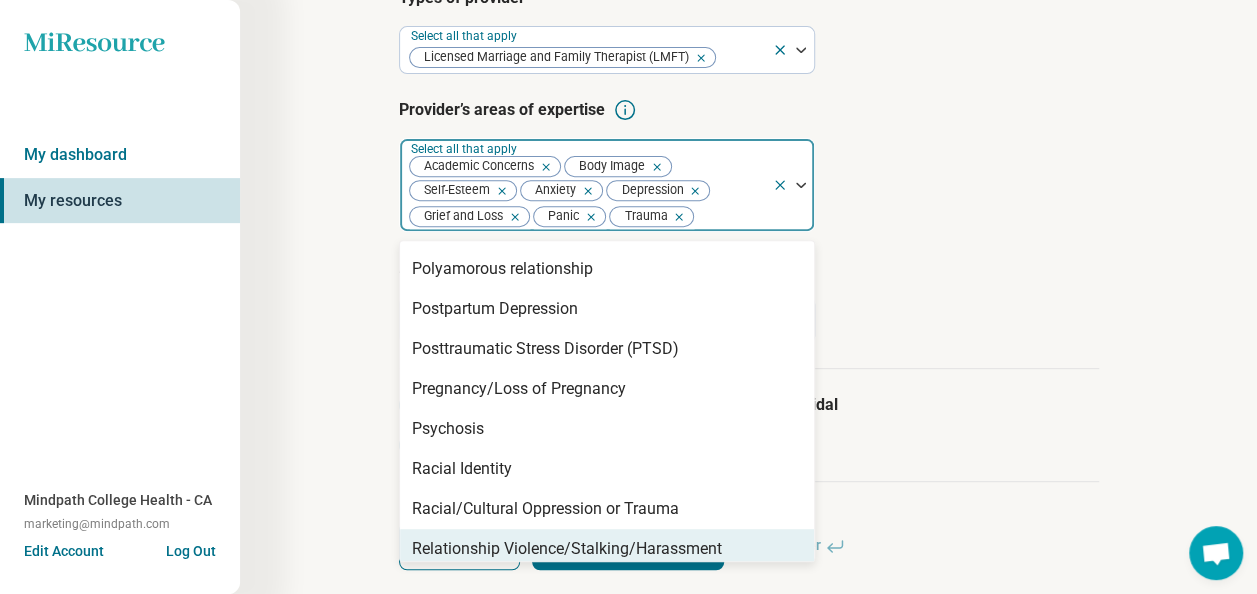 scroll, scrollTop: 2568, scrollLeft: 0, axis: vertical 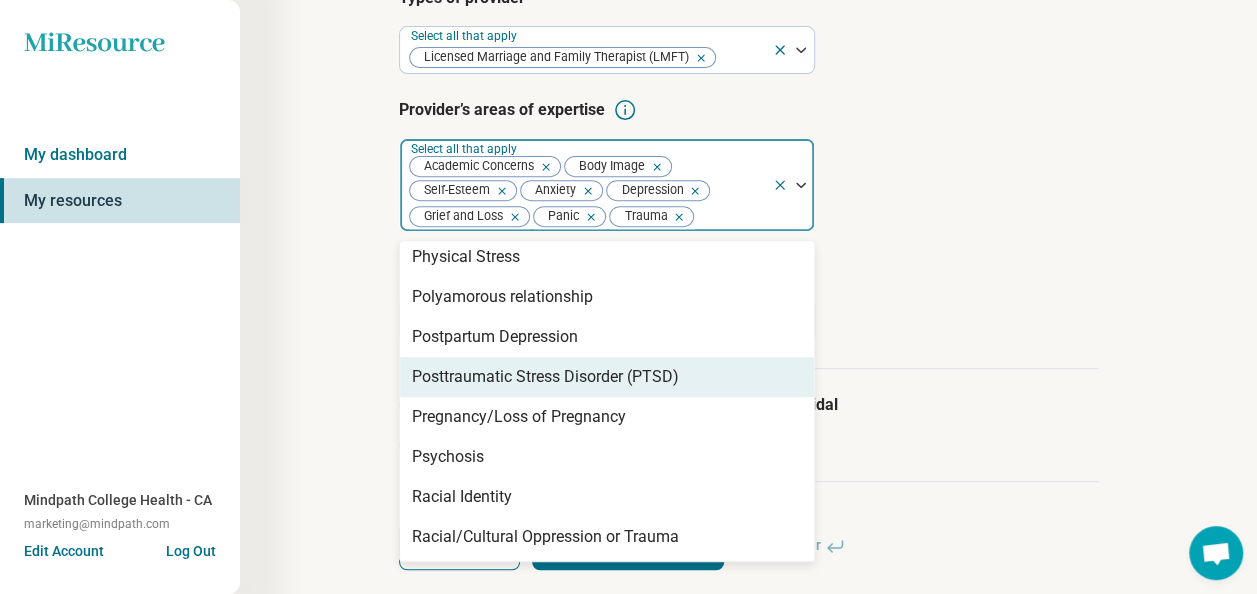 click on "Posttraumatic Stress Disorder (PTSD)" at bounding box center [545, 377] 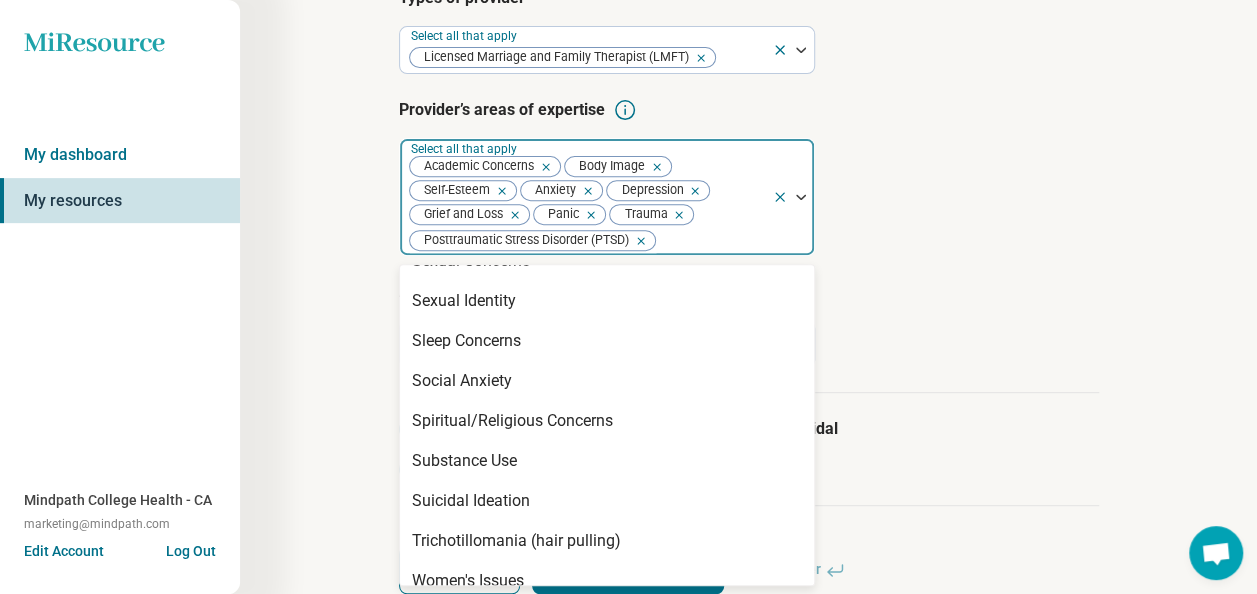 scroll, scrollTop: 3328, scrollLeft: 0, axis: vertical 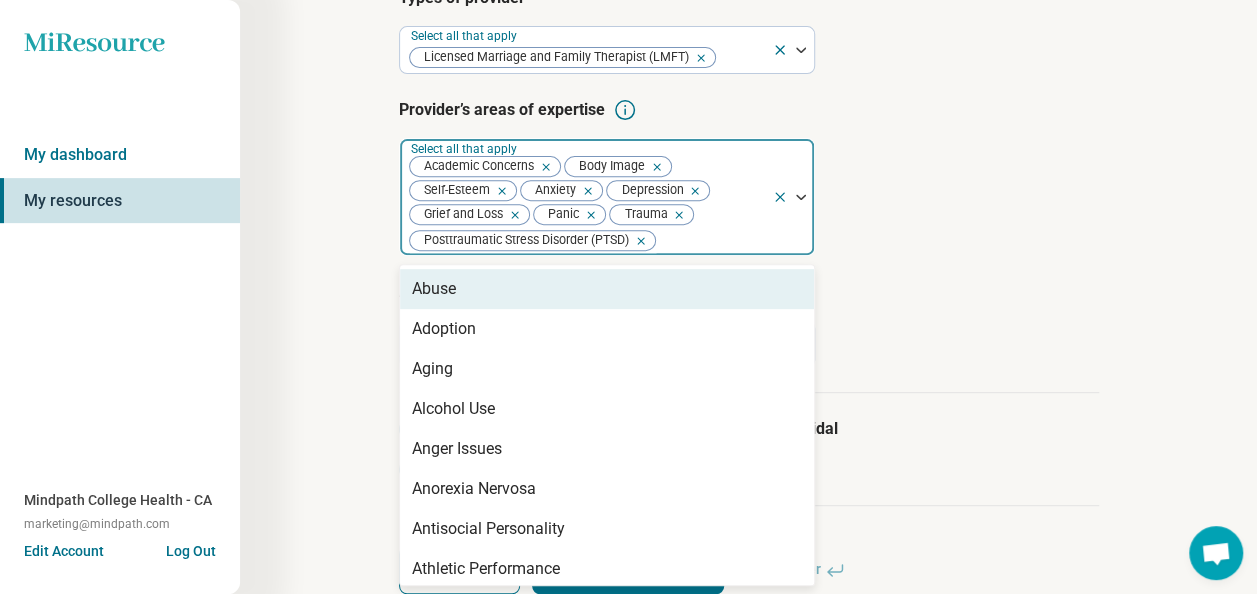 click at bounding box center [711, 241] 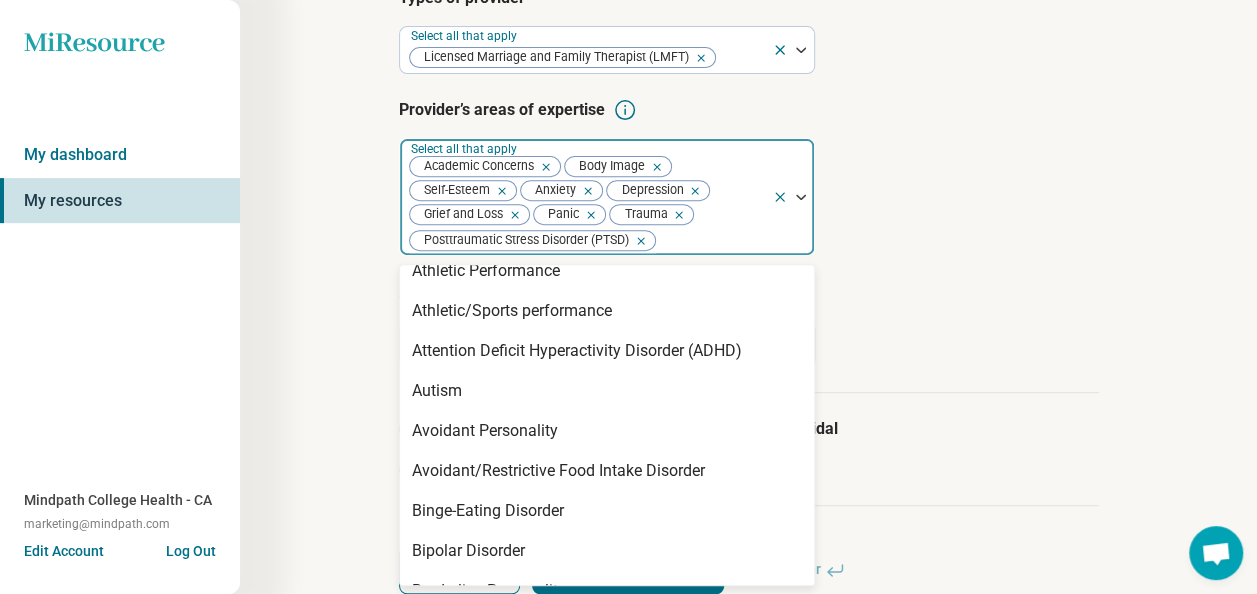 scroll, scrollTop: 300, scrollLeft: 0, axis: vertical 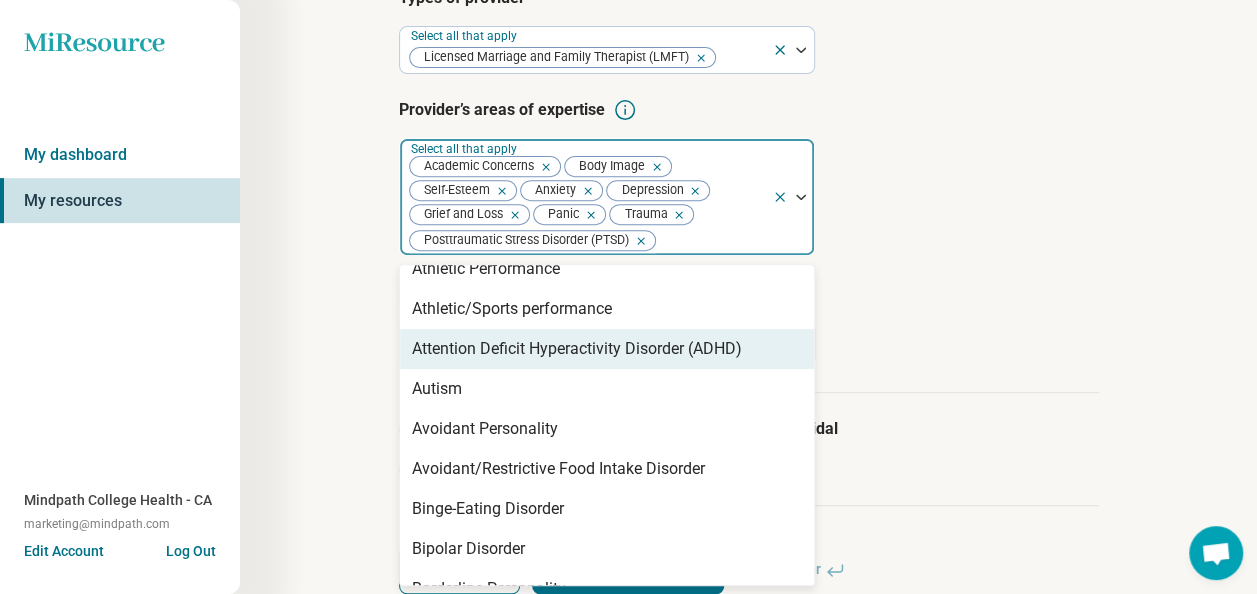 click on "Attention Deficit Hyperactivity Disorder (ADHD)" at bounding box center (577, 349) 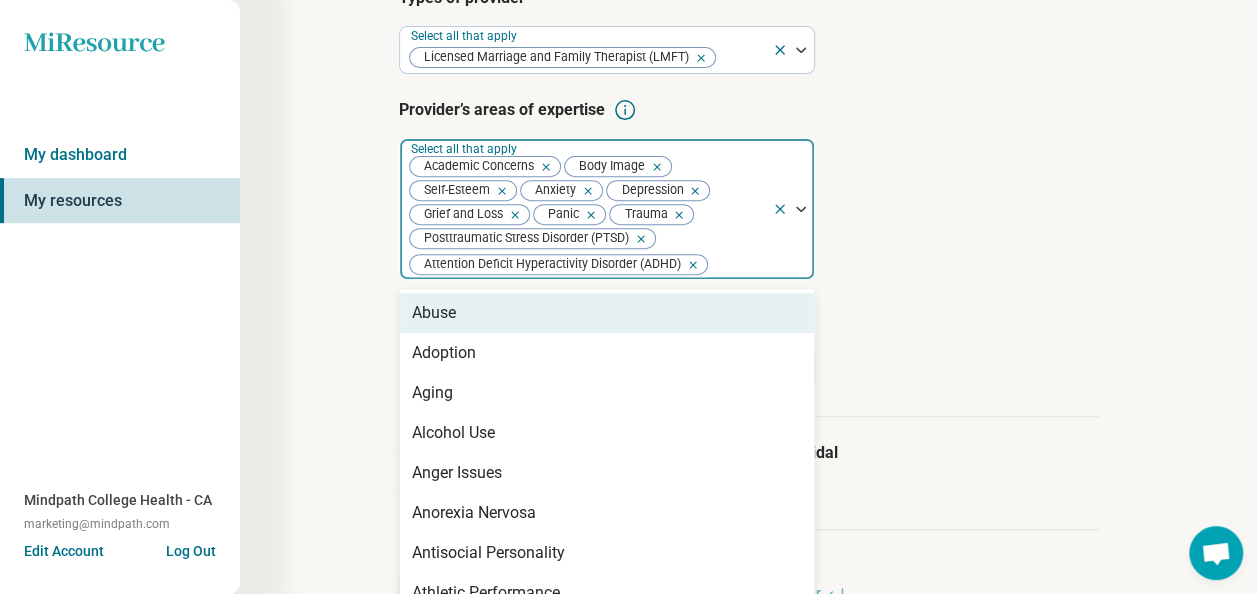 click at bounding box center (737, 265) 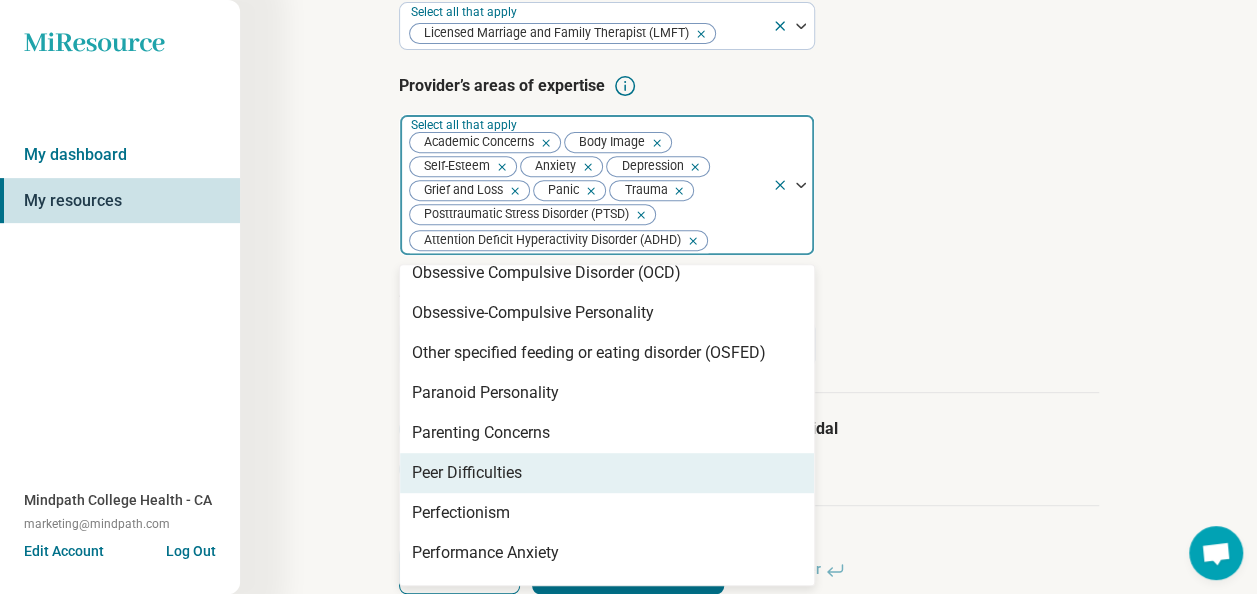 scroll, scrollTop: 2000, scrollLeft: 0, axis: vertical 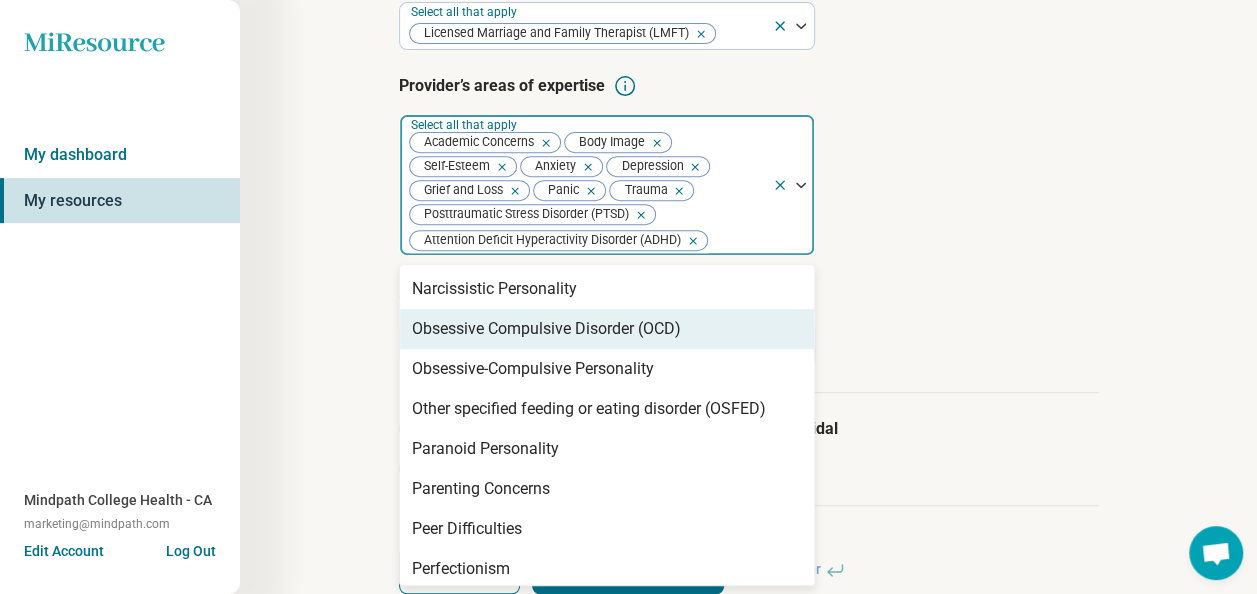 click on "Obsessive Compulsive Disorder (OCD)" at bounding box center [546, 329] 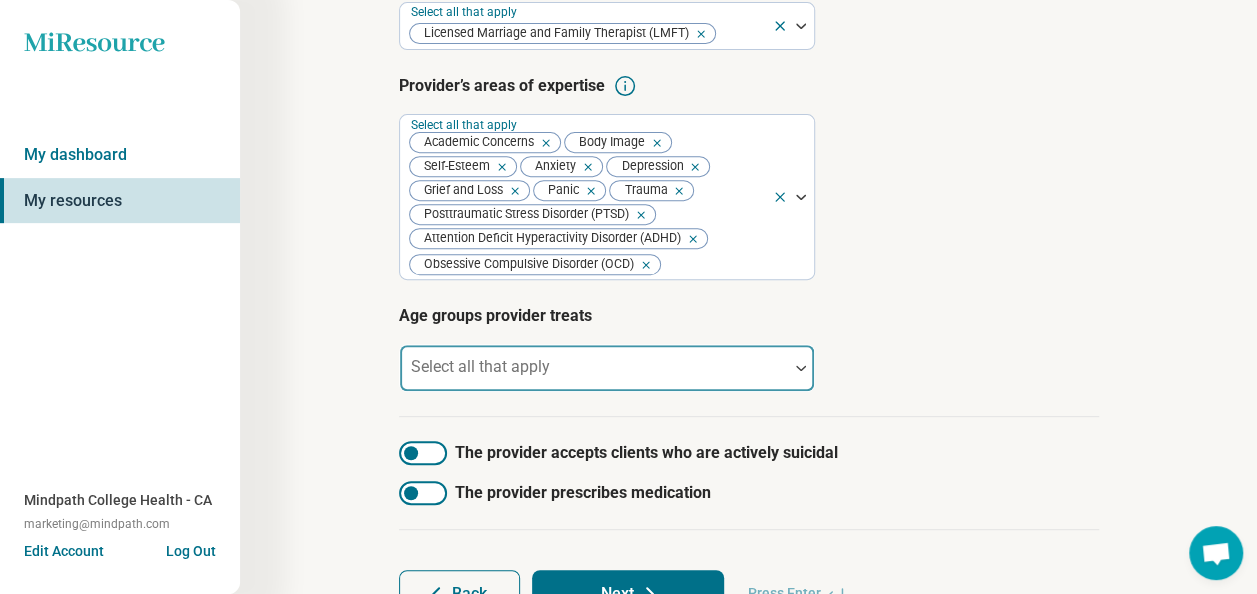 click at bounding box center [594, 376] 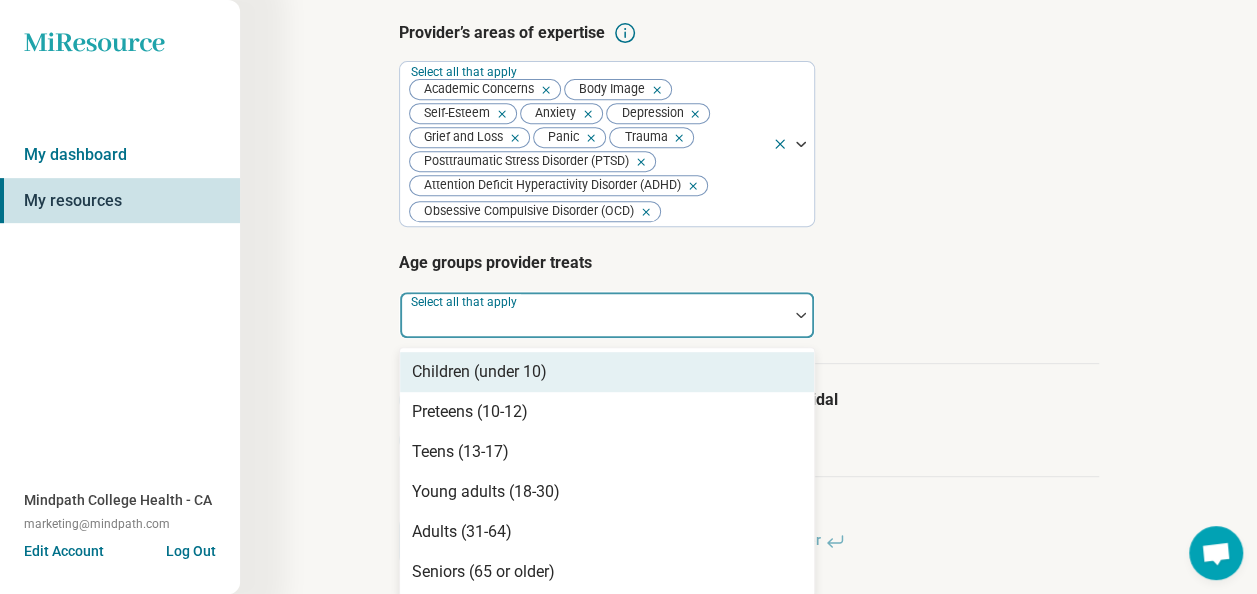 scroll, scrollTop: 388, scrollLeft: 0, axis: vertical 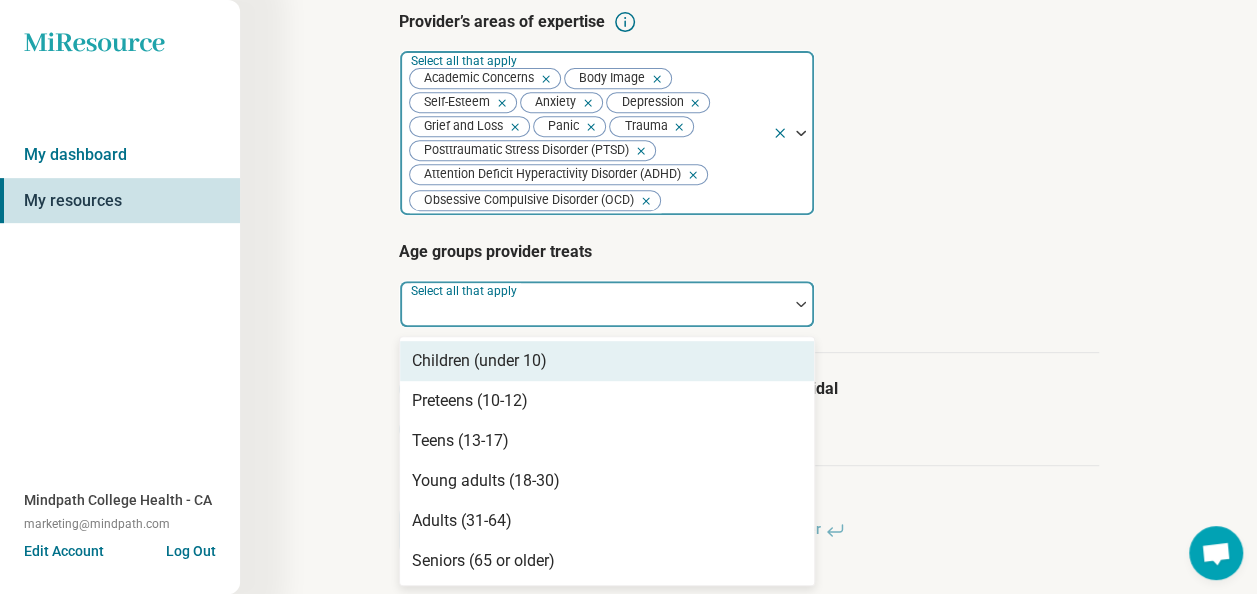 click at bounding box center (713, 201) 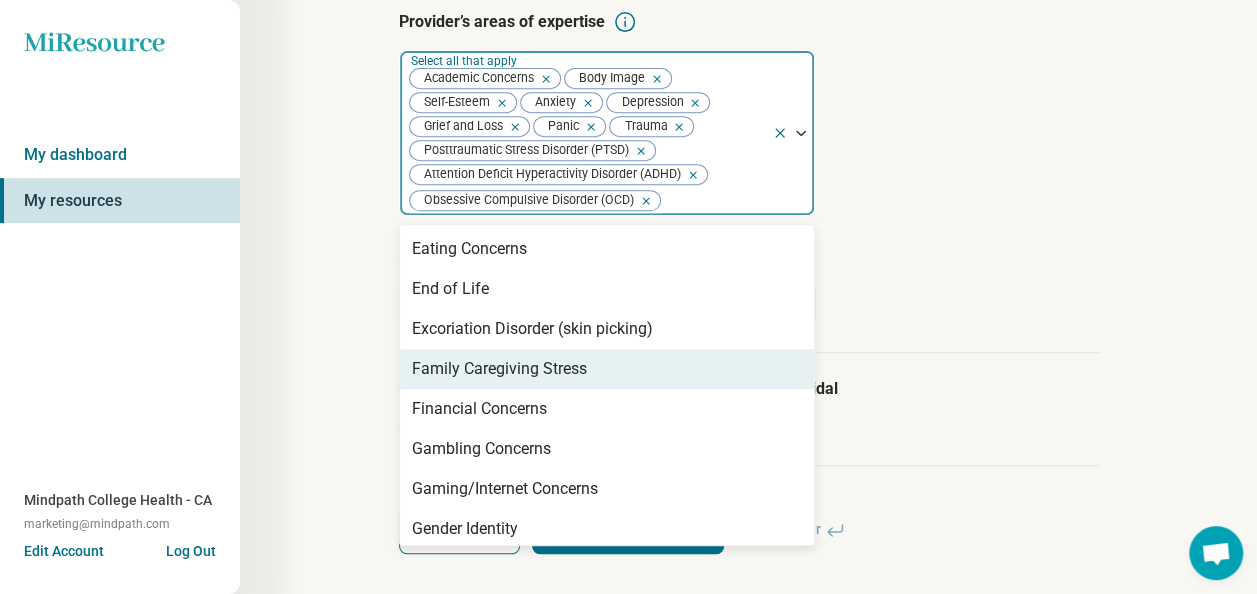scroll, scrollTop: 1300, scrollLeft: 0, axis: vertical 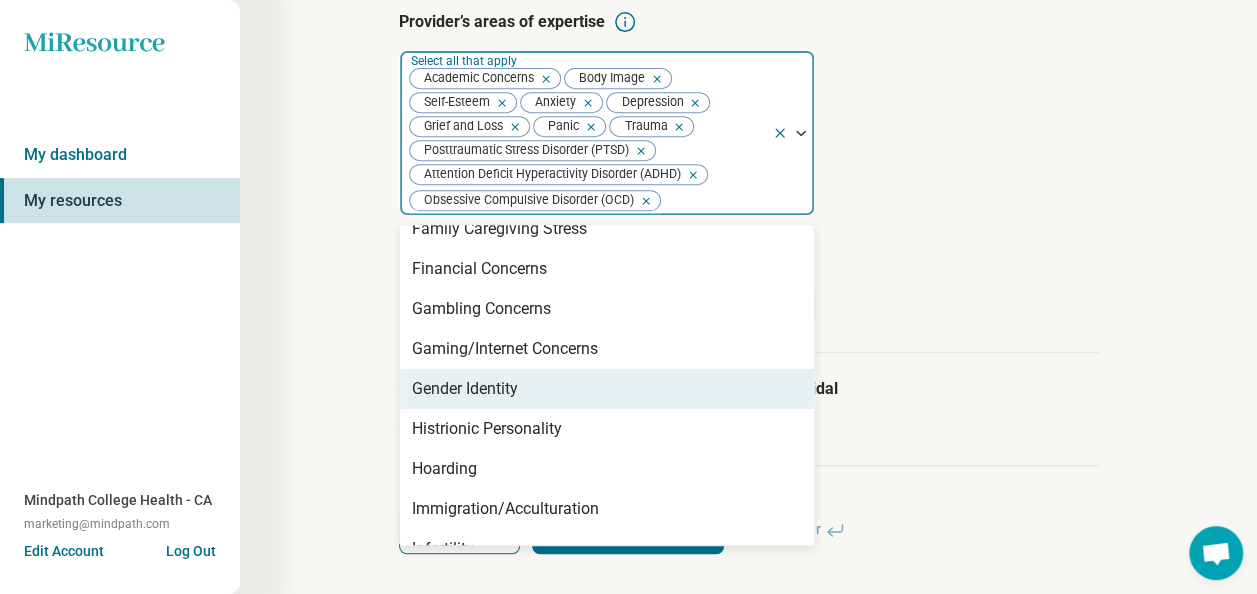 click on "Gender Identity" at bounding box center [607, 389] 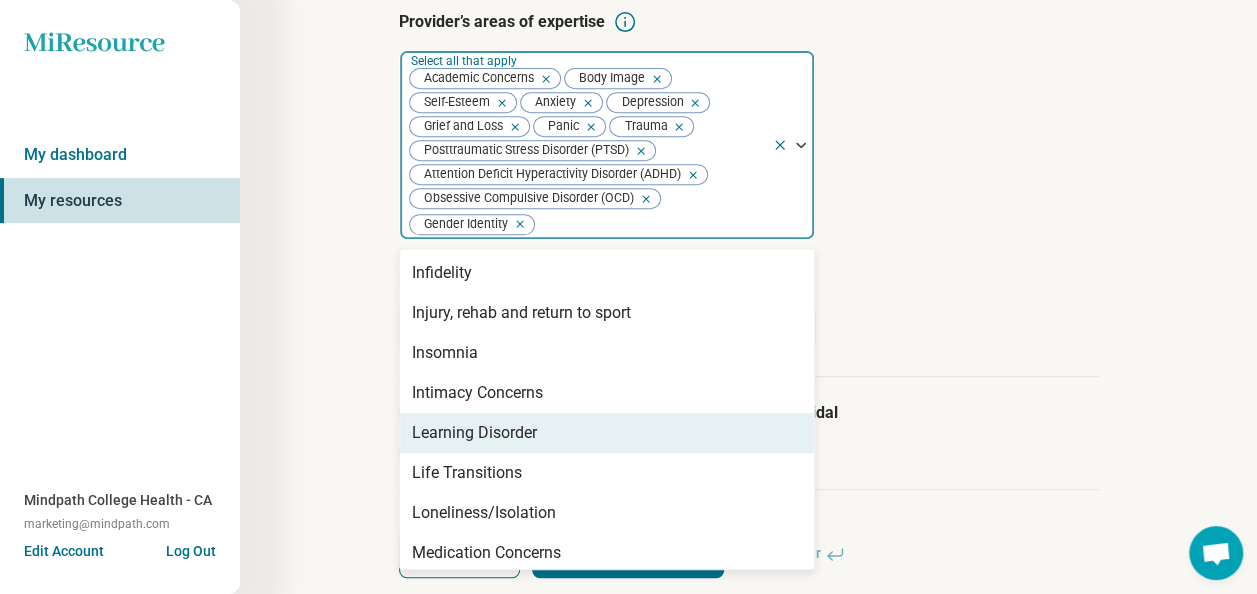 scroll, scrollTop: 1700, scrollLeft: 0, axis: vertical 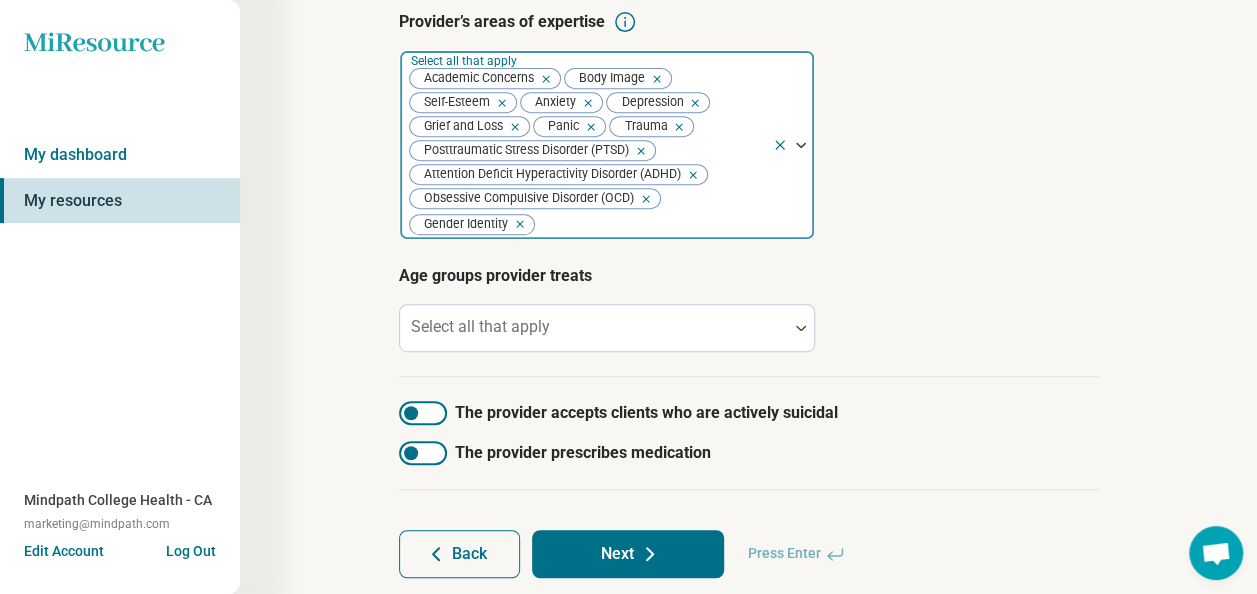 click at bounding box center [650, 225] 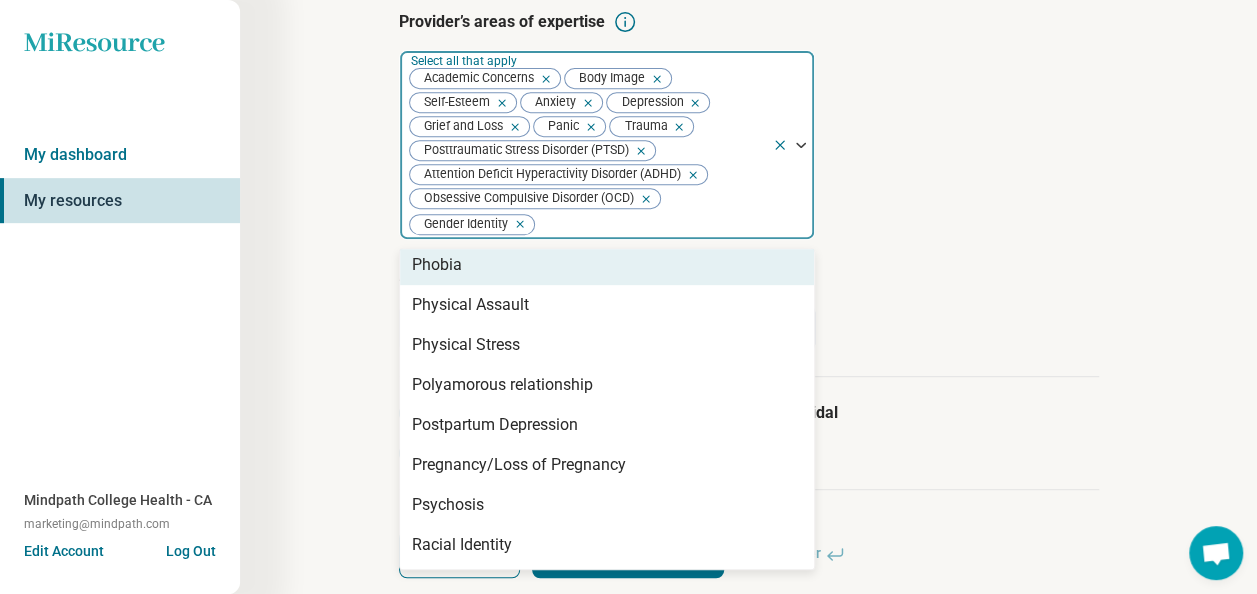 scroll, scrollTop: 2400, scrollLeft: 0, axis: vertical 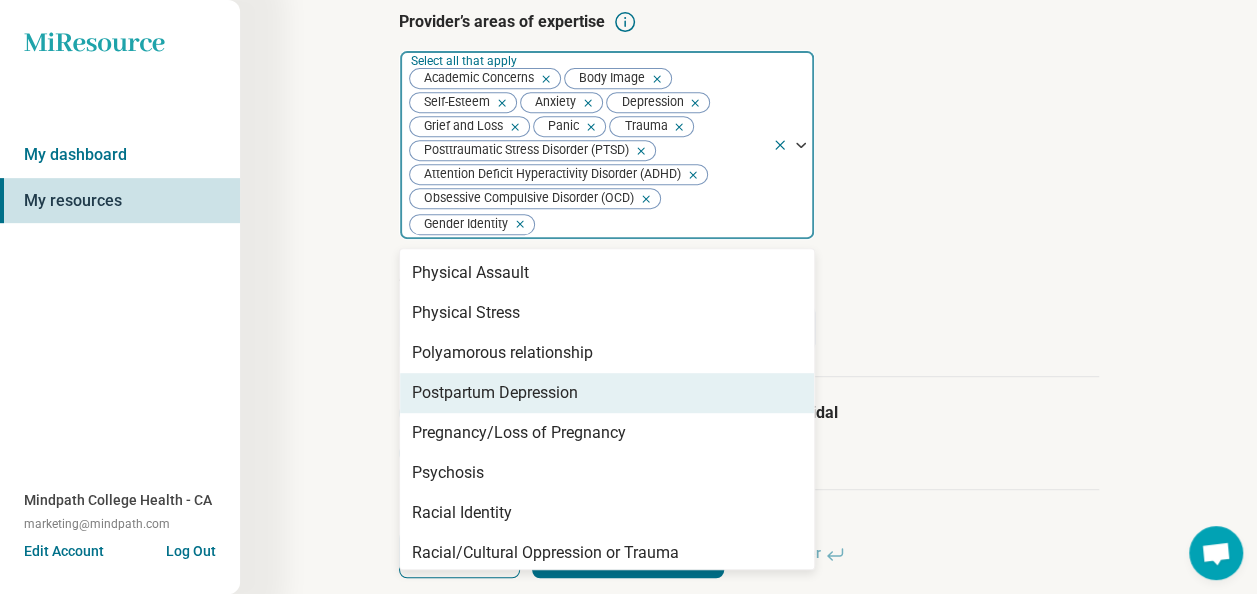 click on "Postpartum Depression" at bounding box center (495, 393) 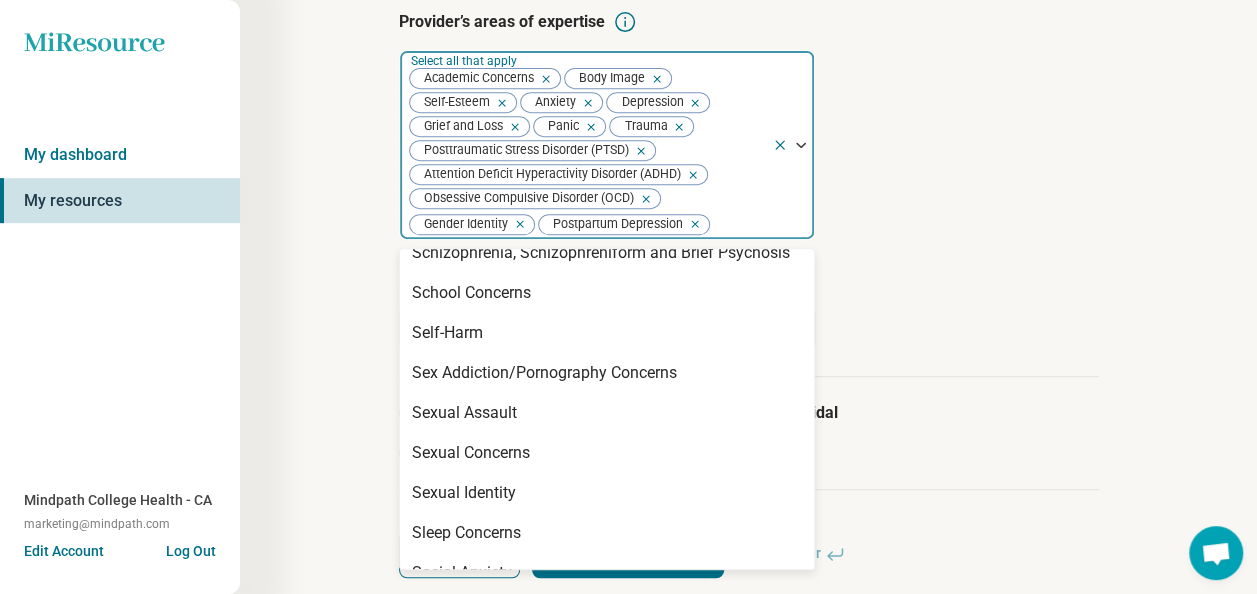 scroll, scrollTop: 3168, scrollLeft: 0, axis: vertical 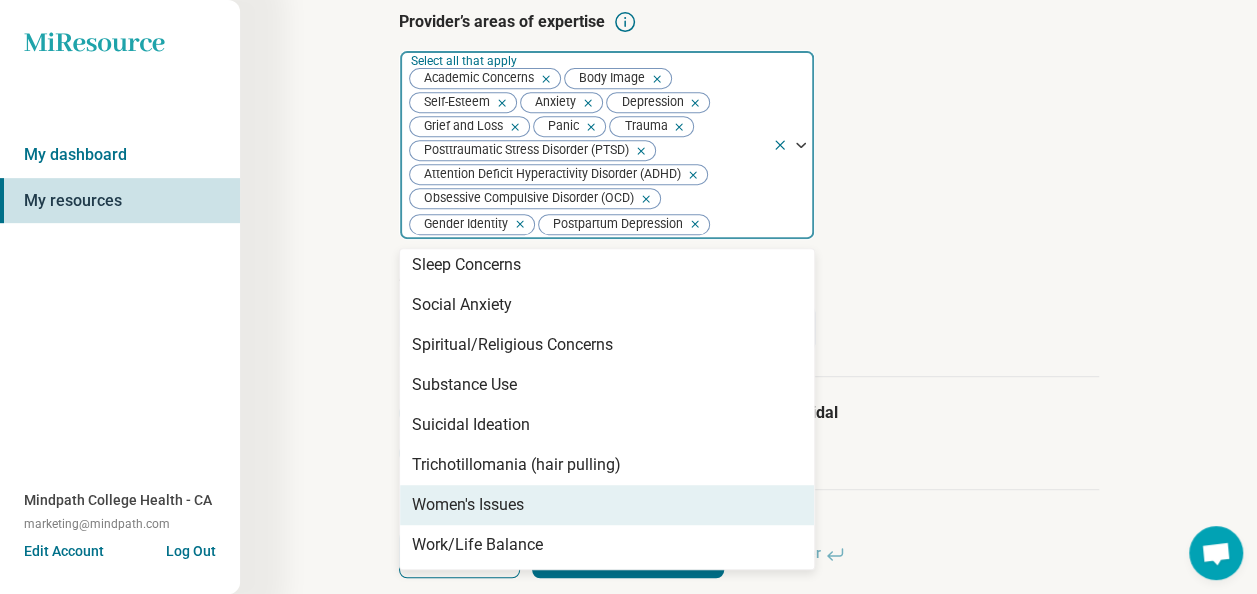 click on "Women's Issues" at bounding box center (468, 505) 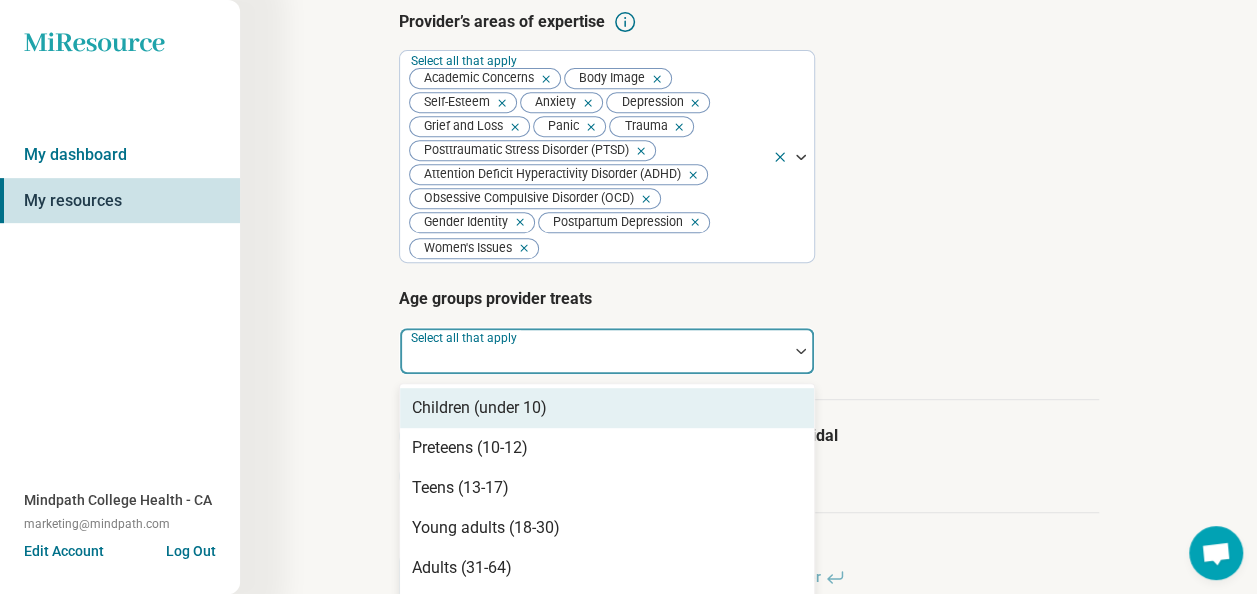 click at bounding box center (594, 359) 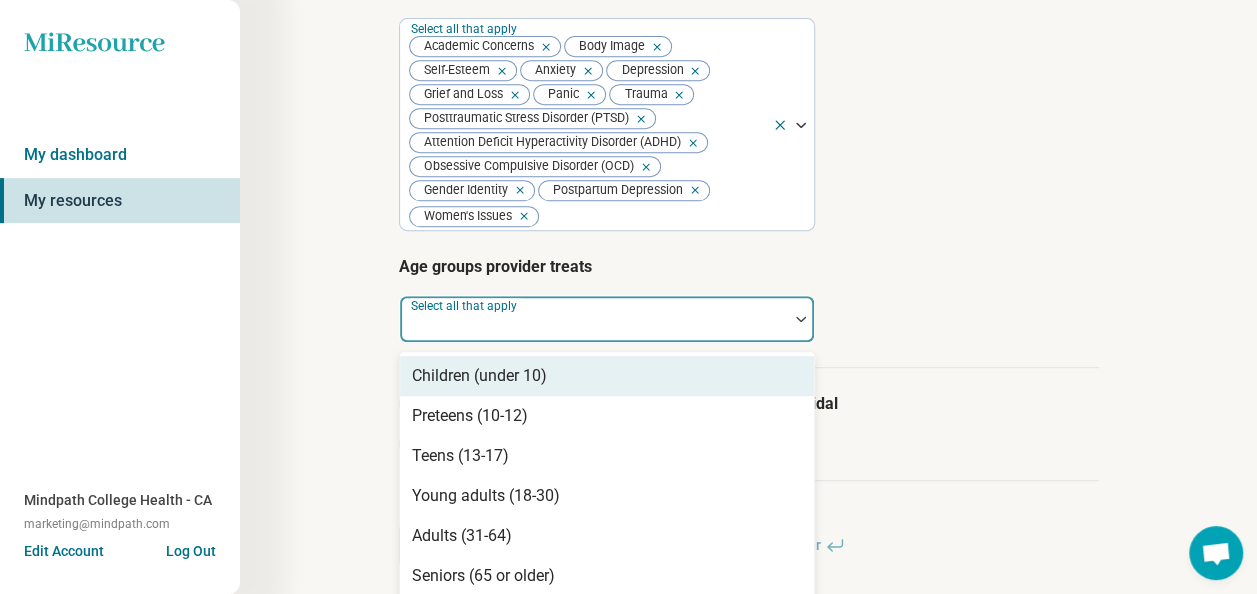 scroll, scrollTop: 437, scrollLeft: 0, axis: vertical 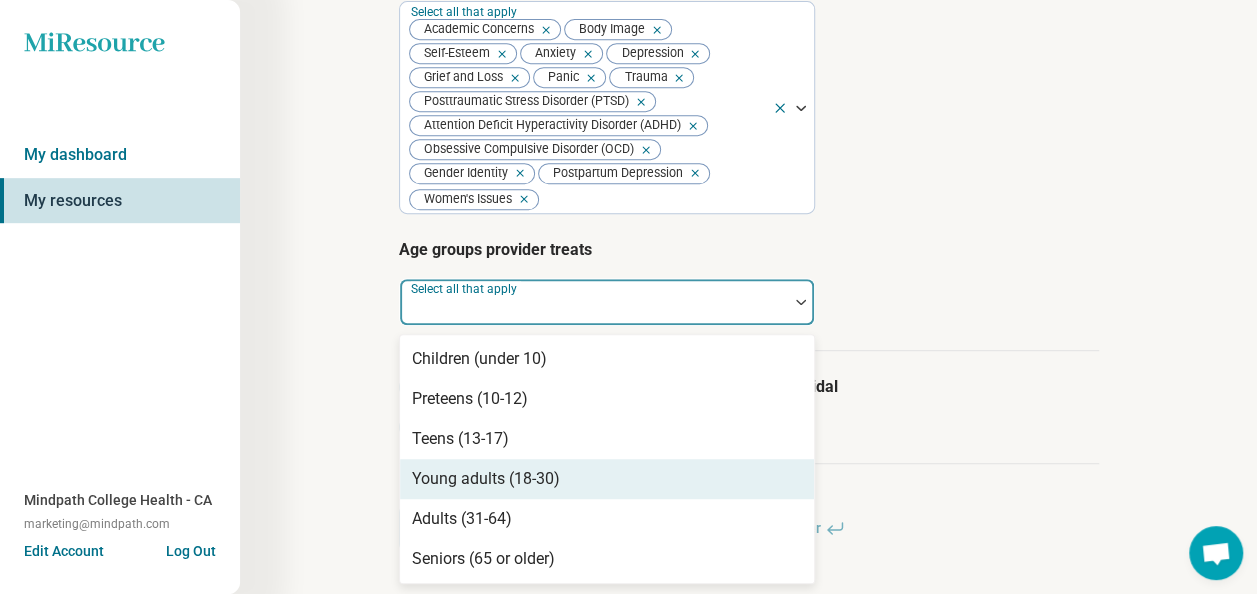 click on "Young adults (18-30)" at bounding box center [486, 479] 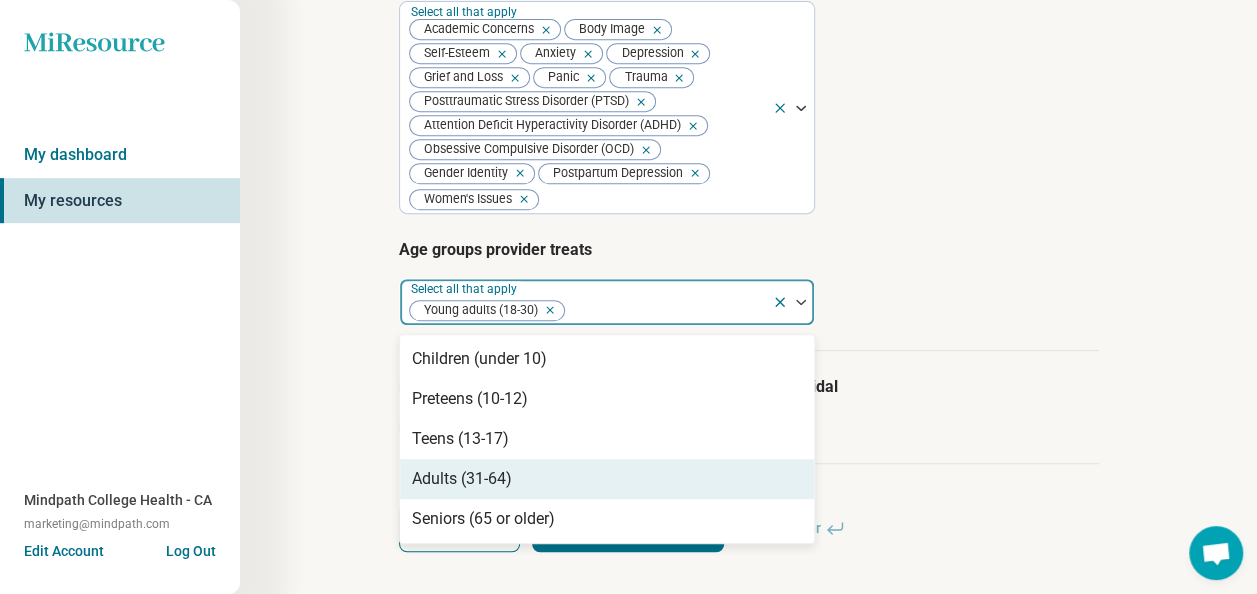click on "Adults (31-64)" at bounding box center [462, 479] 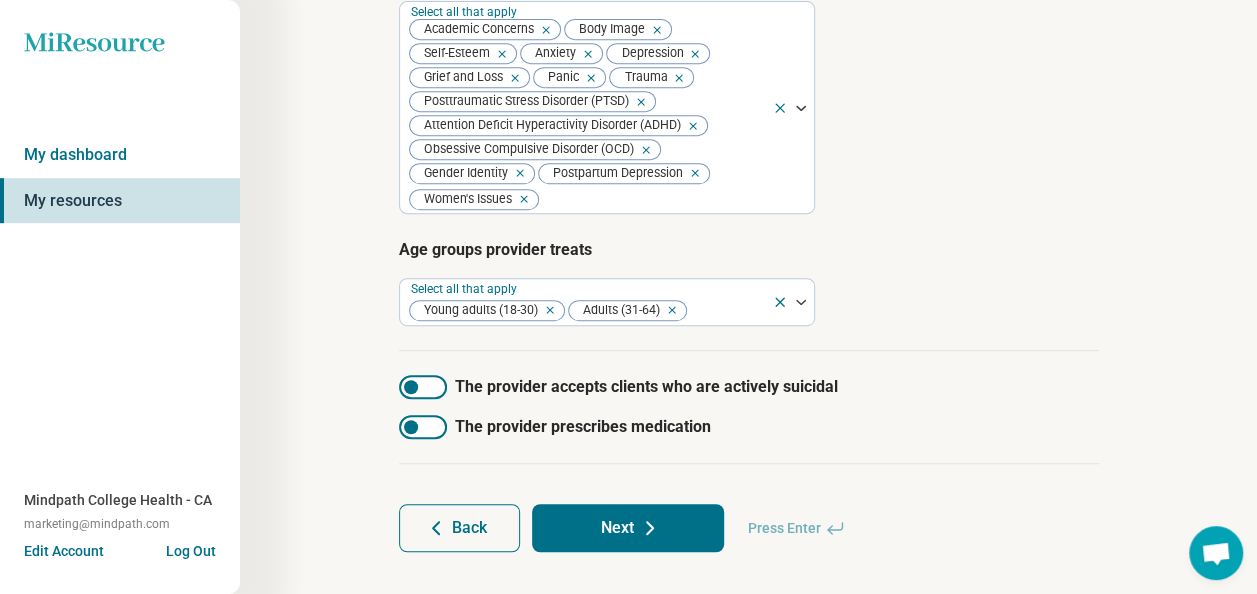 click on "Age groups provider treats Select all that apply Young adults (18-30) Adults (31-64)" at bounding box center (749, 282) 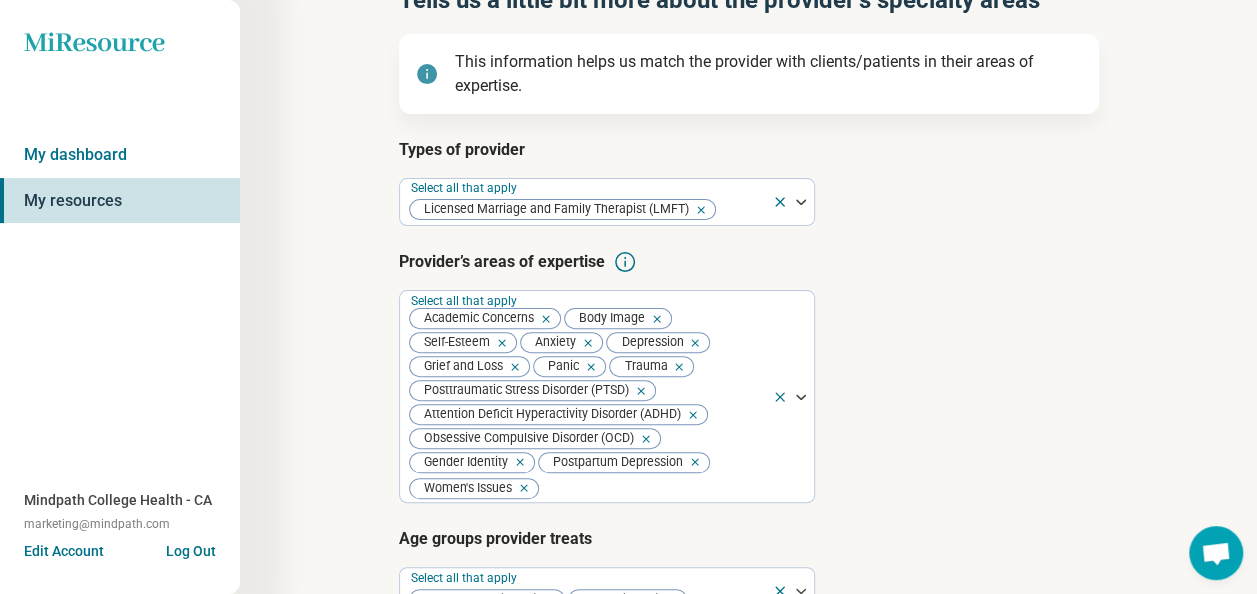 scroll, scrollTop: 469, scrollLeft: 0, axis: vertical 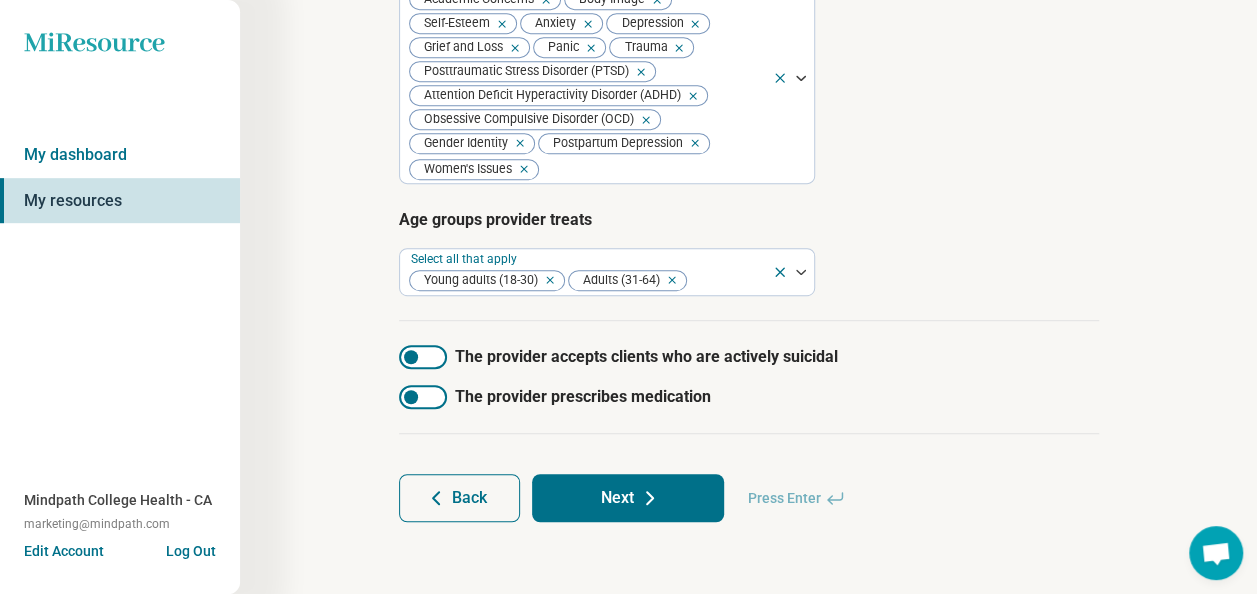 click on "Next" at bounding box center (628, 498) 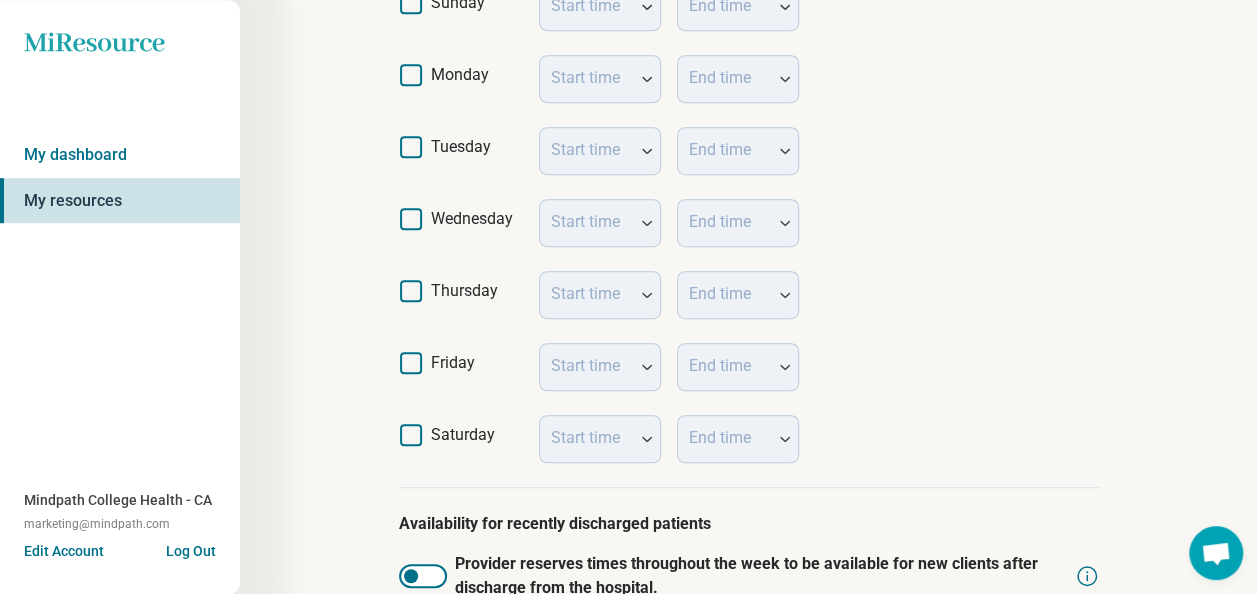 scroll, scrollTop: 752, scrollLeft: 0, axis: vertical 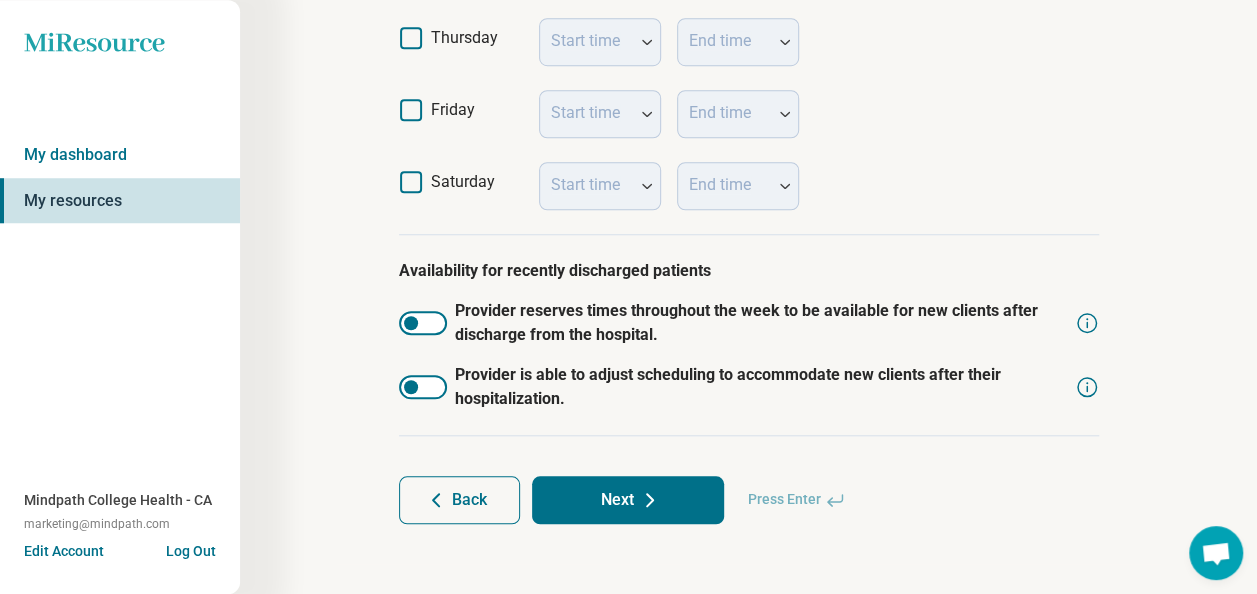 click on "Next" at bounding box center (628, 500) 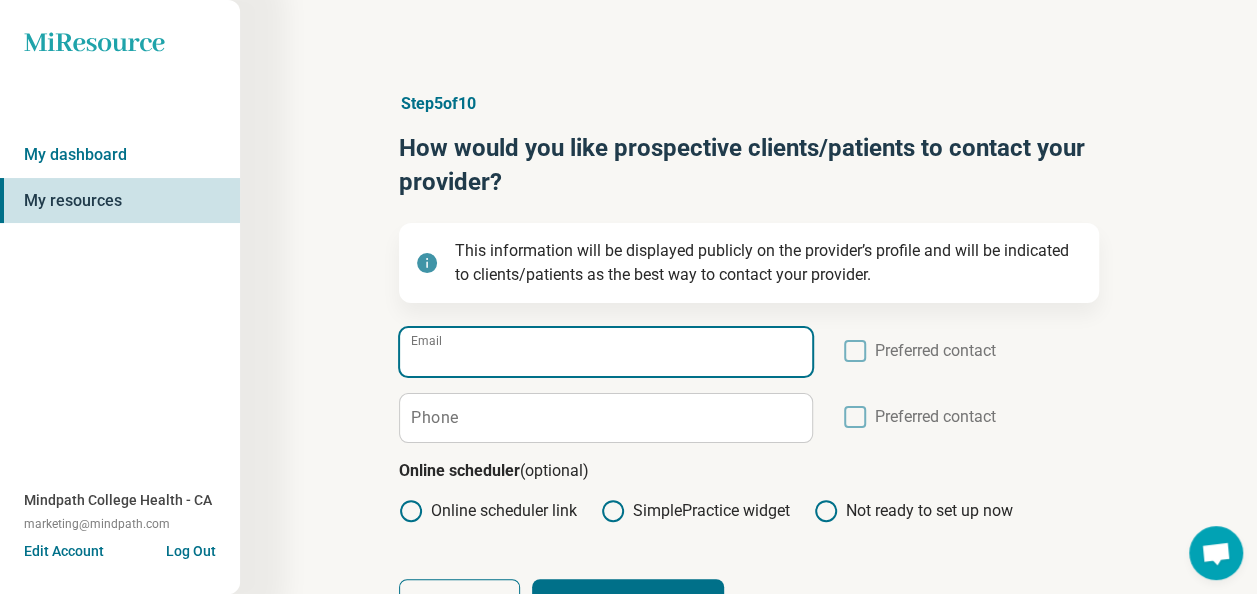 click on "Email" at bounding box center [606, 352] 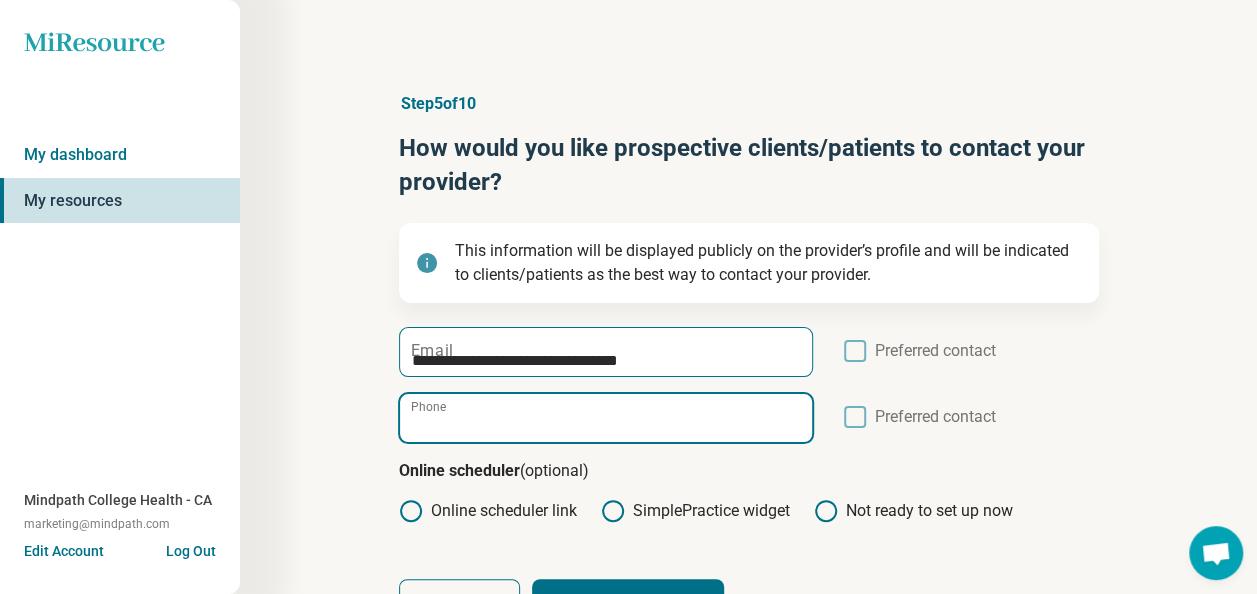 type on "**********" 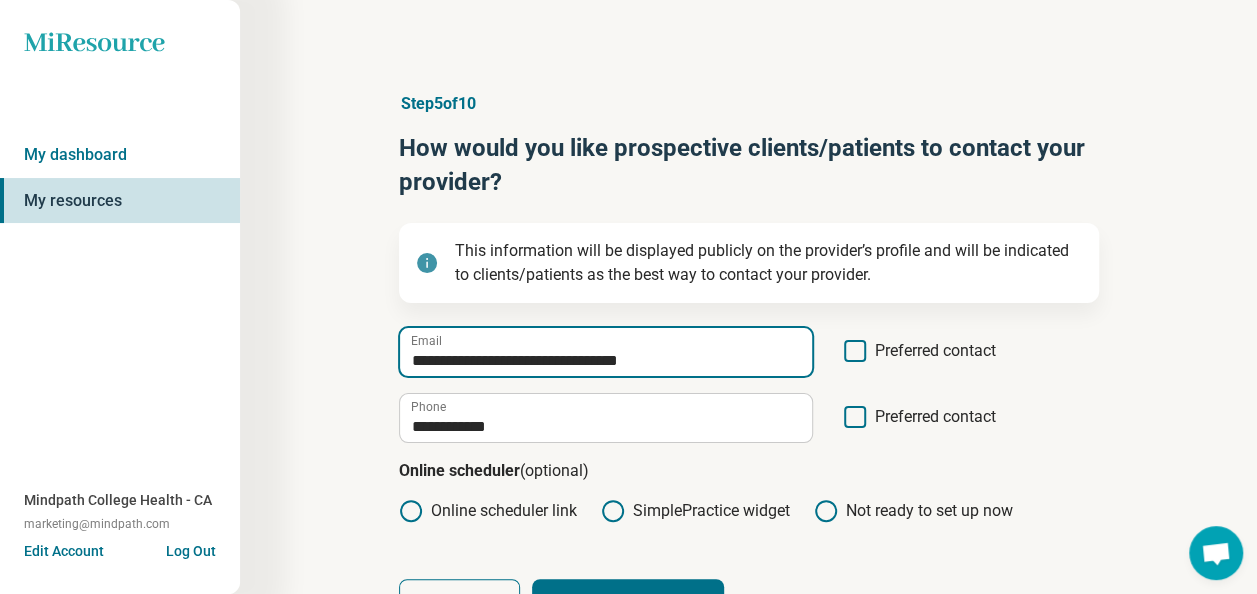 drag, startPoint x: 450, startPoint y: 361, endPoint x: 397, endPoint y: 347, distance: 54.81788 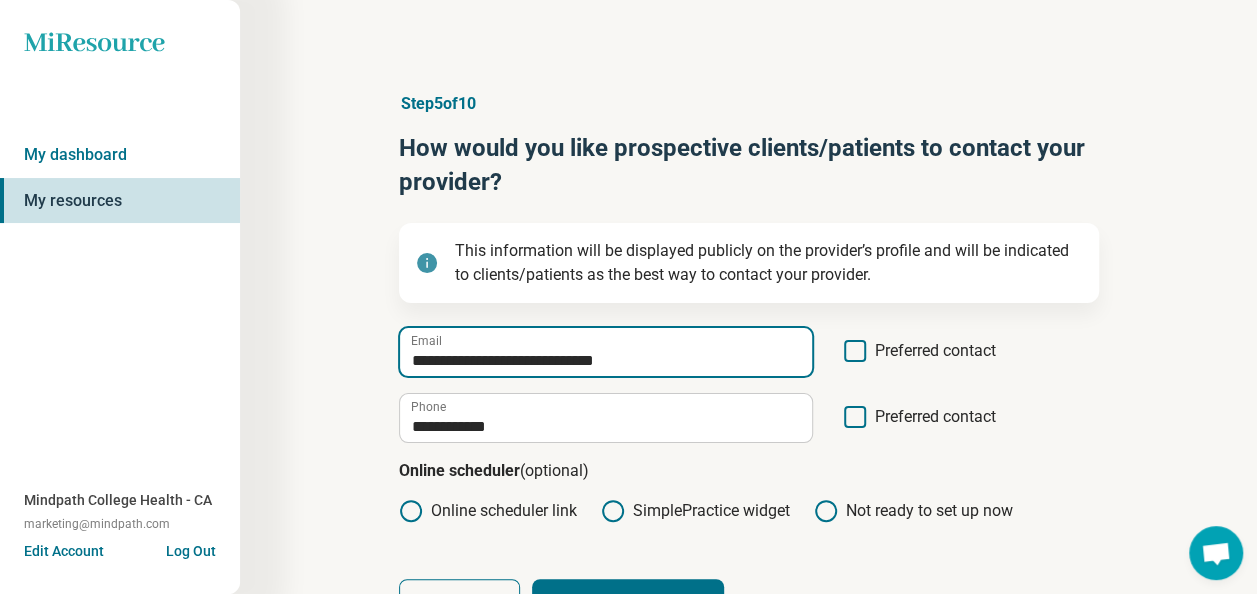 drag, startPoint x: 306, startPoint y: 362, endPoint x: 215, endPoint y: 360, distance: 91.02197 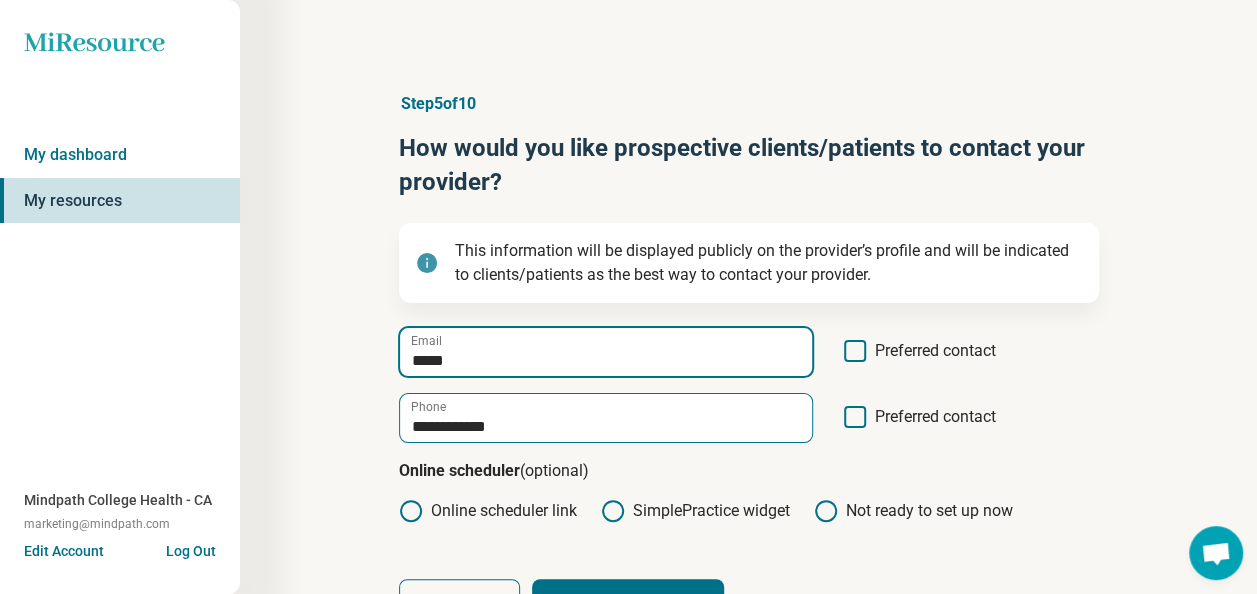 type on "**********" 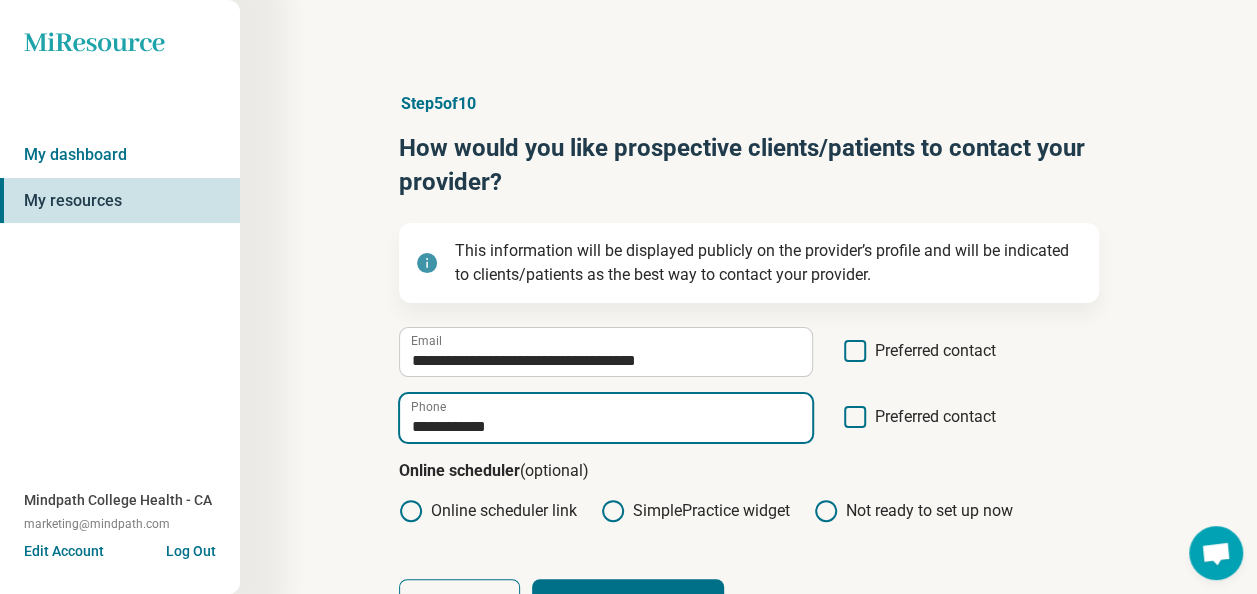 drag, startPoint x: 587, startPoint y: 424, endPoint x: 316, endPoint y: 404, distance: 271.737 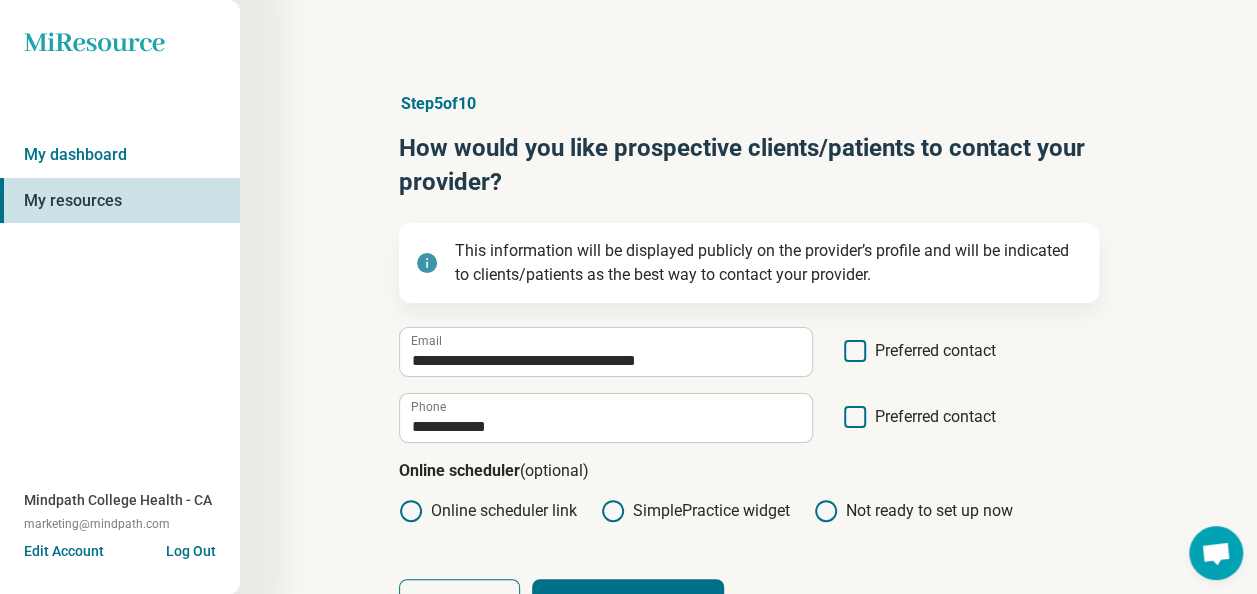 click 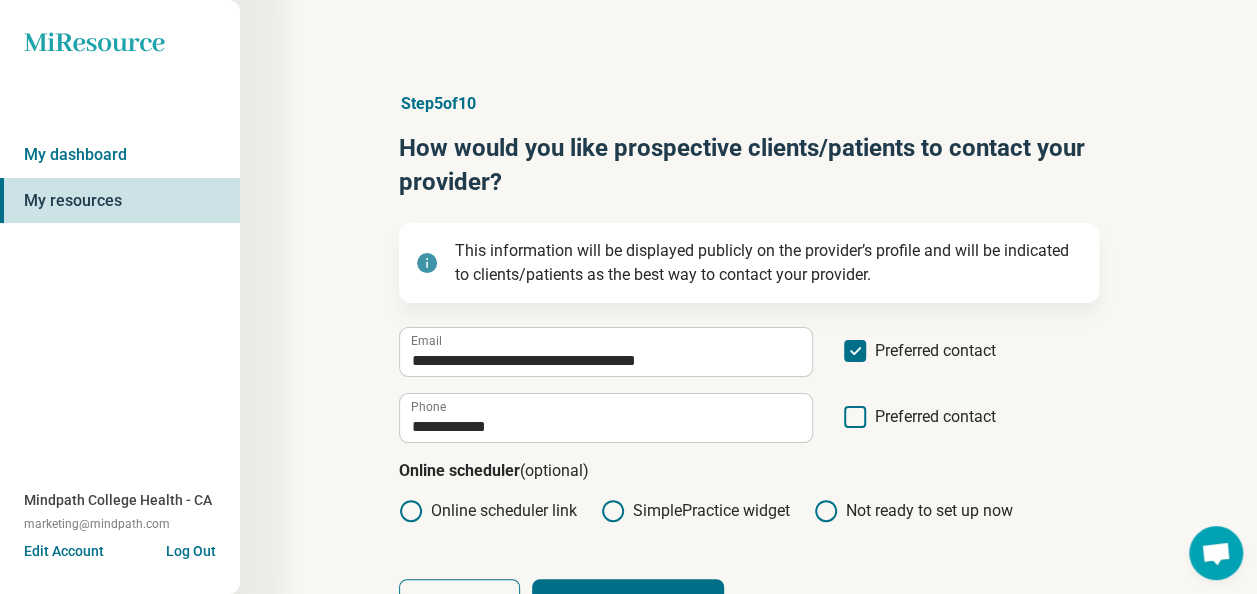 click 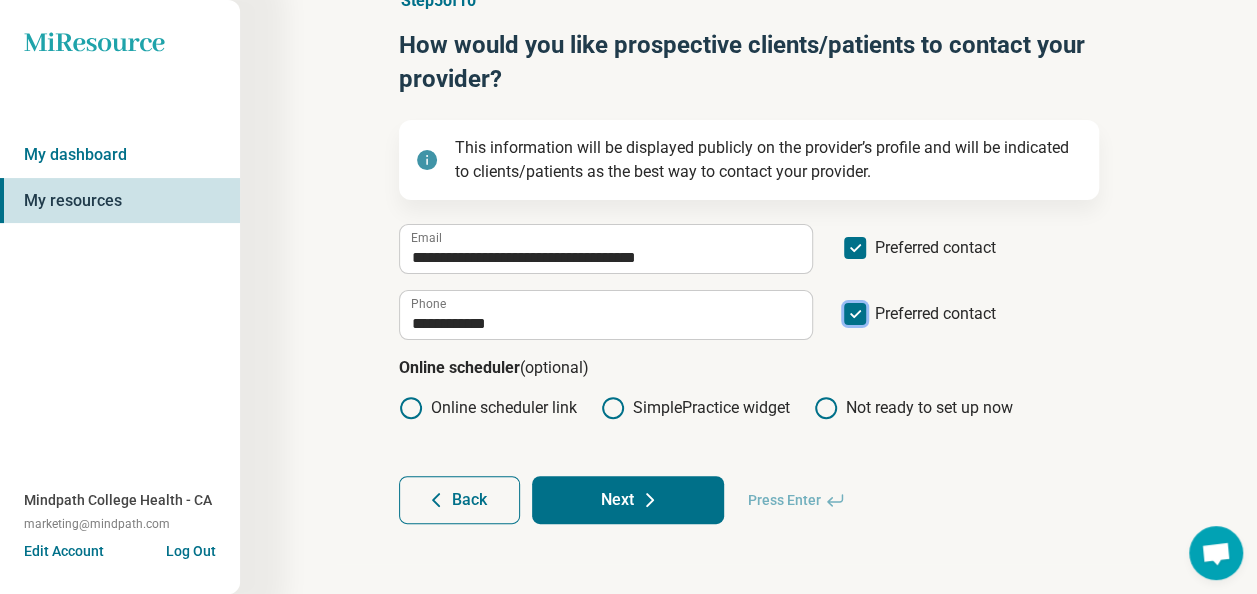 scroll, scrollTop: 105, scrollLeft: 0, axis: vertical 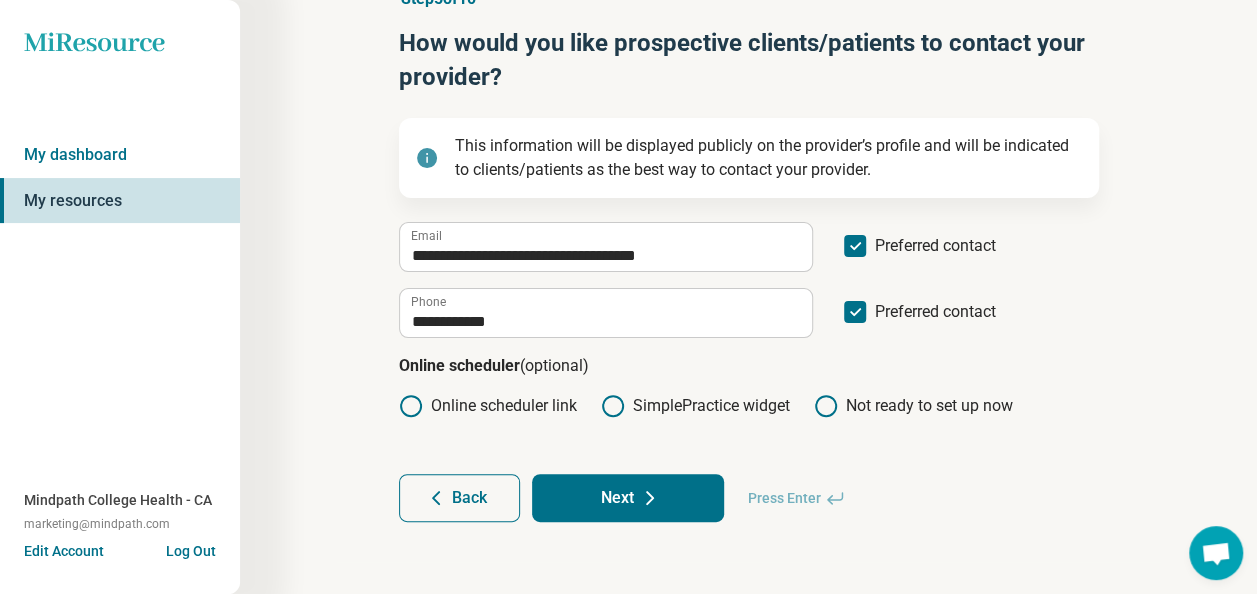 click on "Next" at bounding box center (628, 498) 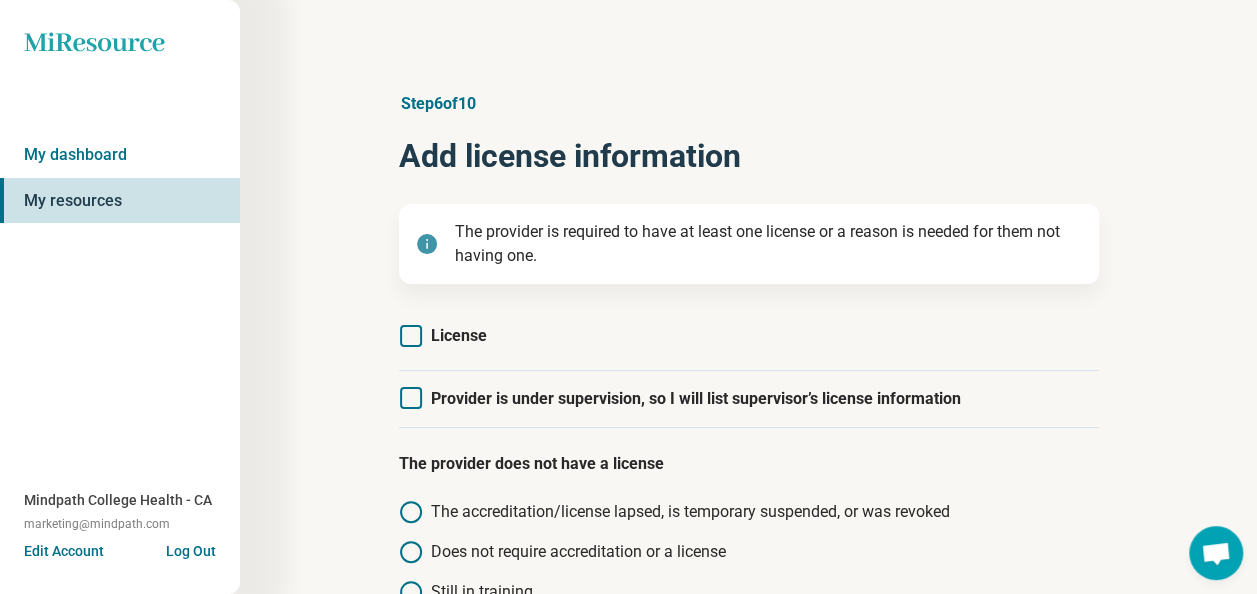 click 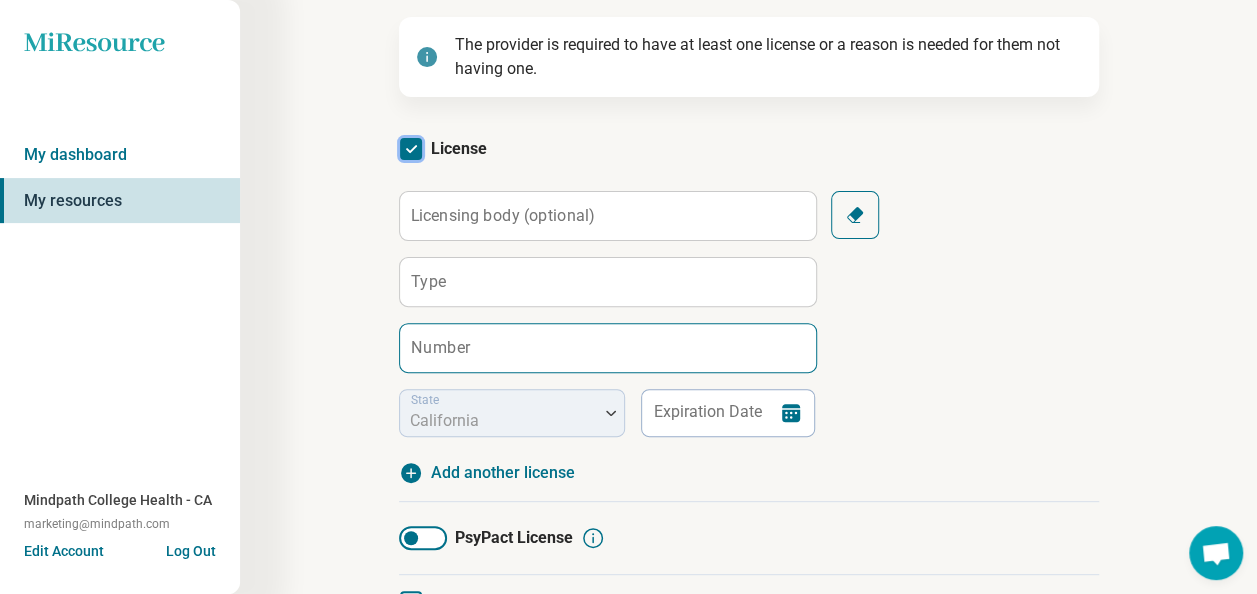 scroll, scrollTop: 200, scrollLeft: 0, axis: vertical 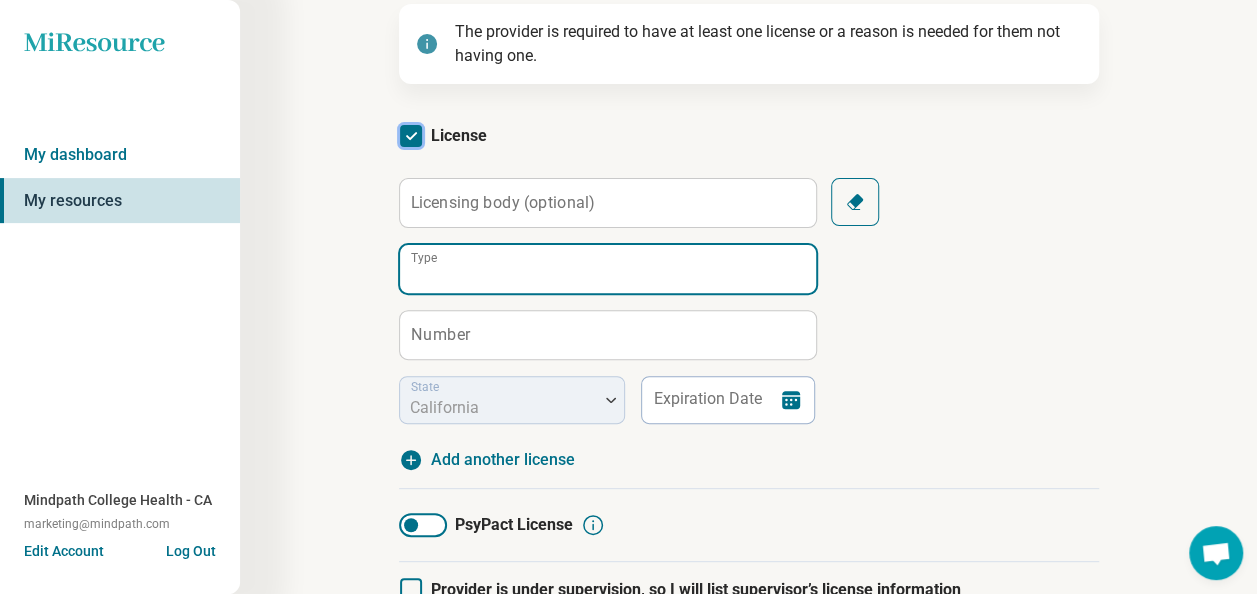 click on "Type" at bounding box center (608, 269) 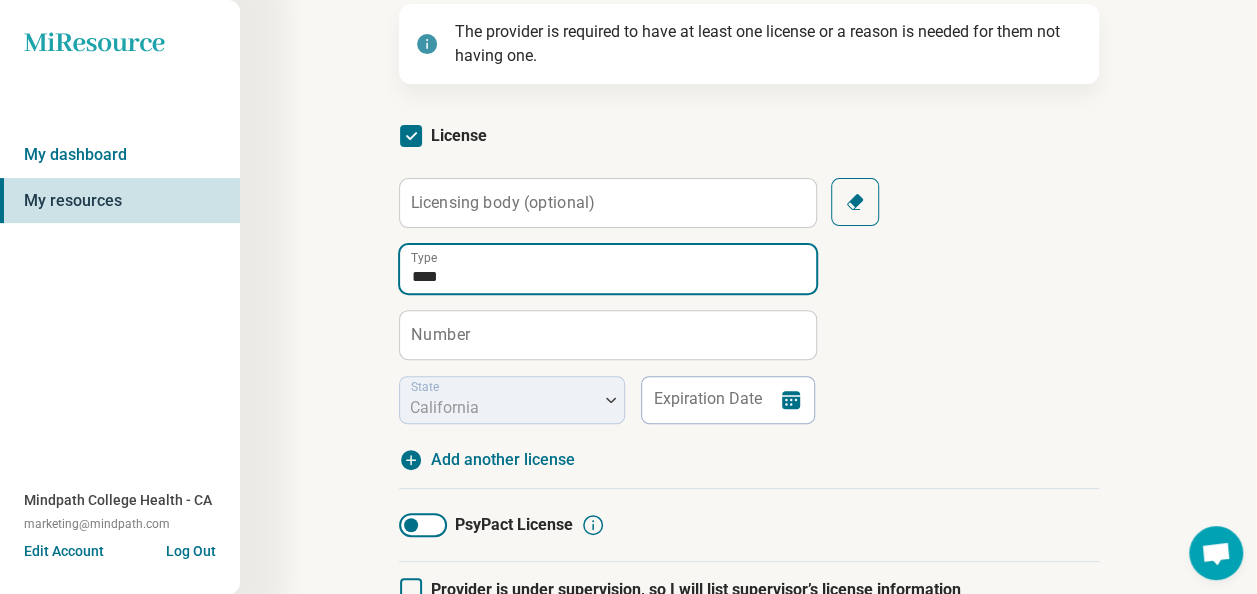 type on "****" 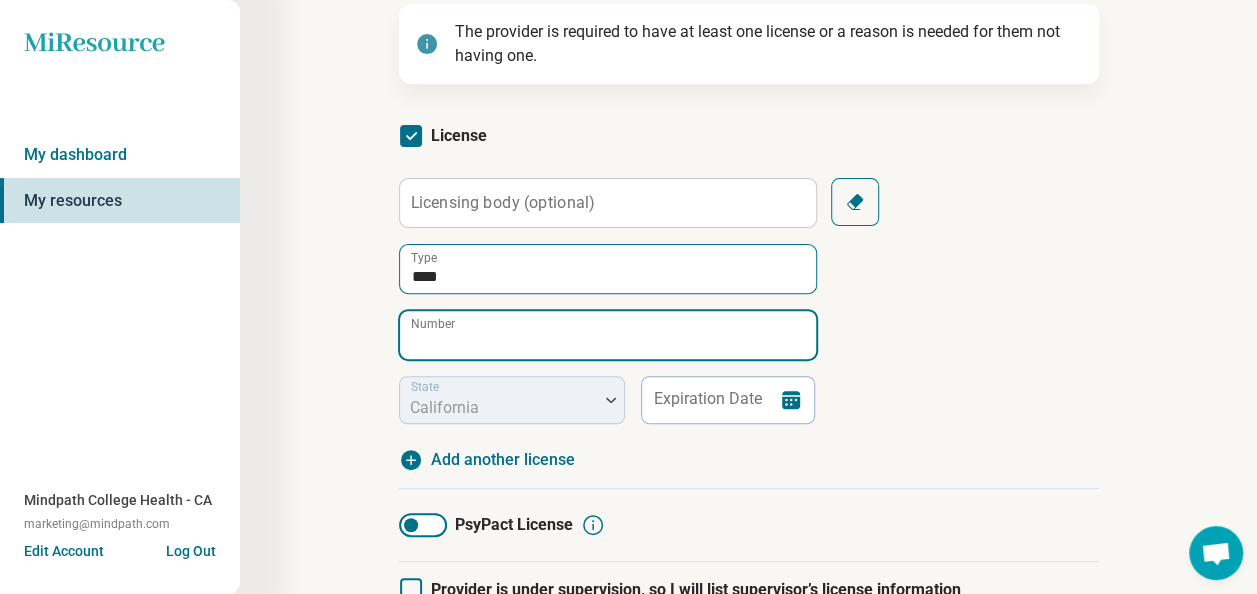 paste on "******" 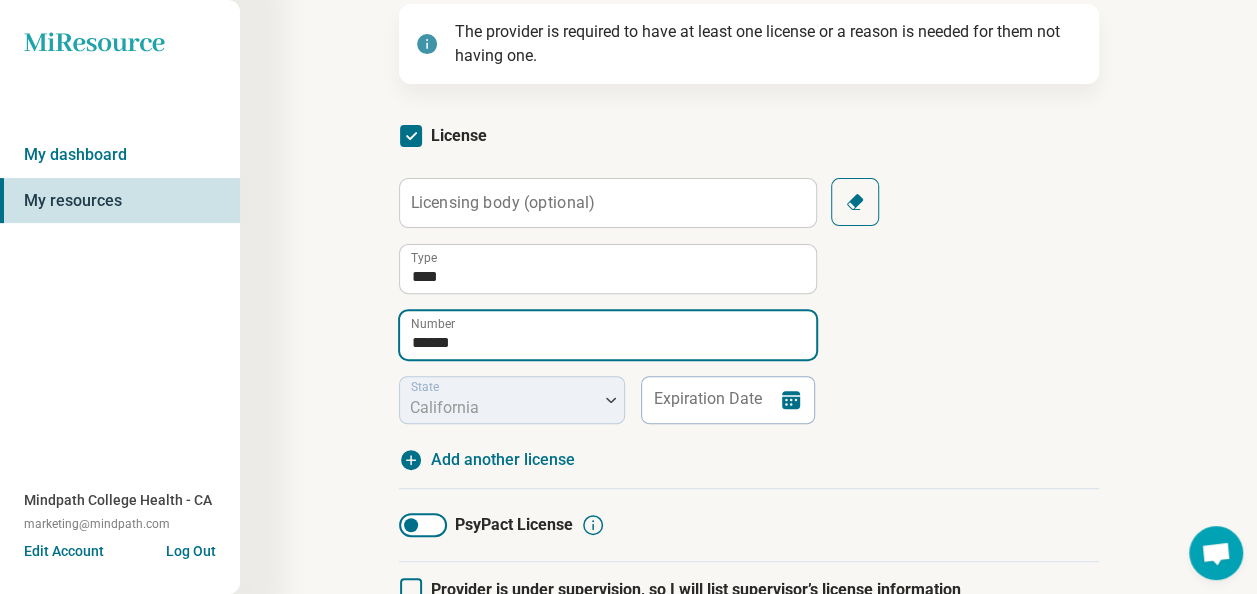 type on "******" 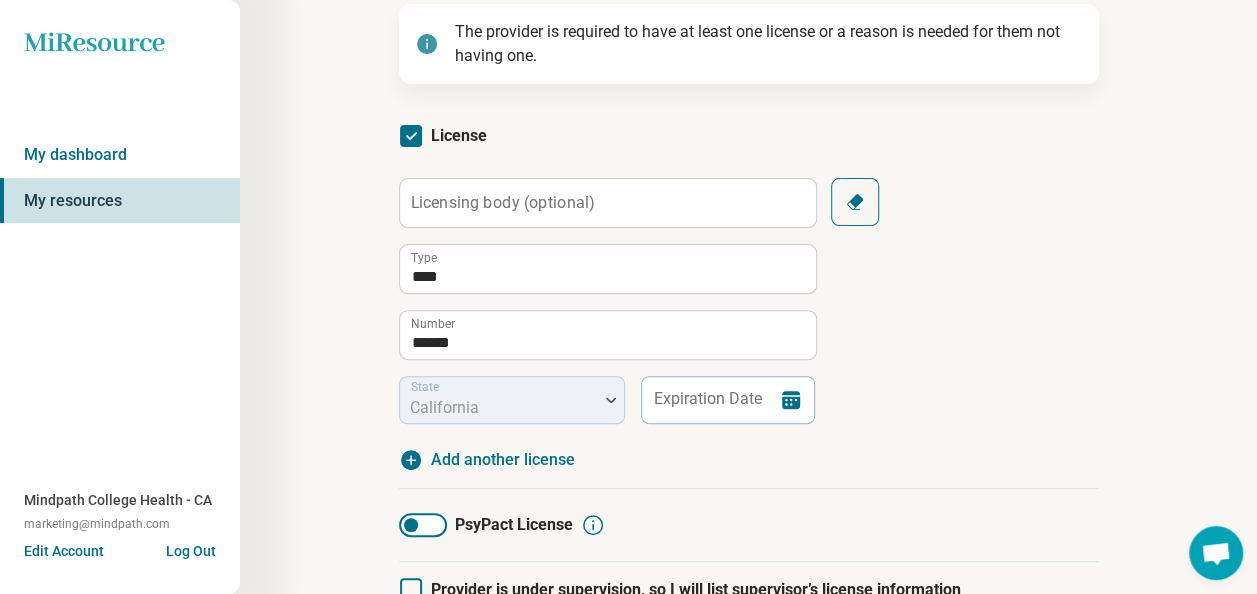 click on "Licensing body (optional)" at bounding box center [503, 202] 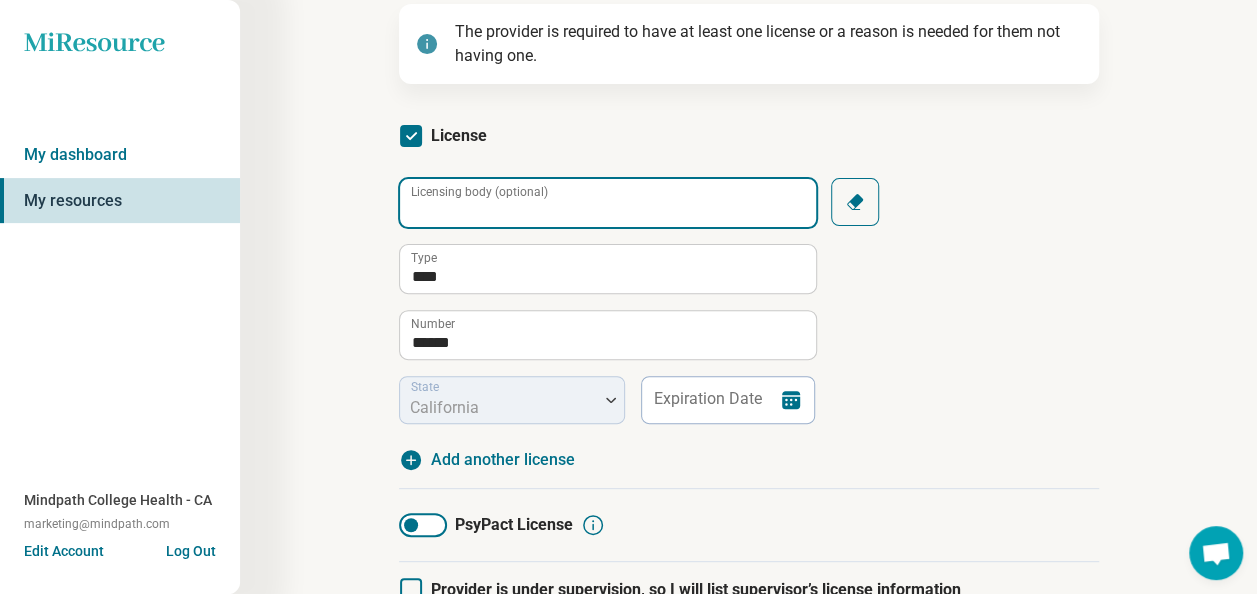click on "Licensing body (optional)" at bounding box center (608, 203) 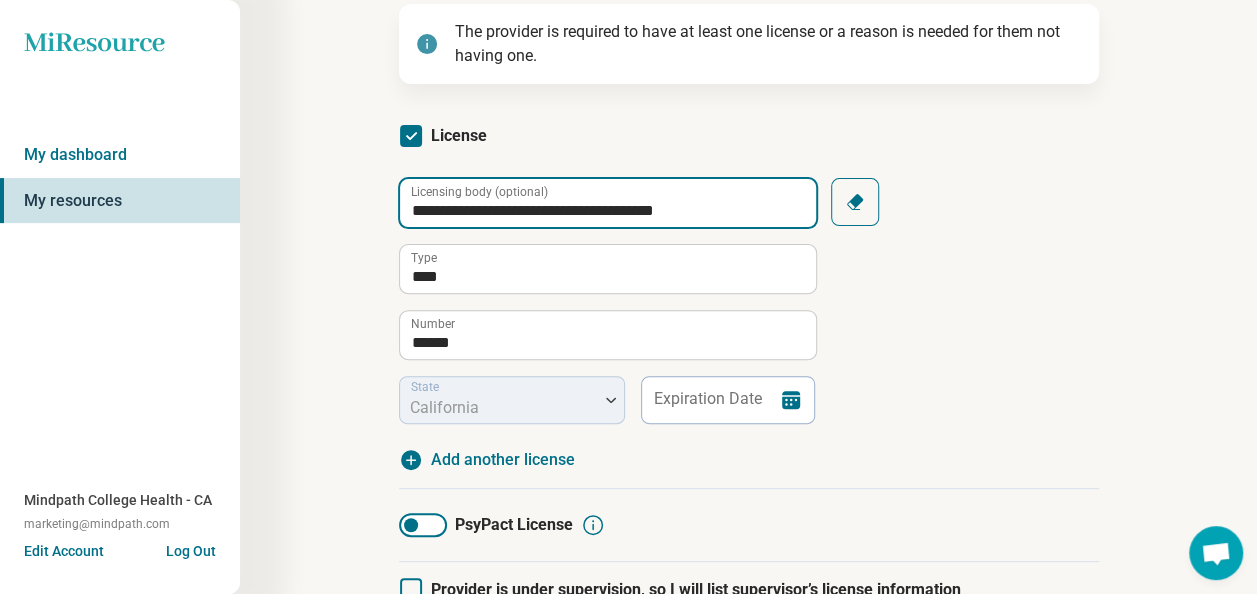 type on "**********" 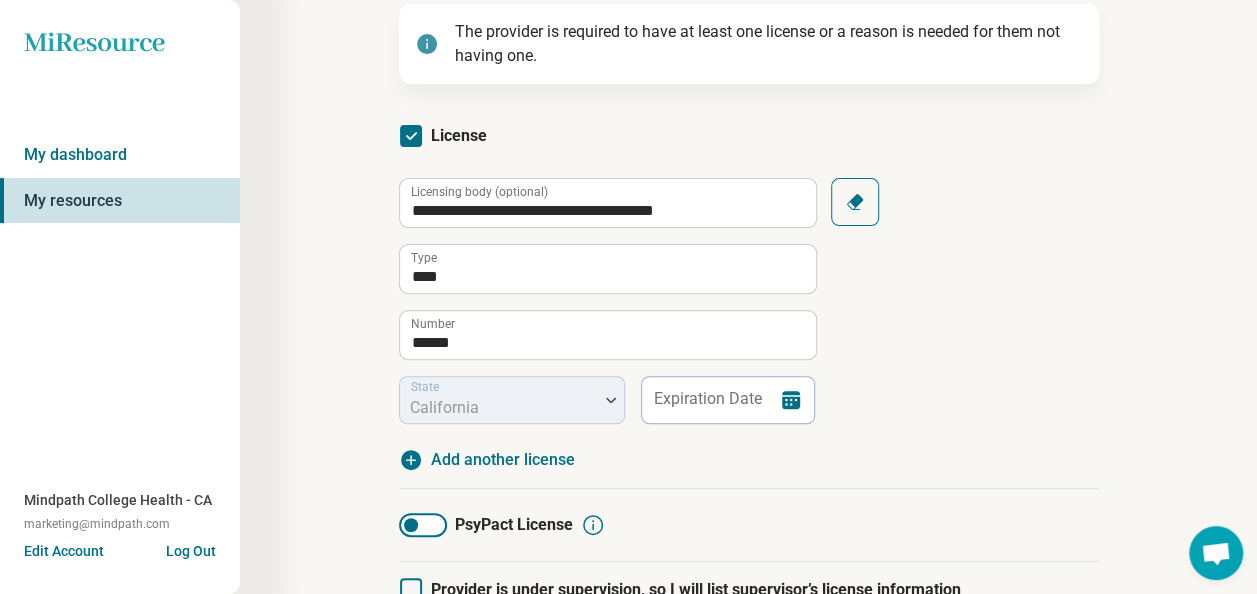 click on "**********" at bounding box center [749, 301] 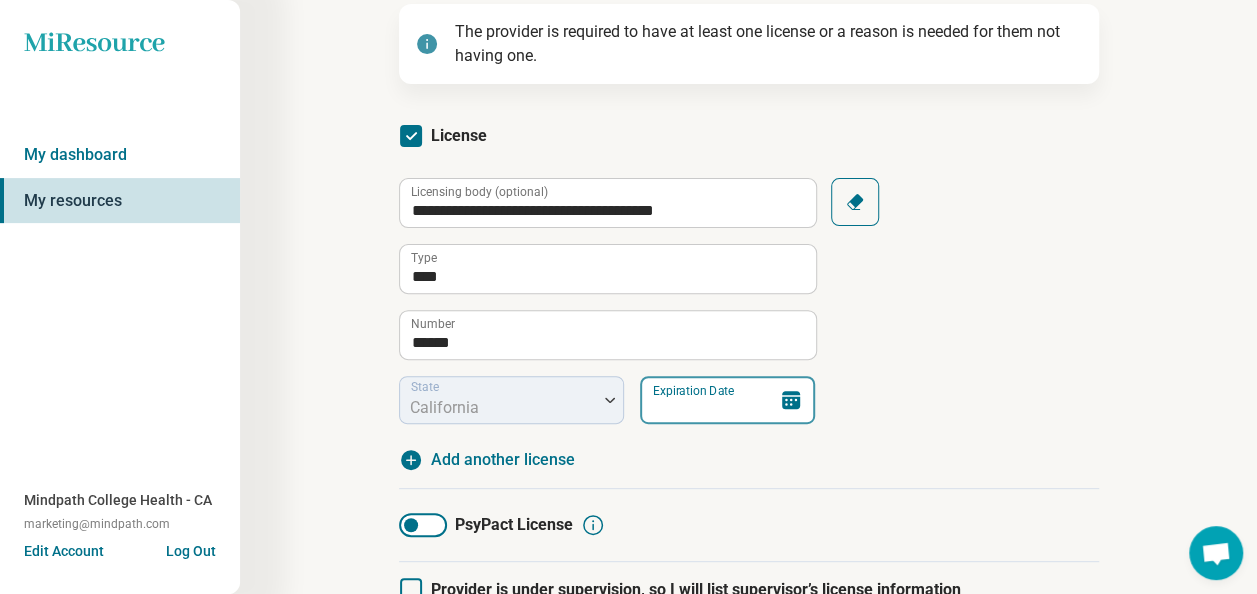 click on "Expiration Date" at bounding box center [727, 400] 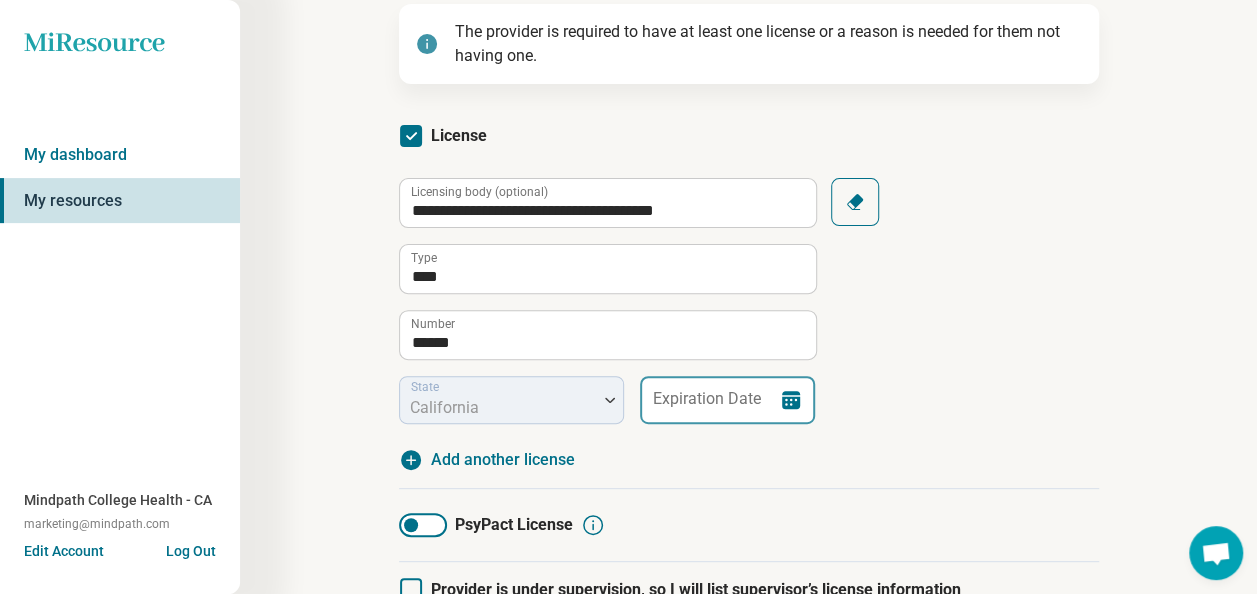 drag, startPoint x: 622, startPoint y: 398, endPoint x: 652, endPoint y: 394, distance: 30.265491 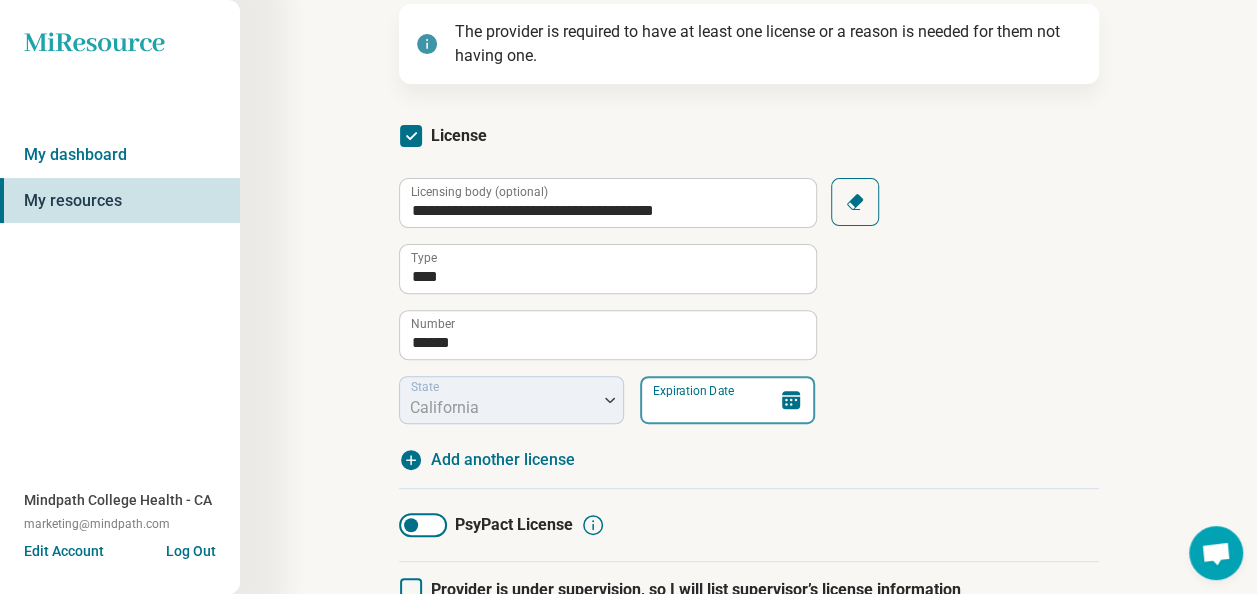 click on "Expiration Date" at bounding box center [727, 400] 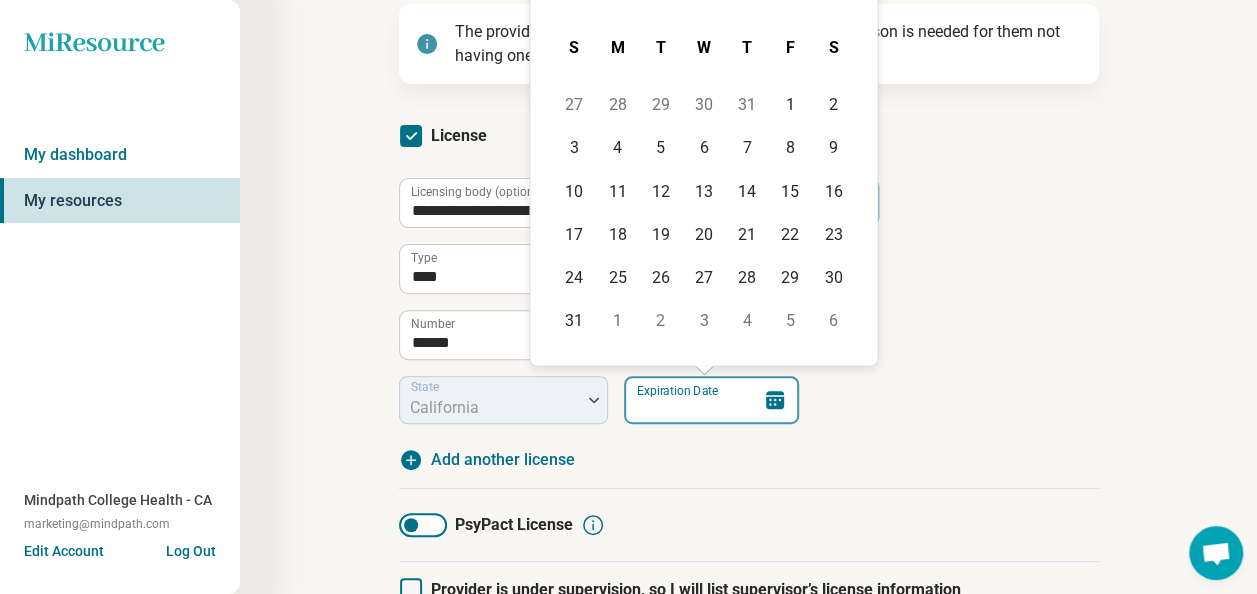 paste on "*********" 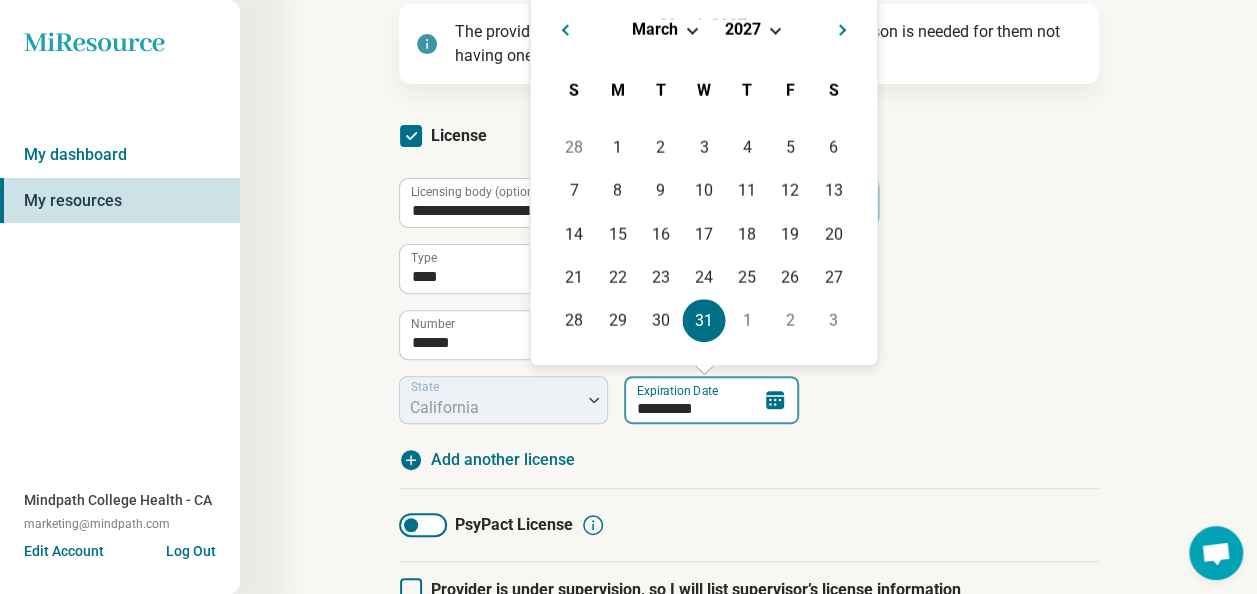 type on "**********" 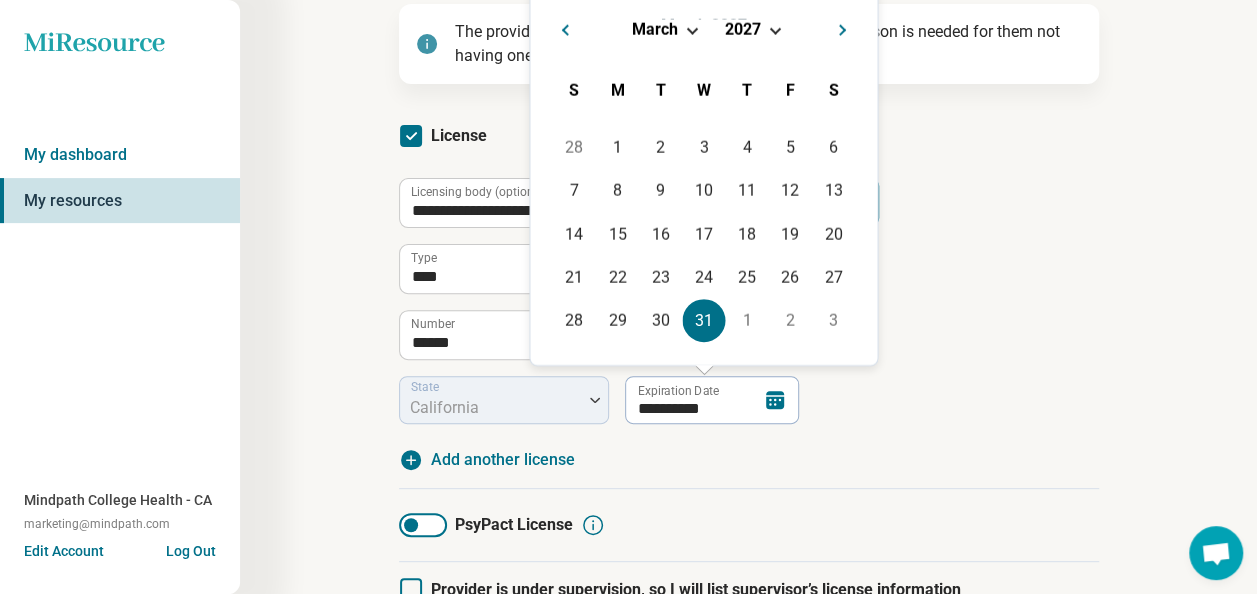 click on "**********" at bounding box center [749, 325] 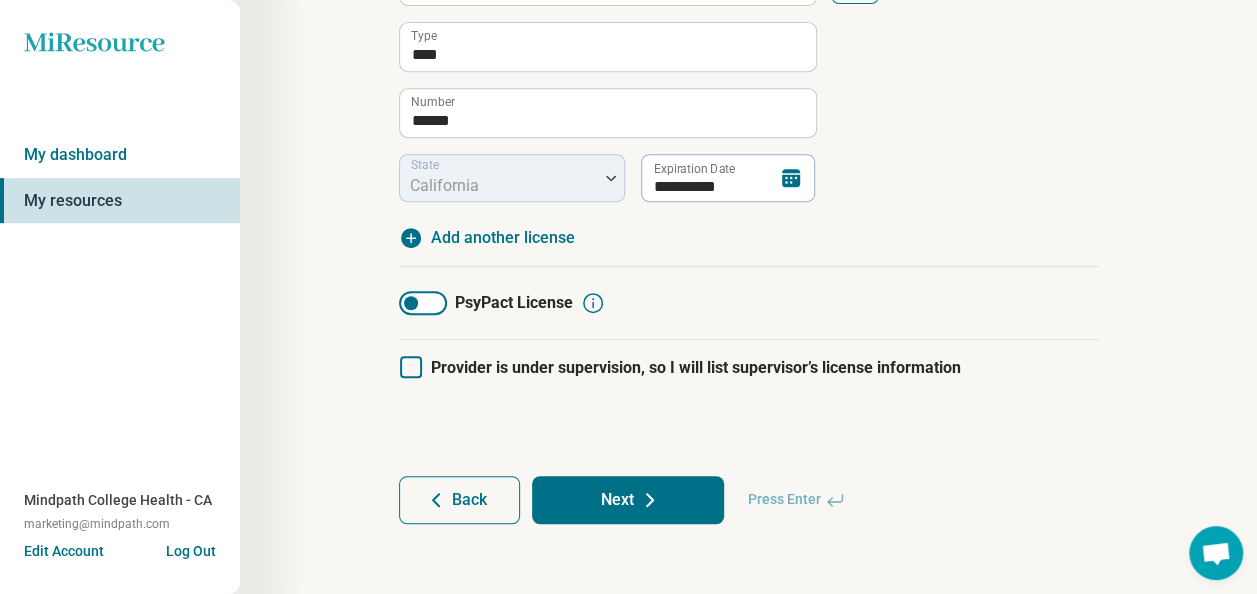 scroll, scrollTop: 422, scrollLeft: 0, axis: vertical 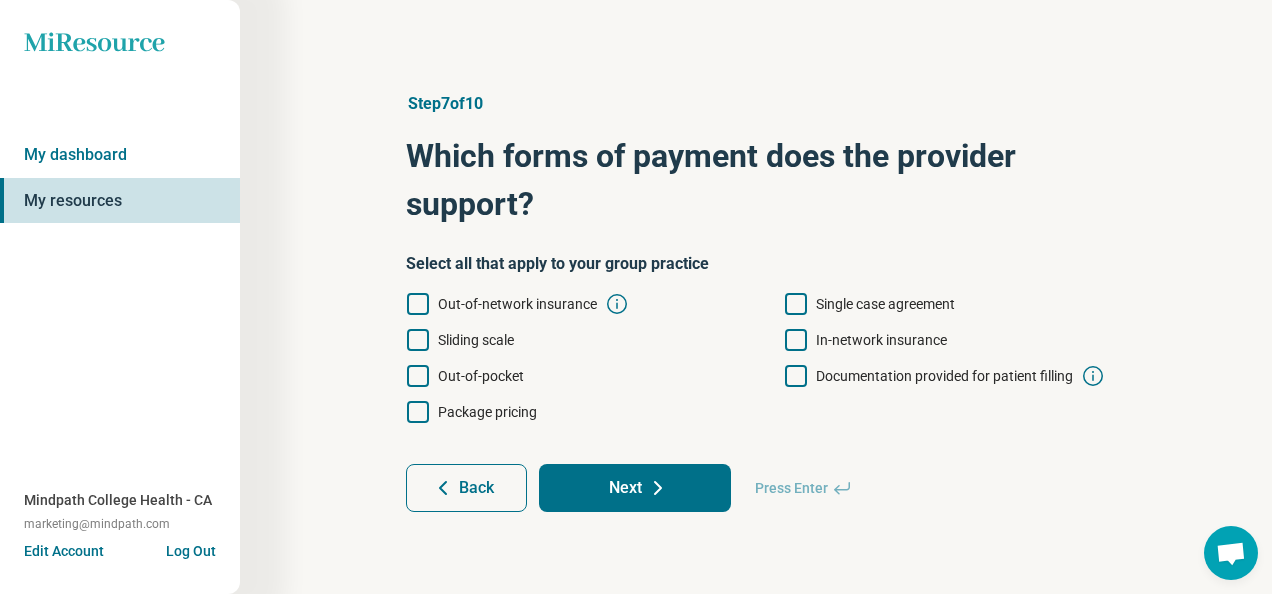 click 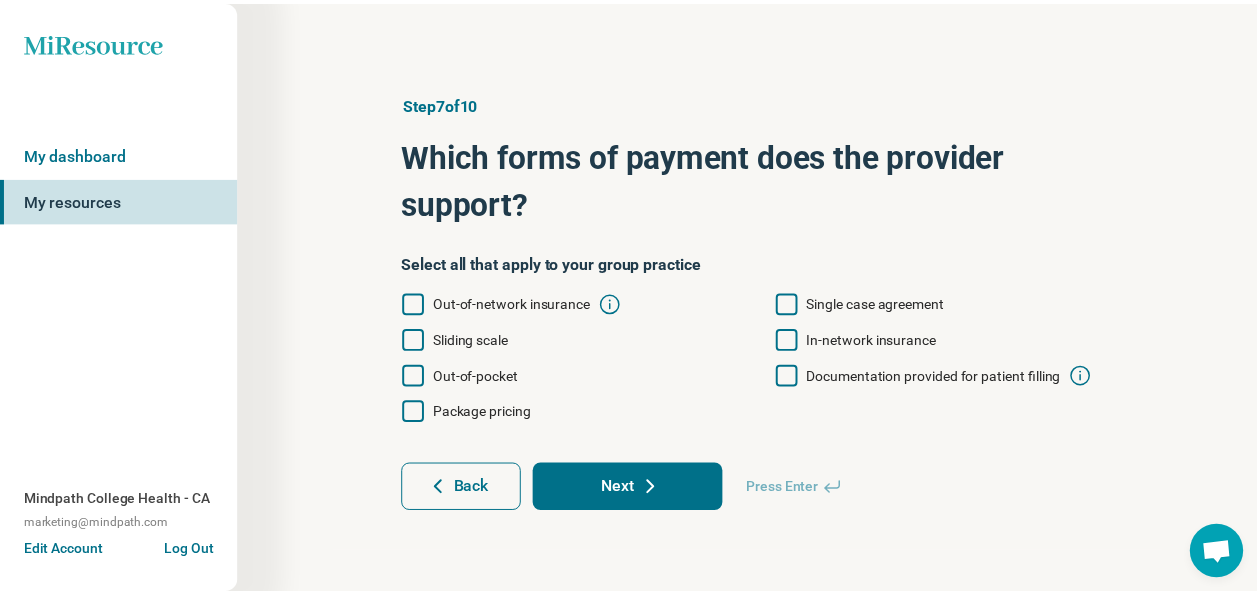 scroll, scrollTop: 10, scrollLeft: 0, axis: vertical 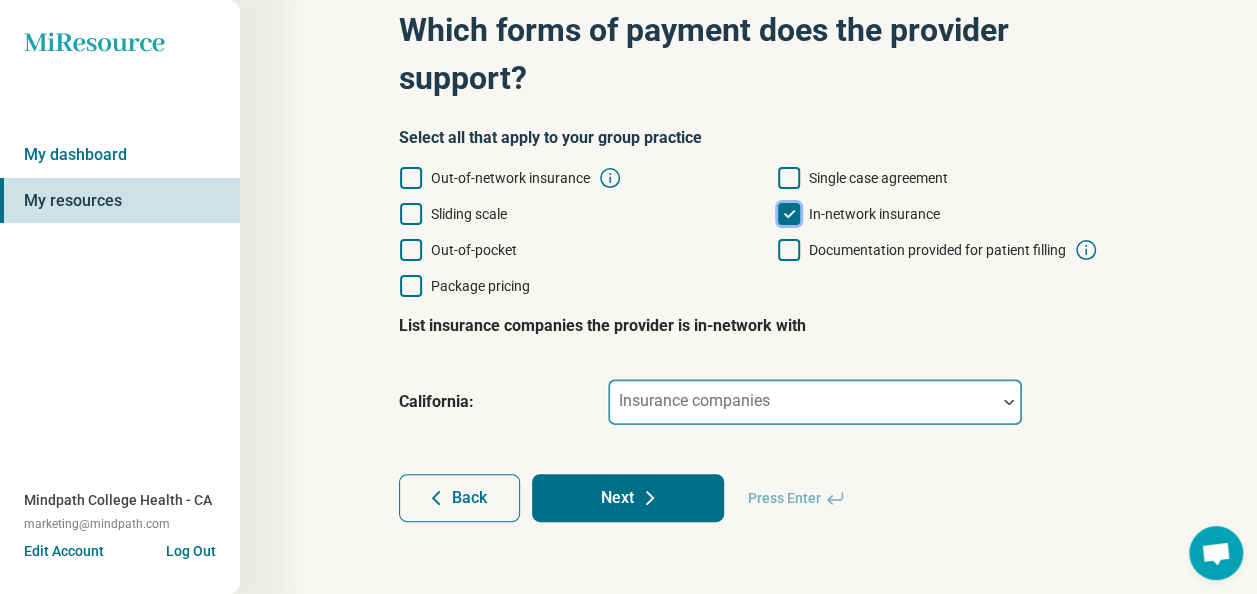 click on "Insurance companies" at bounding box center (815, 402) 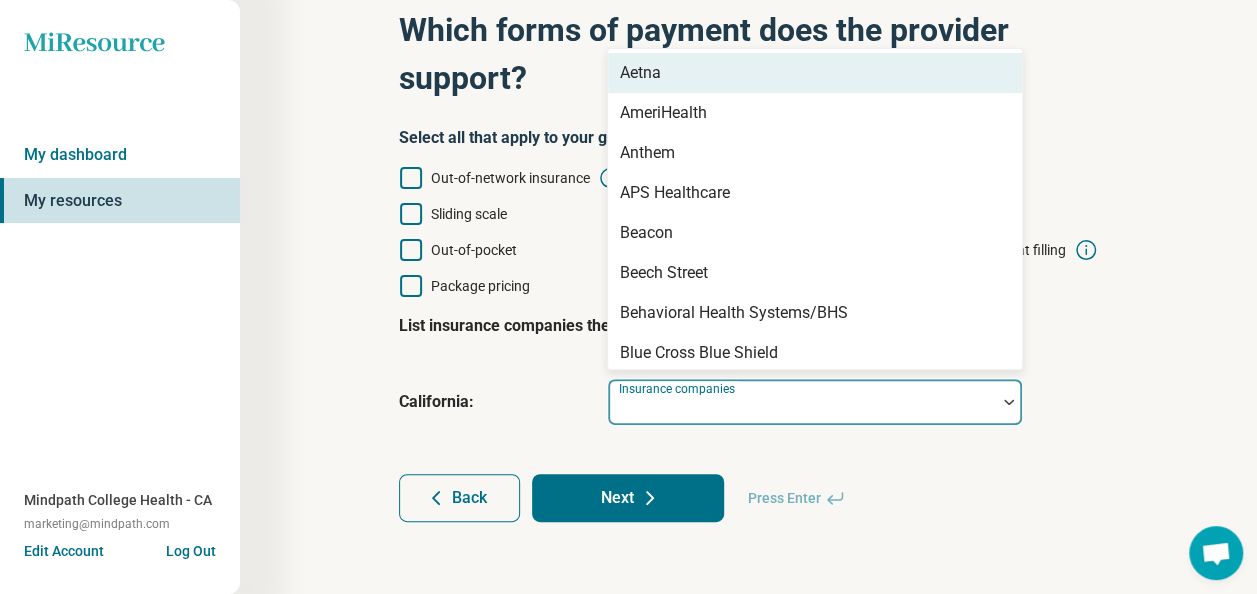 click on "Aetna" at bounding box center (815, 73) 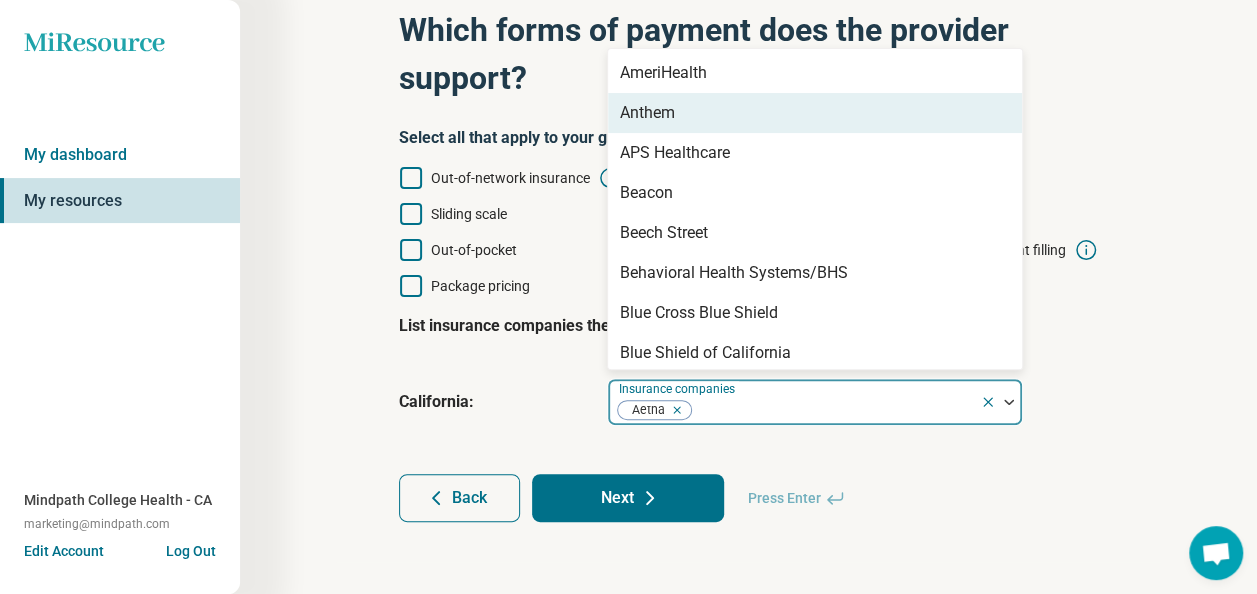 click on "Anthem" at bounding box center (647, 113) 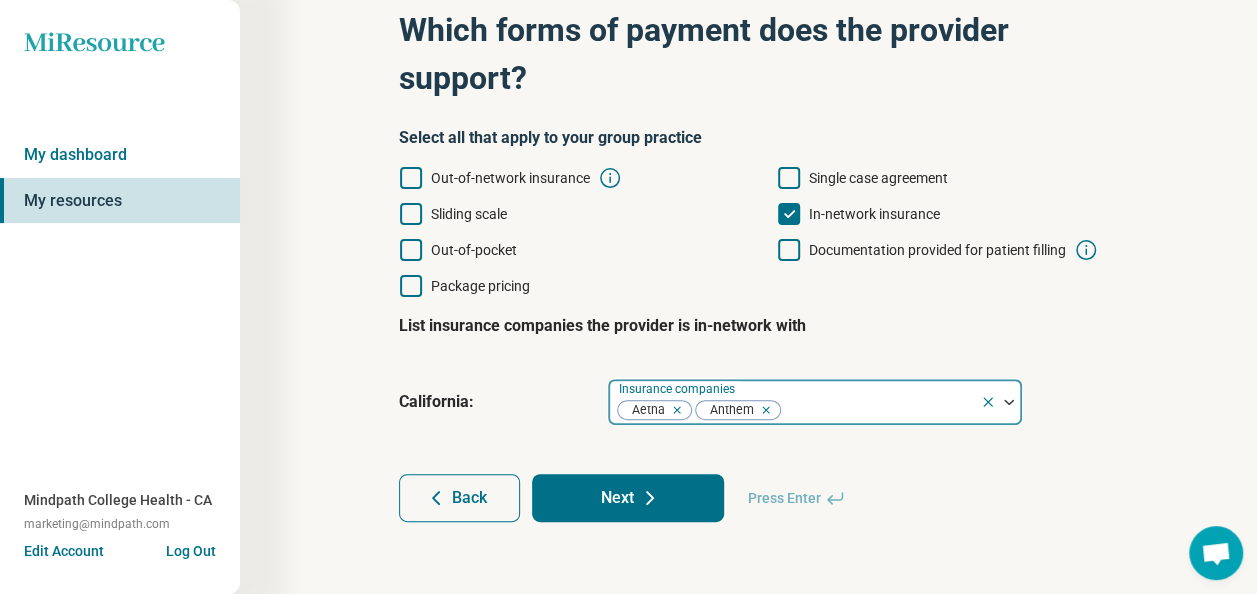 click at bounding box center (877, 410) 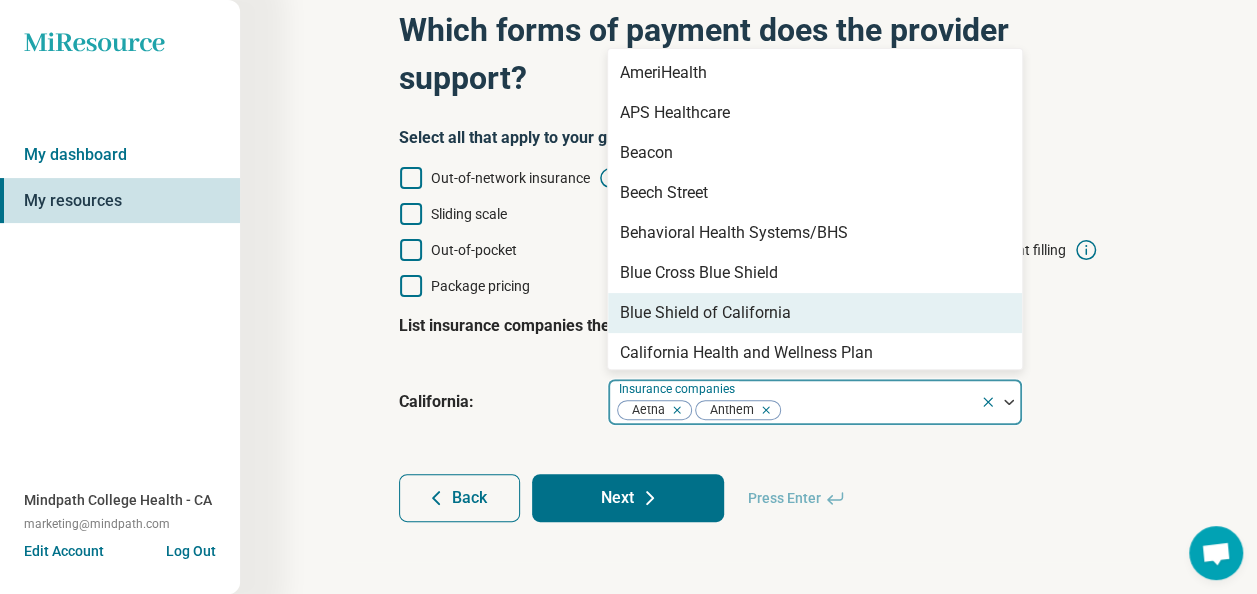 click on "Blue Shield of California" at bounding box center [705, 313] 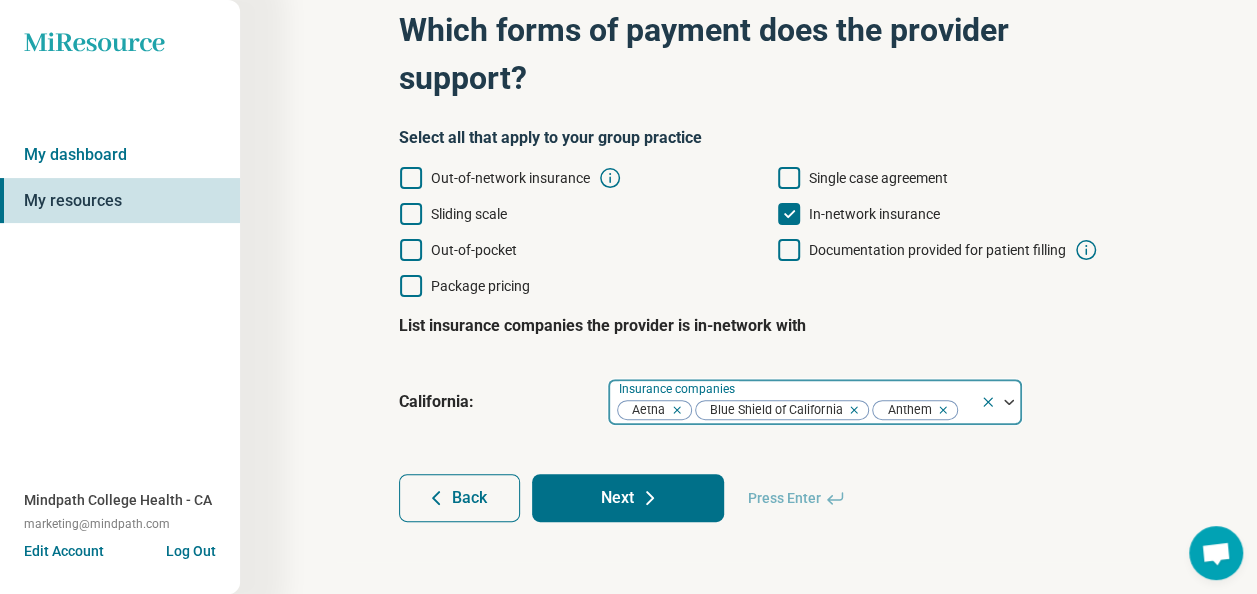 click at bounding box center [962, 410] 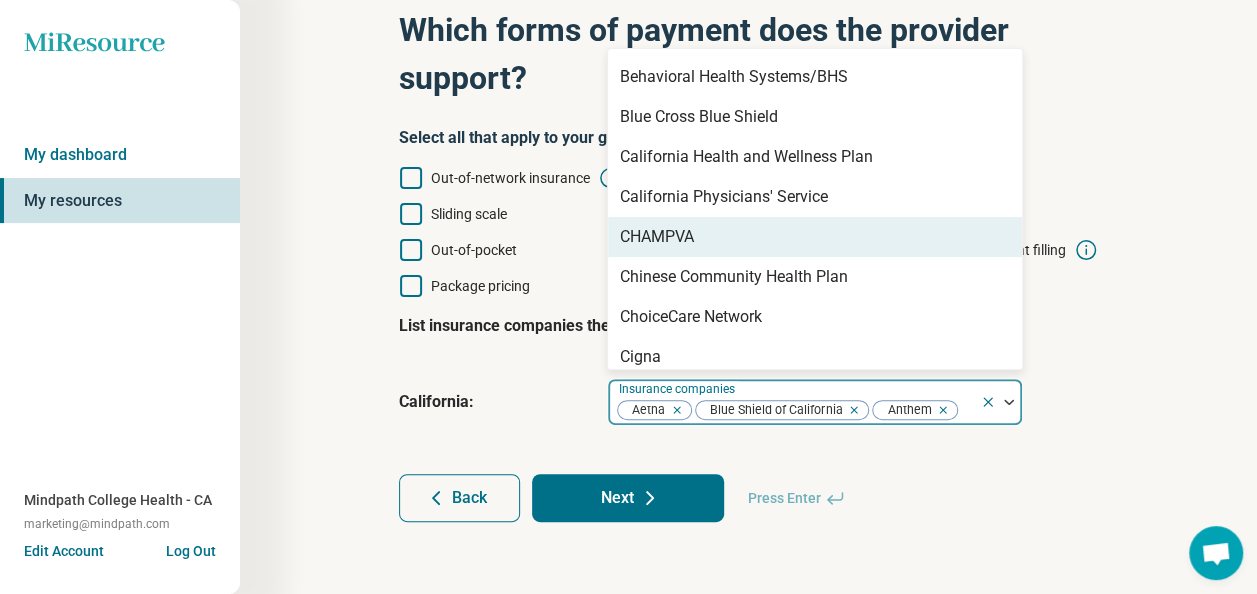 scroll, scrollTop: 200, scrollLeft: 0, axis: vertical 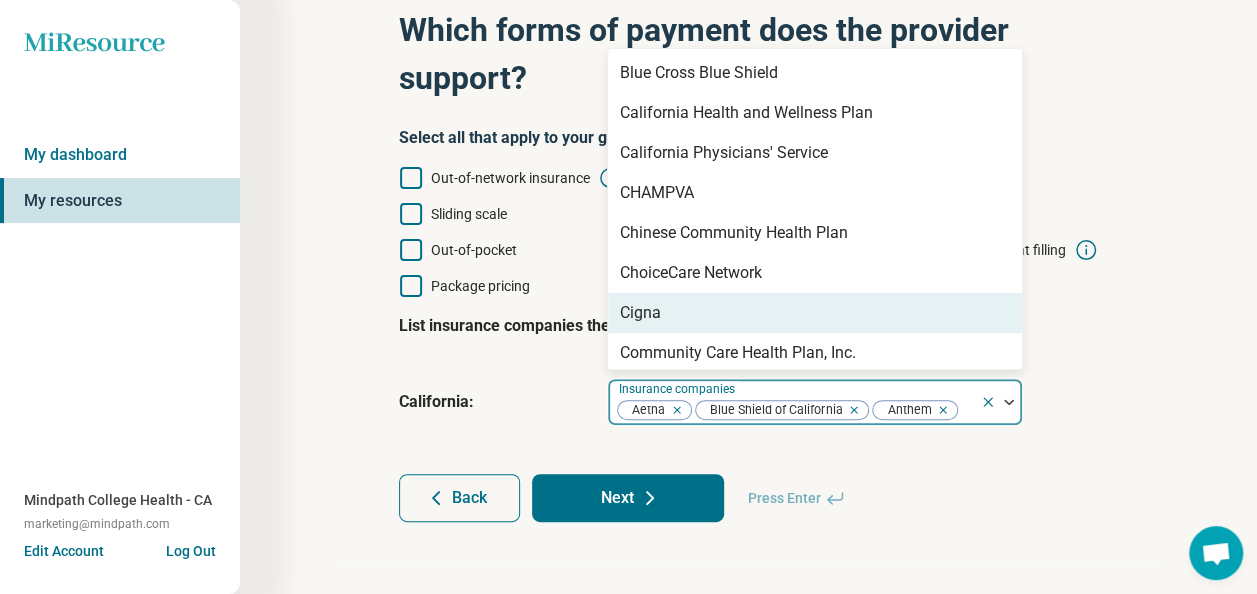 click on "Cigna" at bounding box center (815, 313) 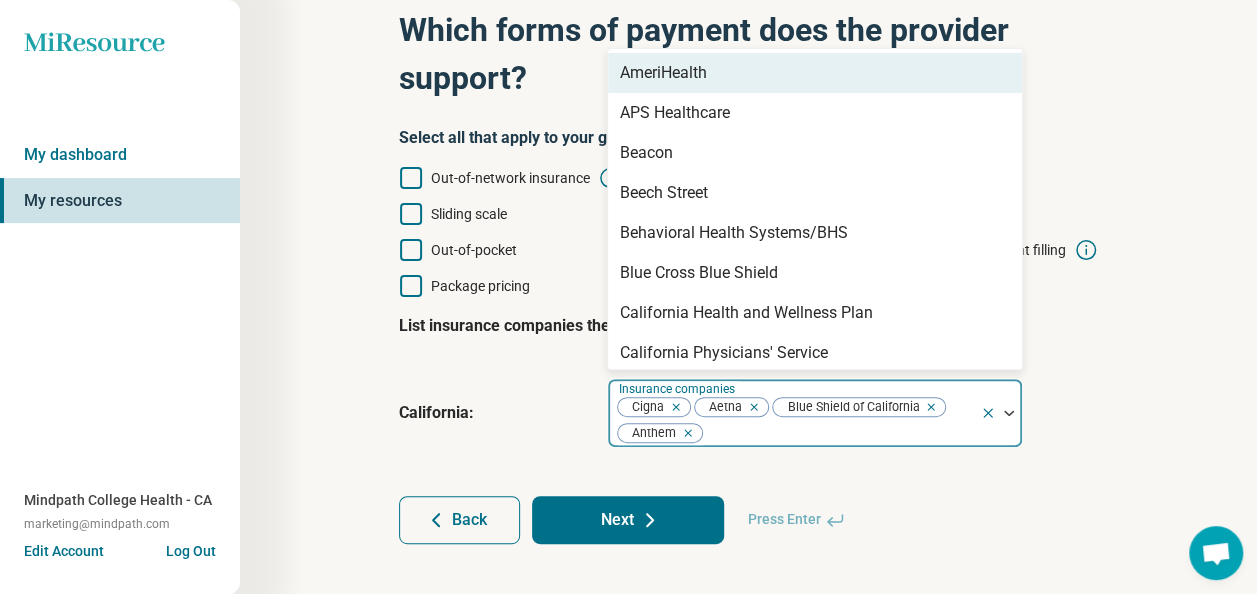 click at bounding box center [838, 433] 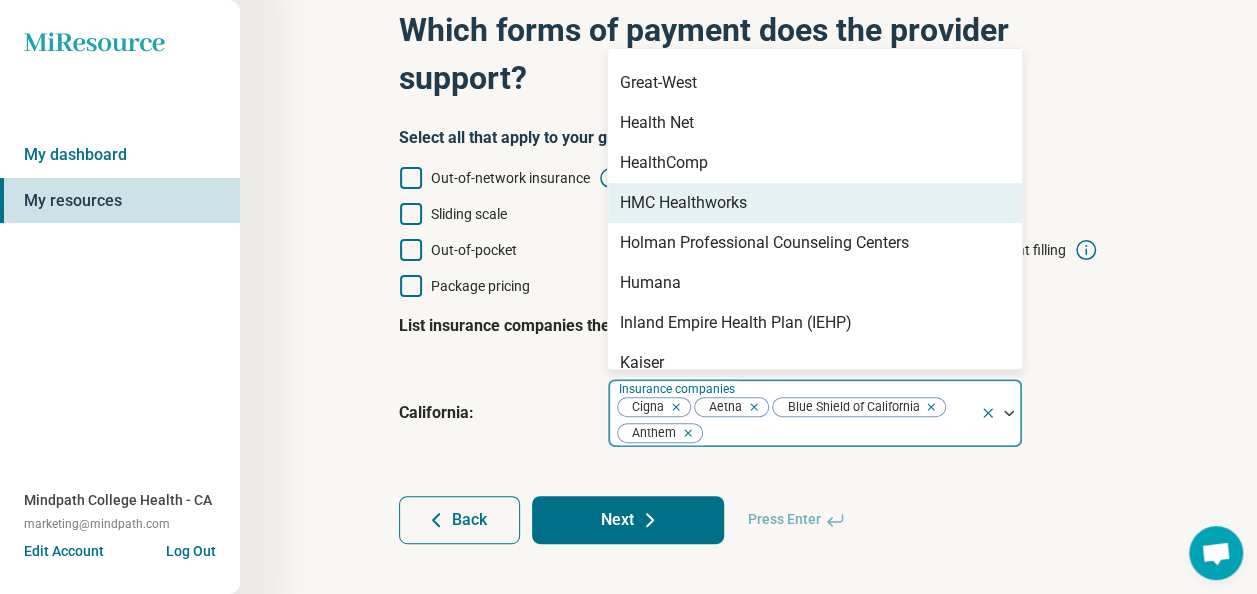 scroll, scrollTop: 700, scrollLeft: 0, axis: vertical 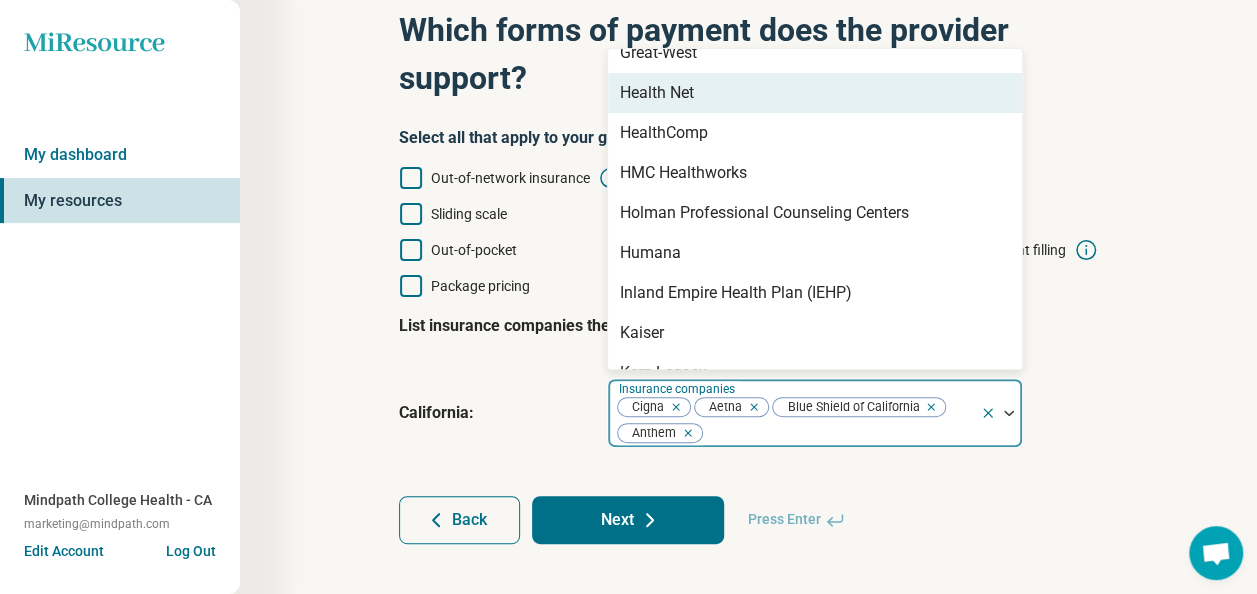 click on "Health Net" at bounding box center [657, 93] 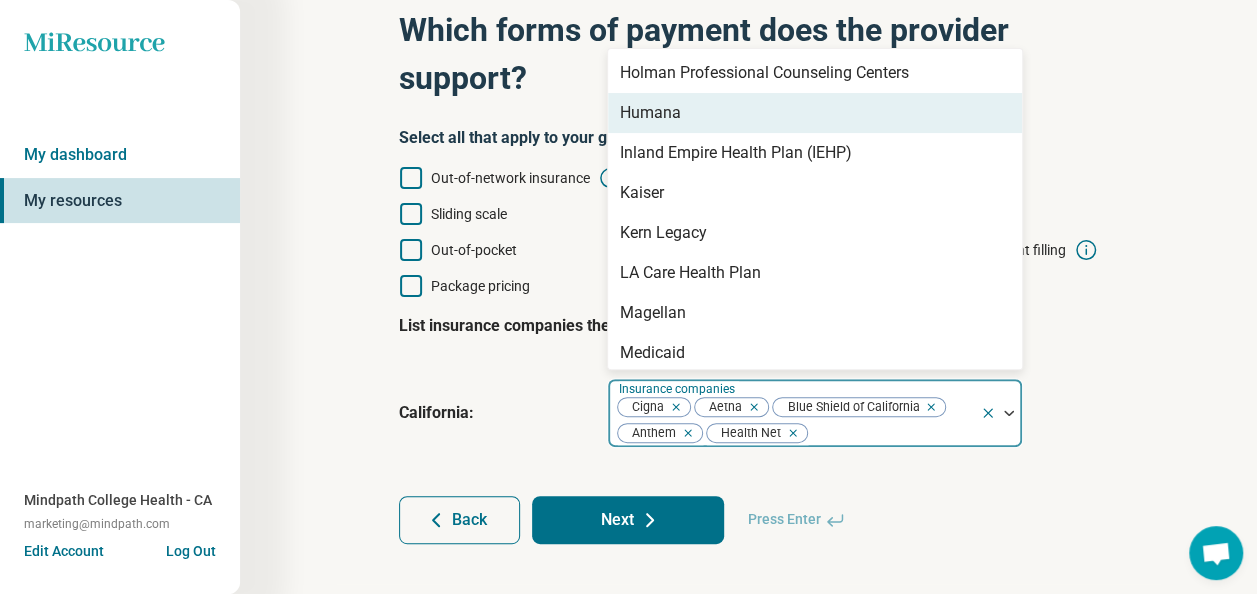 scroll, scrollTop: 900, scrollLeft: 0, axis: vertical 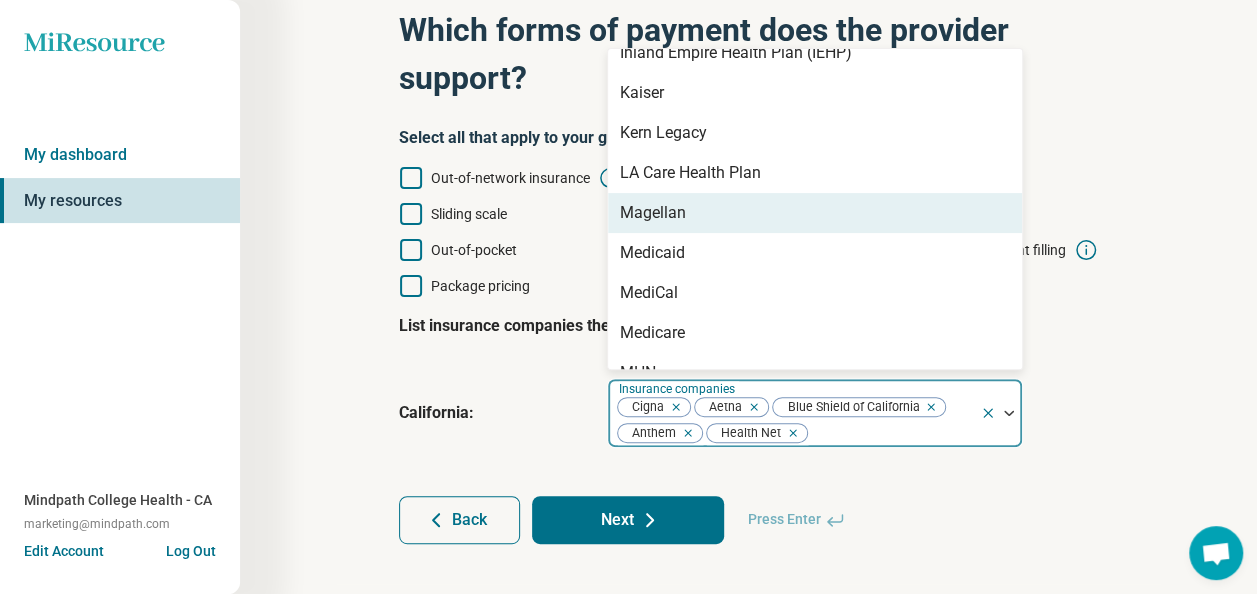 click on "Magellan" at bounding box center [815, 213] 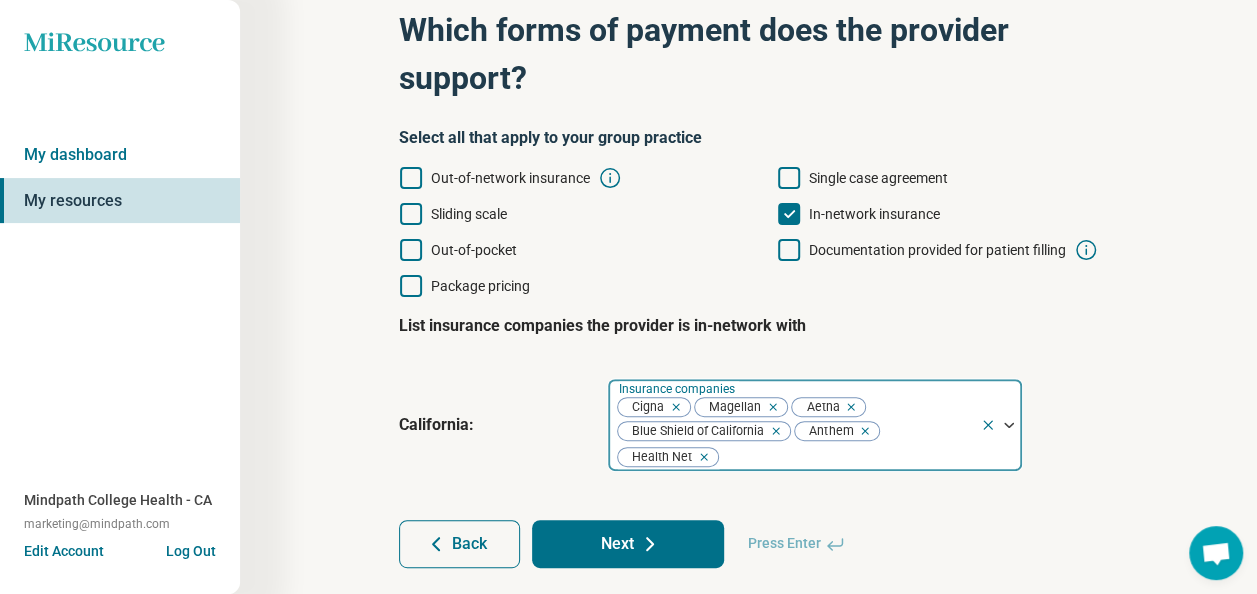 click at bounding box center [846, 457] 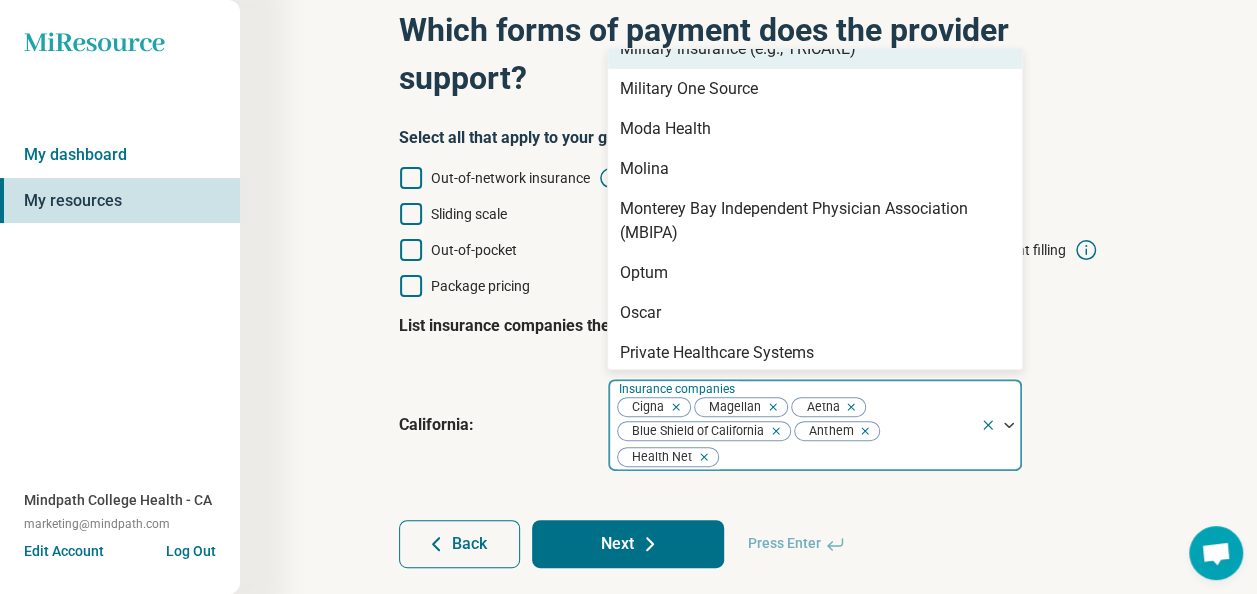 scroll, scrollTop: 1300, scrollLeft: 0, axis: vertical 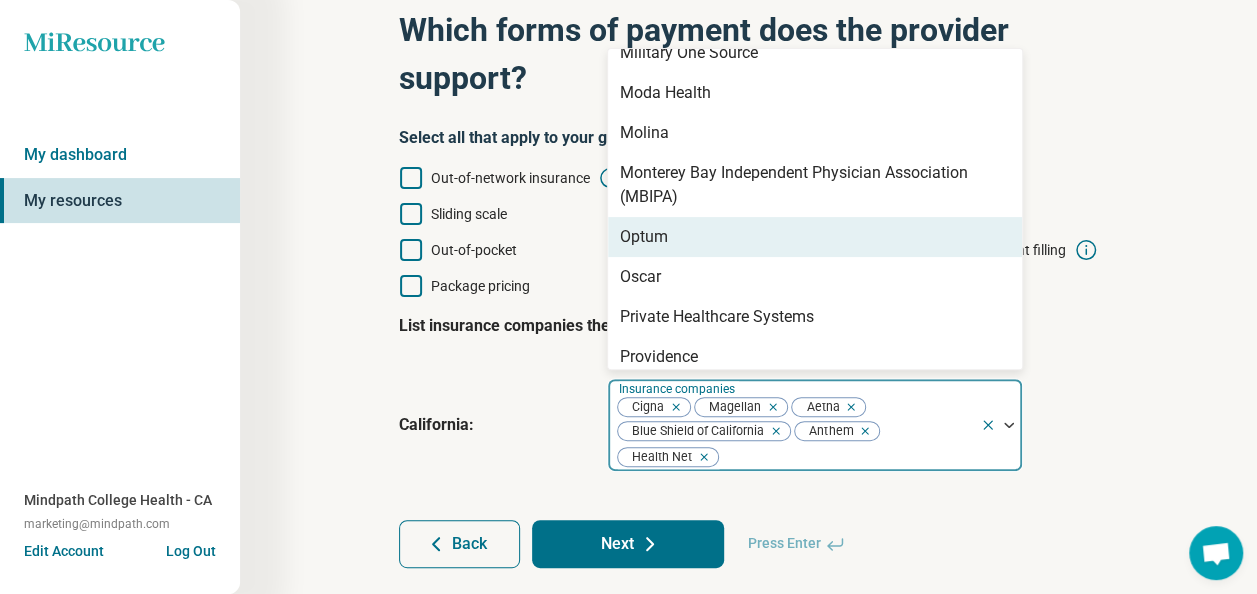 click on "Optum" at bounding box center [815, 237] 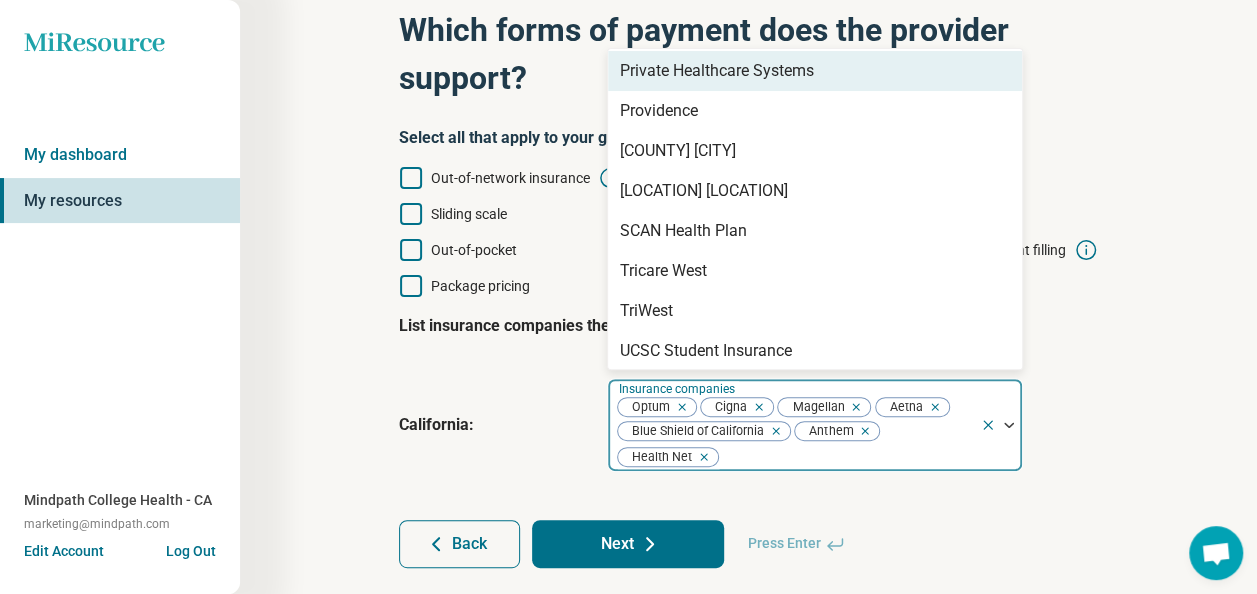 scroll, scrollTop: 1600, scrollLeft: 0, axis: vertical 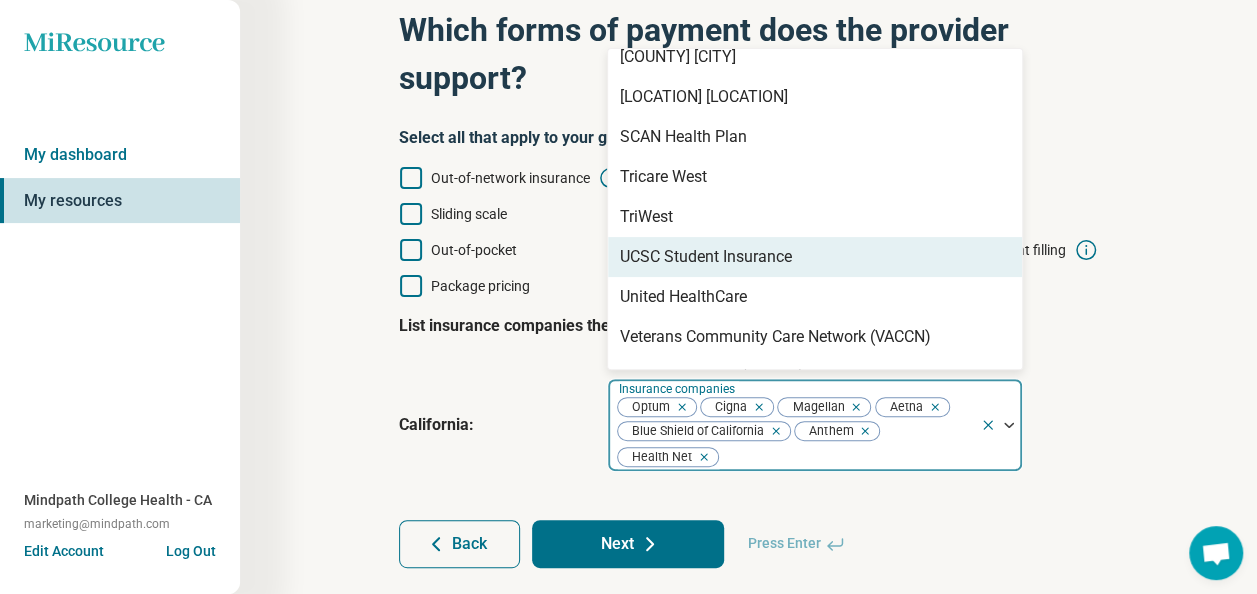 click on "UCSC Student Insurance" at bounding box center (706, 257) 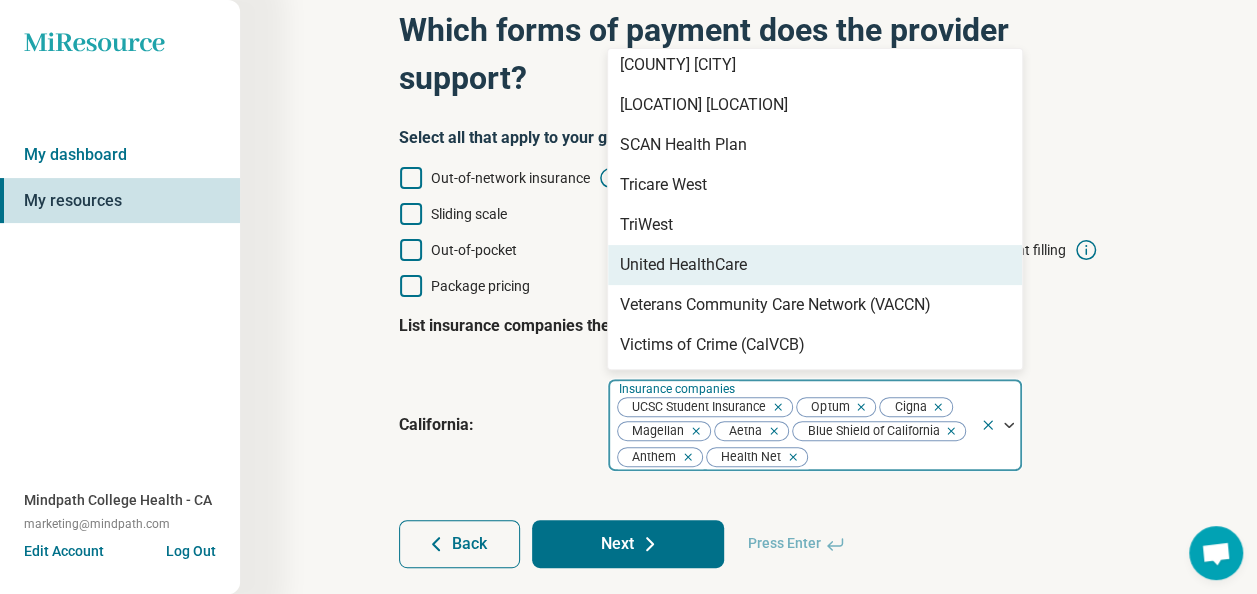click on "List insurance companies the provider is in-network with [STATE] : option [INSURANCE], selected. 47 results available. Use Up and Down to choose options, press Enter to select the currently focused option, press Escape to exit the menu, press Tab to select the option and exit the menu. Insurance companies [INSURANCE] [INSURANCE] [INSURANCE] [INSURANCE] [INSURANCE] [INSURANCE] [INSURANCE] [INSURANCE] [INSURANCE] [INSURANCE] [INSURANCE] [INSURANCE] [INSURANCE] [INSURANCE] [INSURANCE] [INSURANCE] [INSURANCE] [INSURANCE] [INSURANCE] [INSURANCE] [INSURANCE] [INSURANCE] [INSURANCE] [INSURANCE] [INSURANCE] [INSURANCE] [INSURANCE] [INSURANCE] [INSURANCE] [INSURANCE] [INSURANCE] [INSURANCE] [INSURANCE] [INSURANCE] [INSURANCE] [INSURANCE] [INSURANCE] [INSURANCE] [INSURANCE] [INSURANCE] [INSURANCE] [INSURANCE] [INSURANCE] [INSURANCE] [INSURANCE] [INSURANCE] [INSURANCE] [INSURANCE] [INSURANCE] [INSURANCE]" at bounding box center (749, 389) 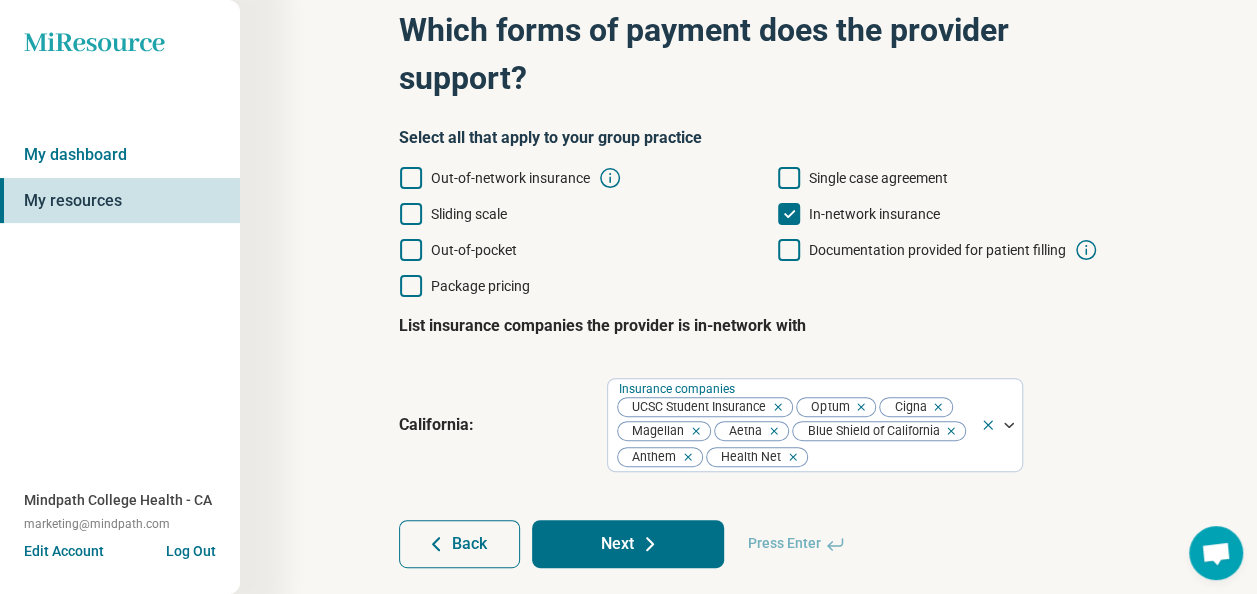click on "Next" at bounding box center [628, 544] 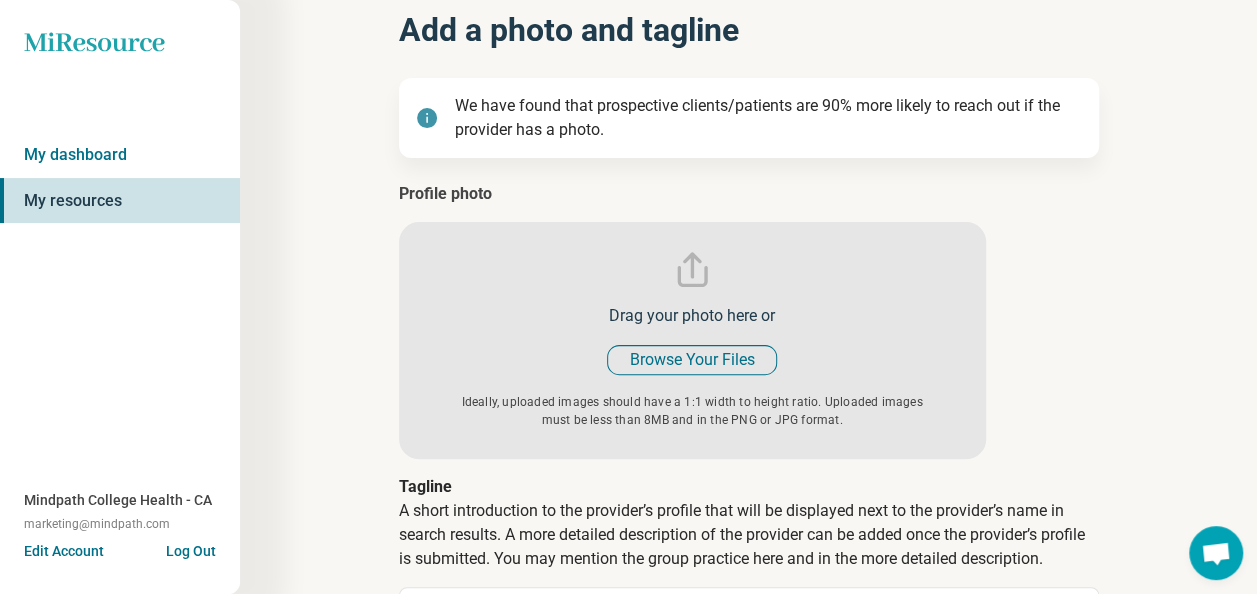 type on "*" 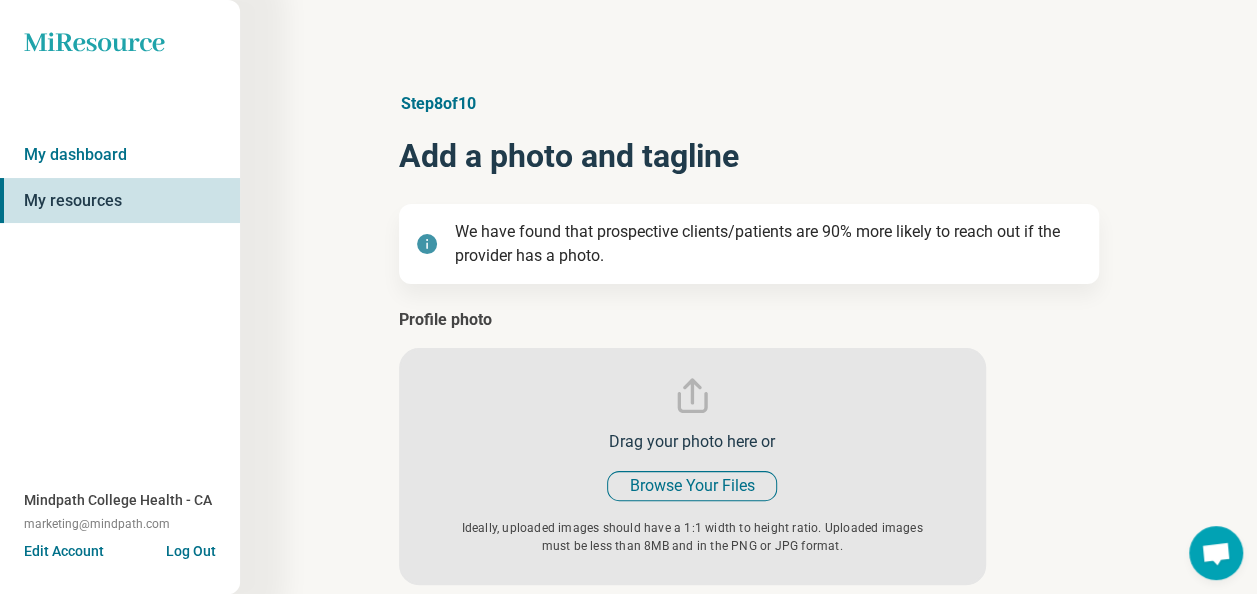 click at bounding box center (692, 446) 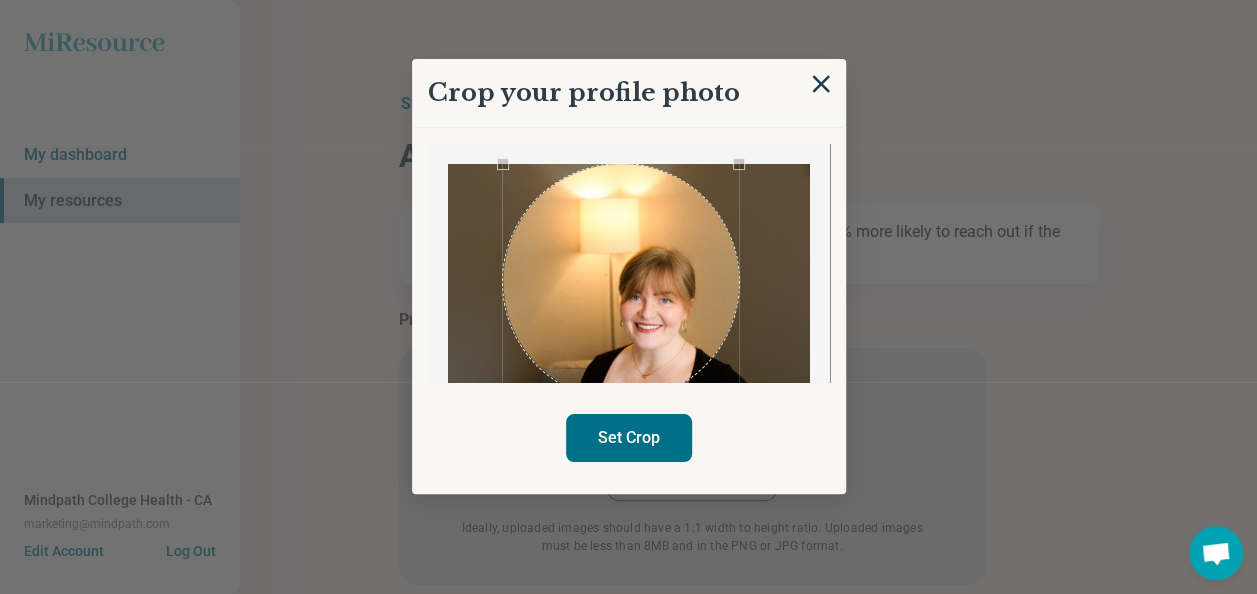 scroll, scrollTop: 100, scrollLeft: 0, axis: vertical 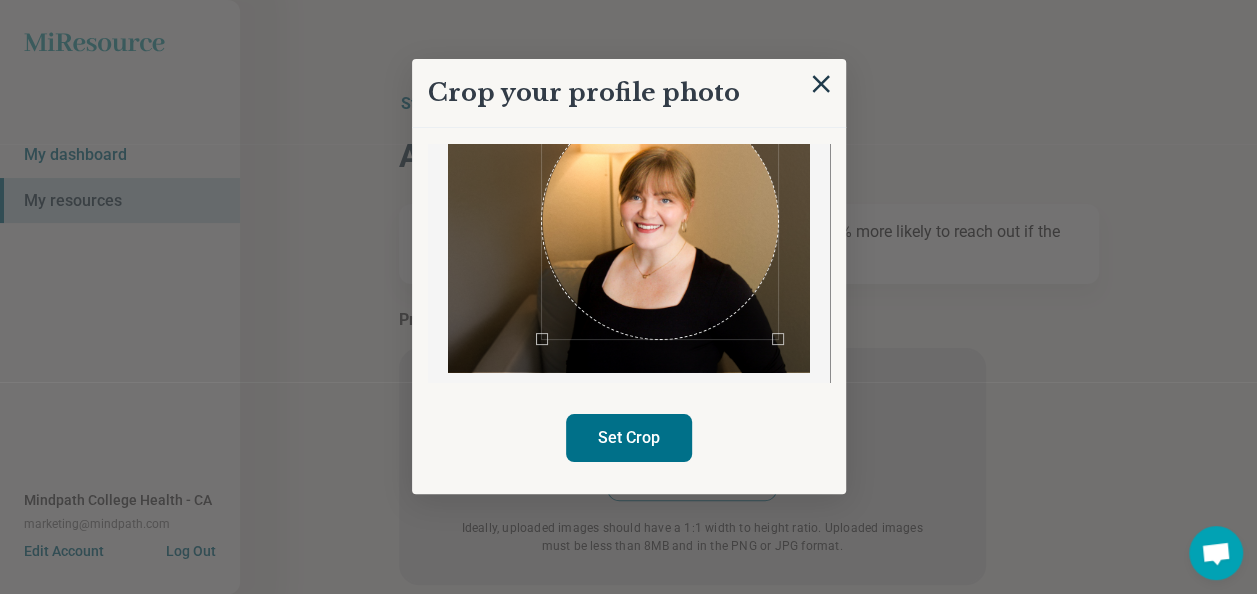 click at bounding box center (660, 221) 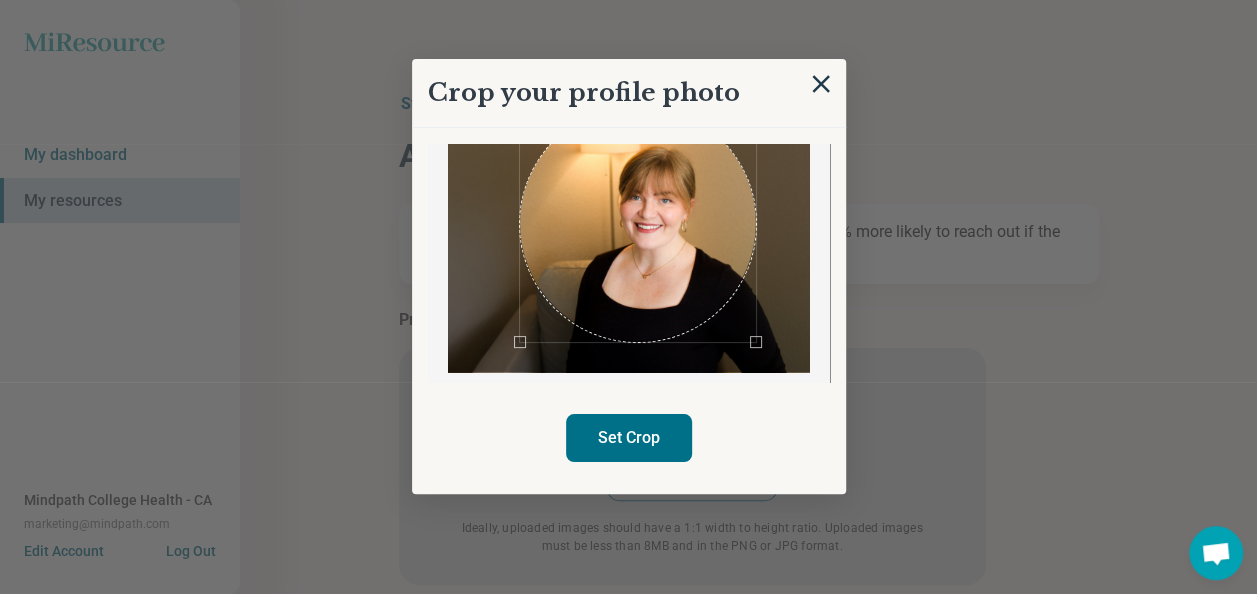 click at bounding box center (638, 224) 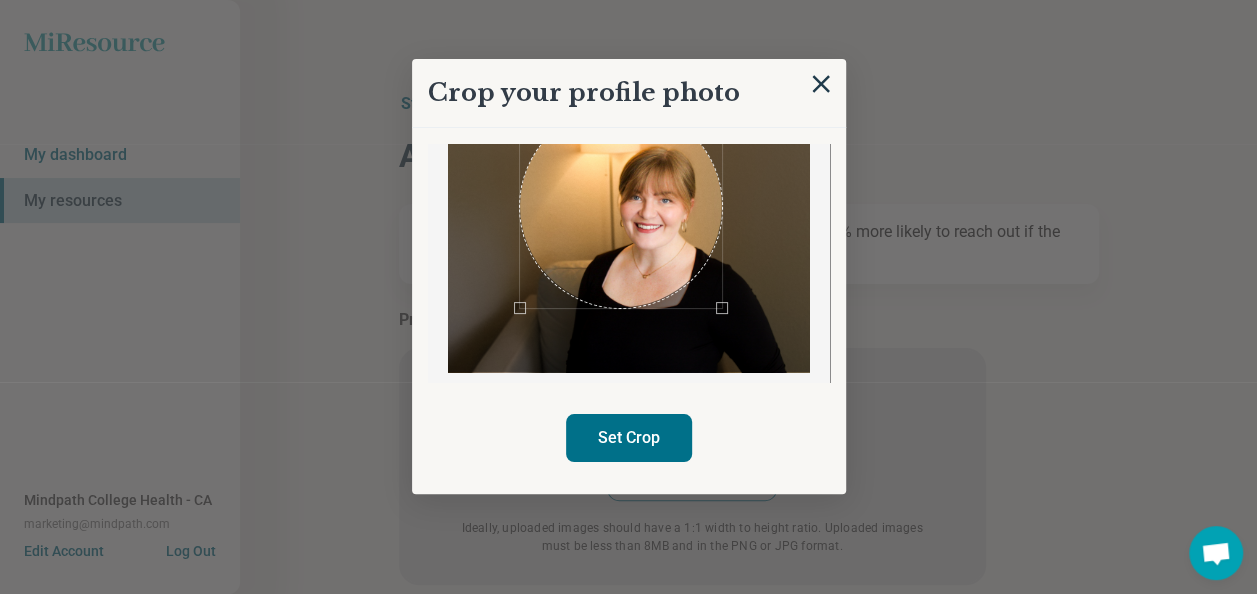 click at bounding box center (629, 218) 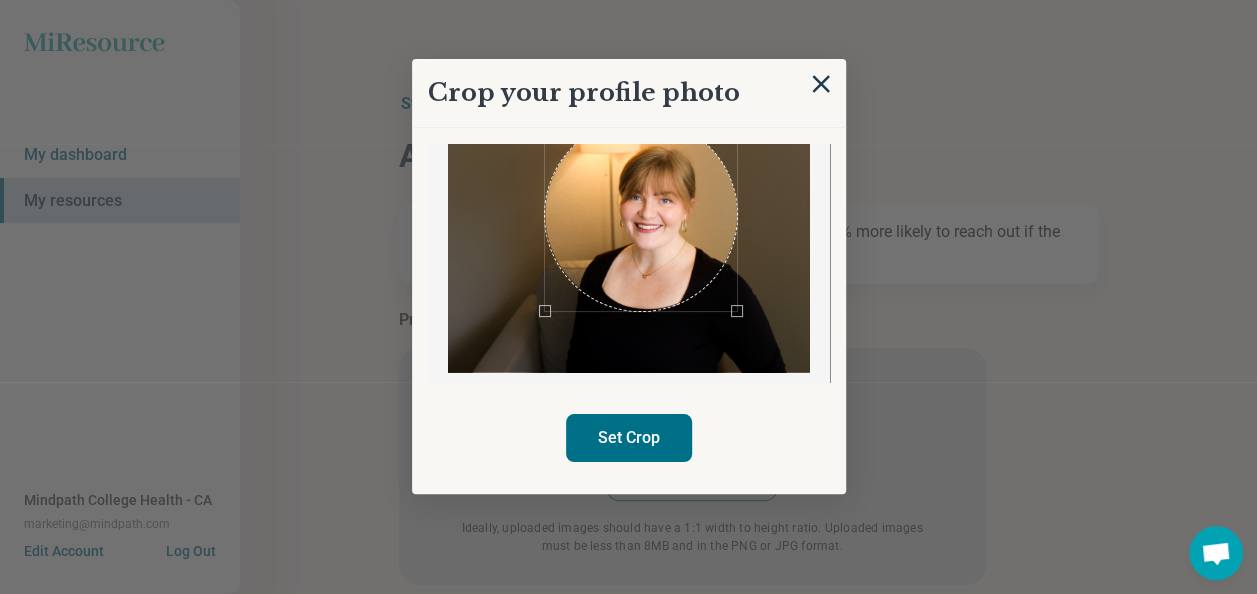 click at bounding box center (641, 215) 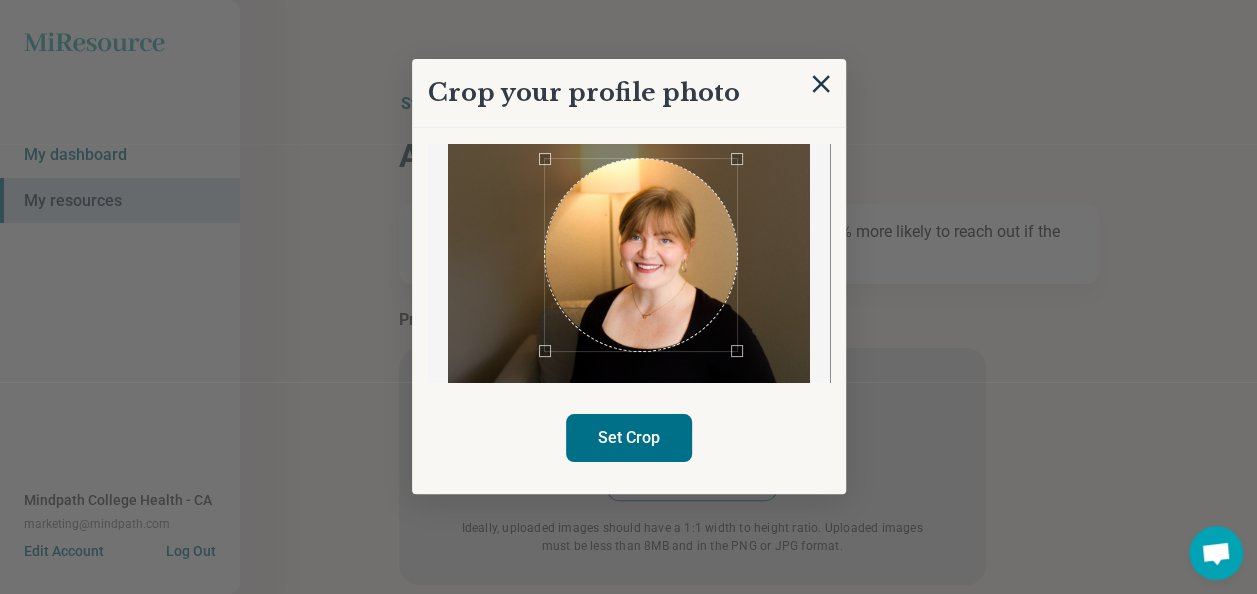 scroll, scrollTop: 58, scrollLeft: 0, axis: vertical 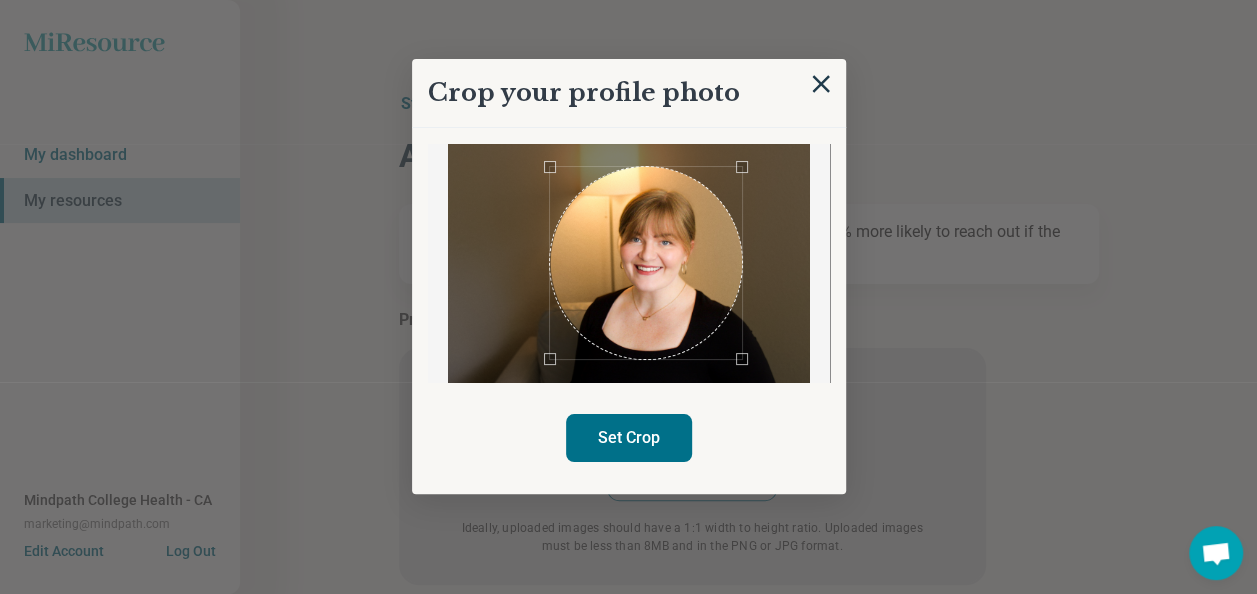 click at bounding box center (646, 263) 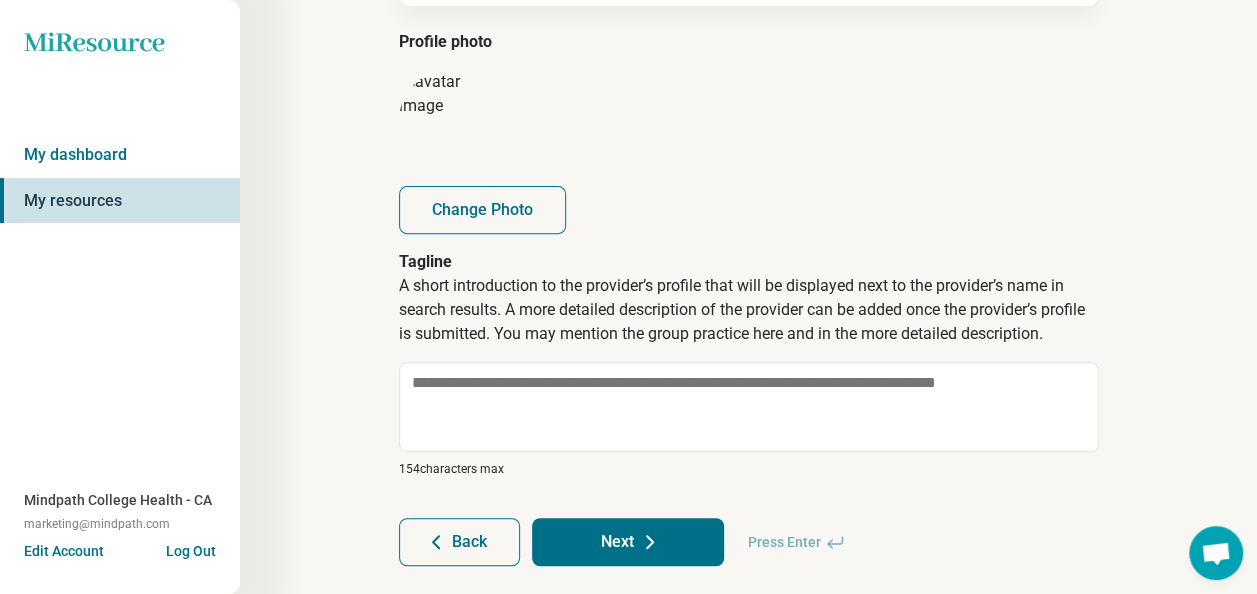 scroll, scrollTop: 300, scrollLeft: 0, axis: vertical 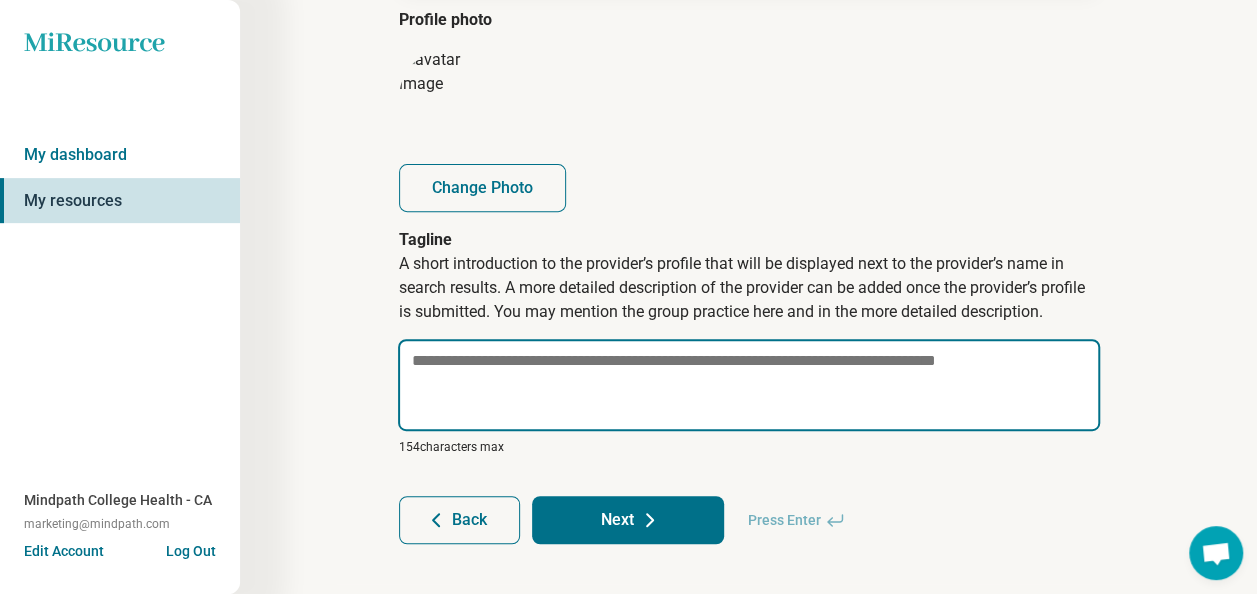 click at bounding box center (749, 385) 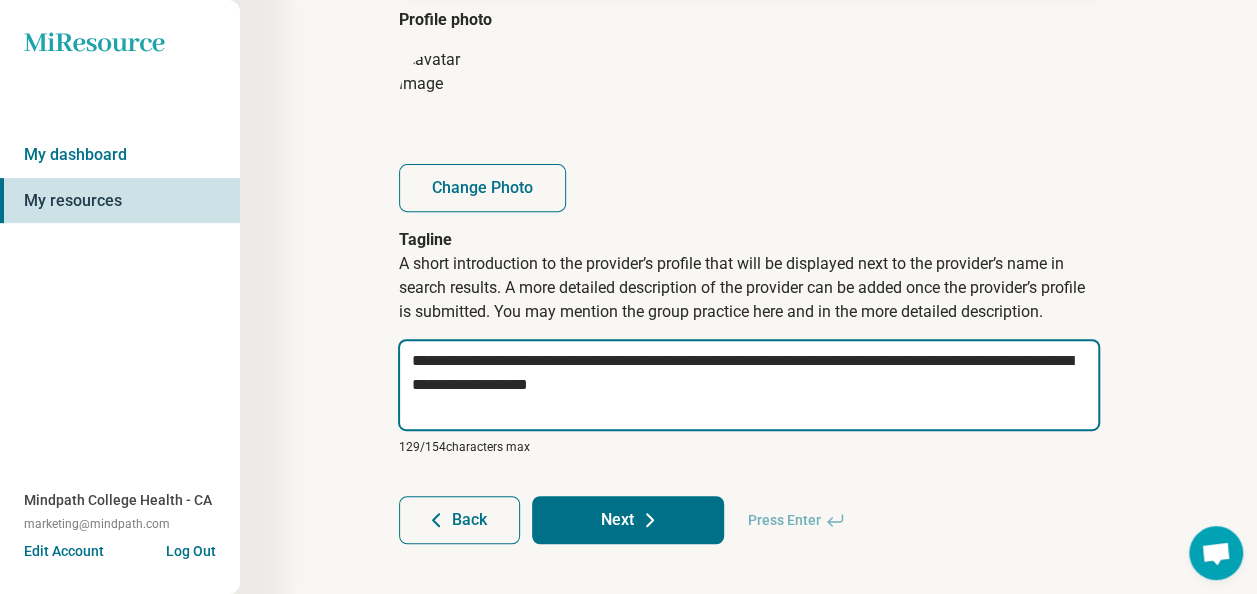 type on "**********" 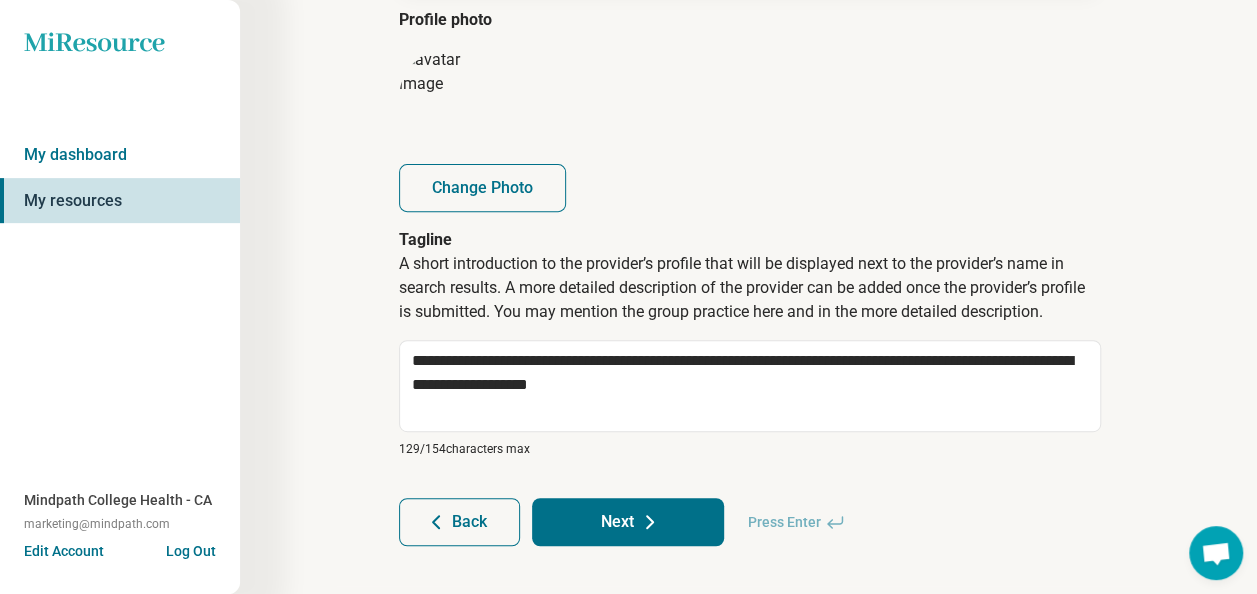 click on "Next" at bounding box center (628, 522) 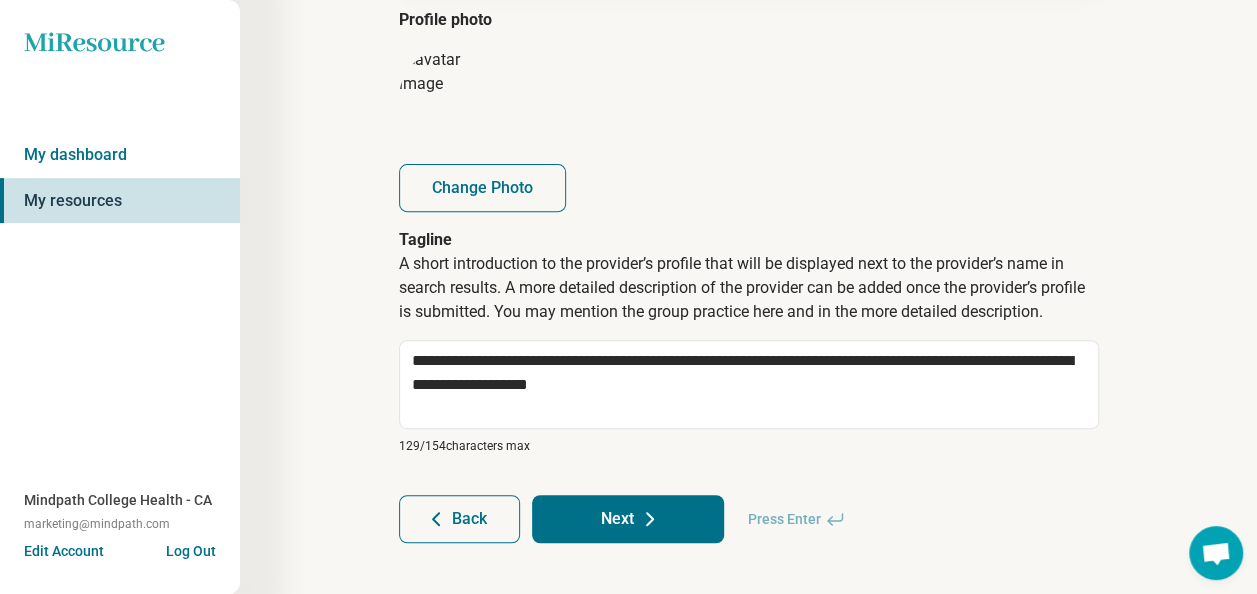 type on "*" 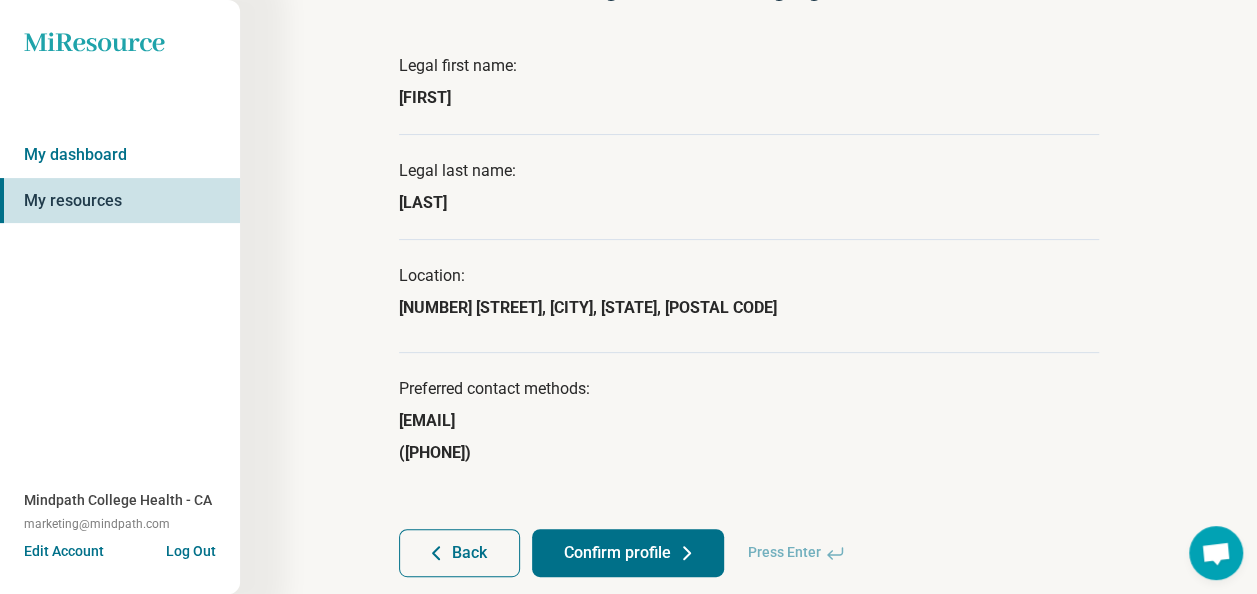 scroll, scrollTop: 200, scrollLeft: 0, axis: vertical 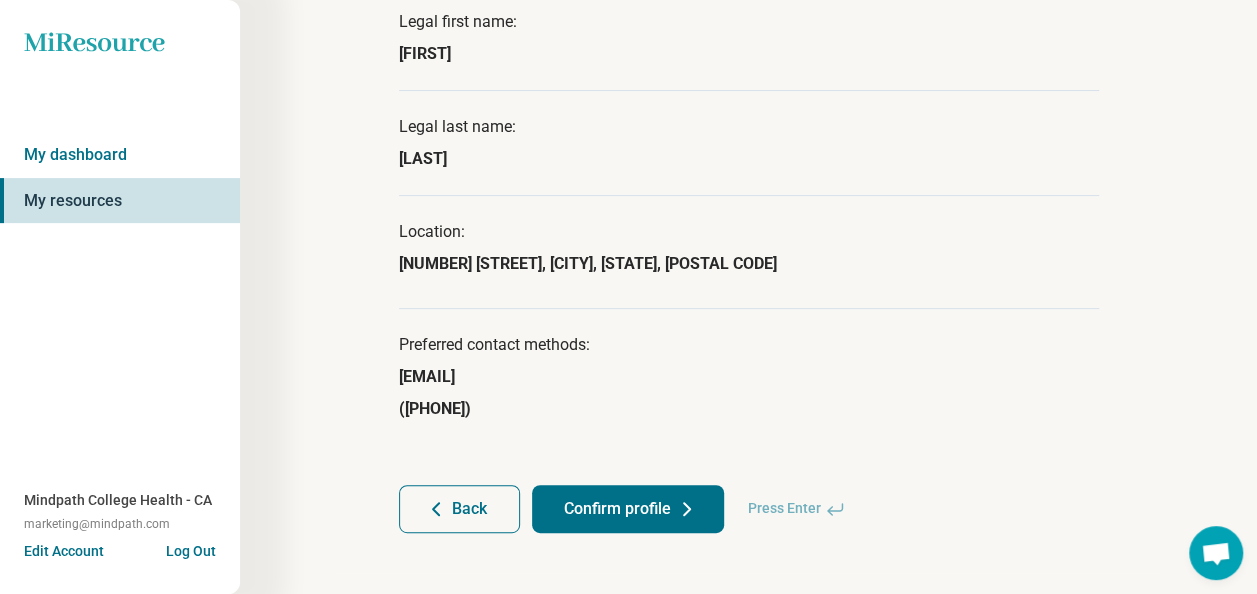 click on "Confirm profile" at bounding box center (628, 509) 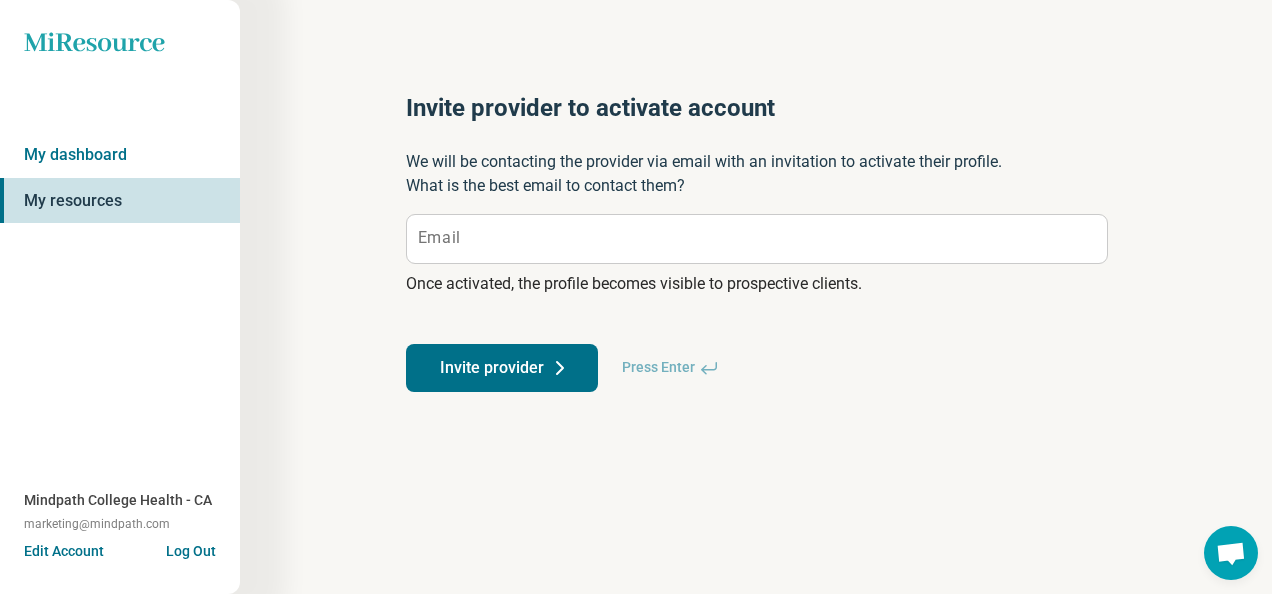 click on "My resources" at bounding box center (120, 201) 